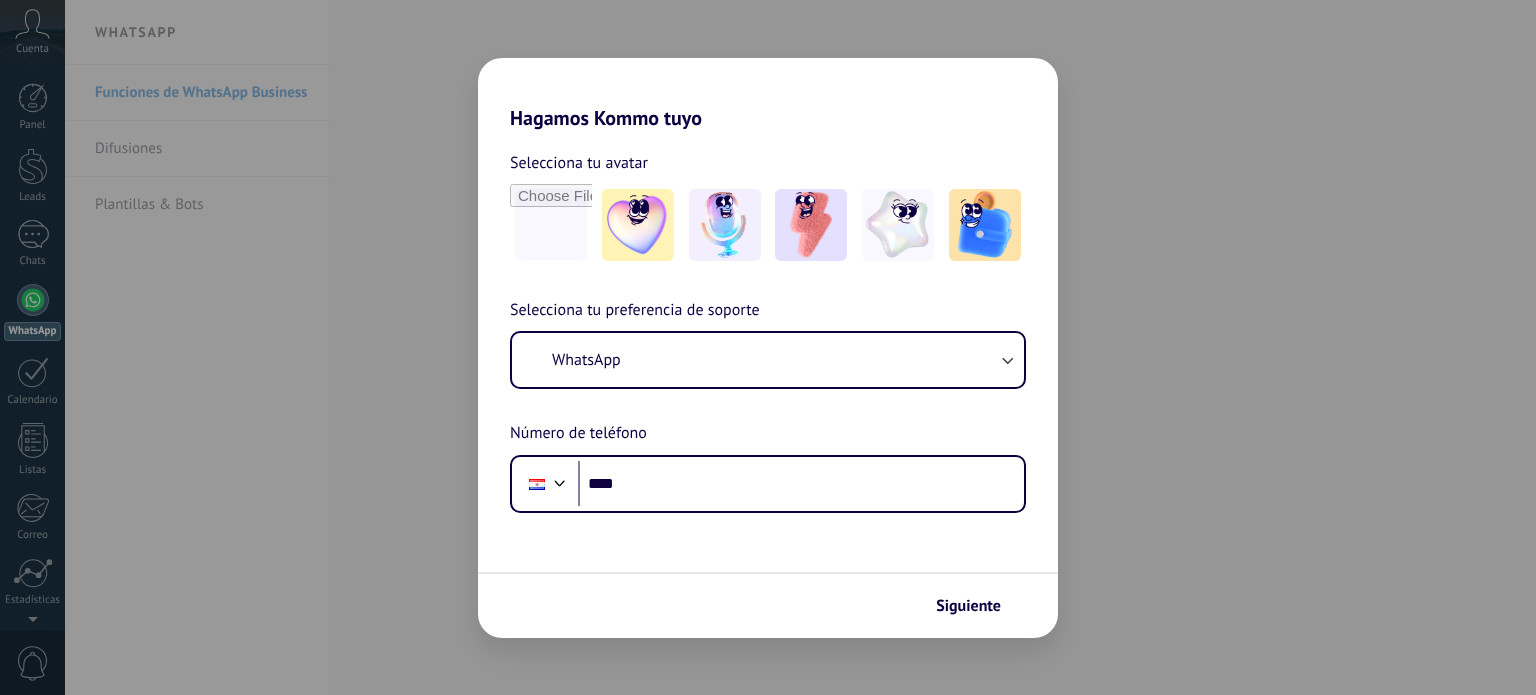 scroll, scrollTop: 0, scrollLeft: 0, axis: both 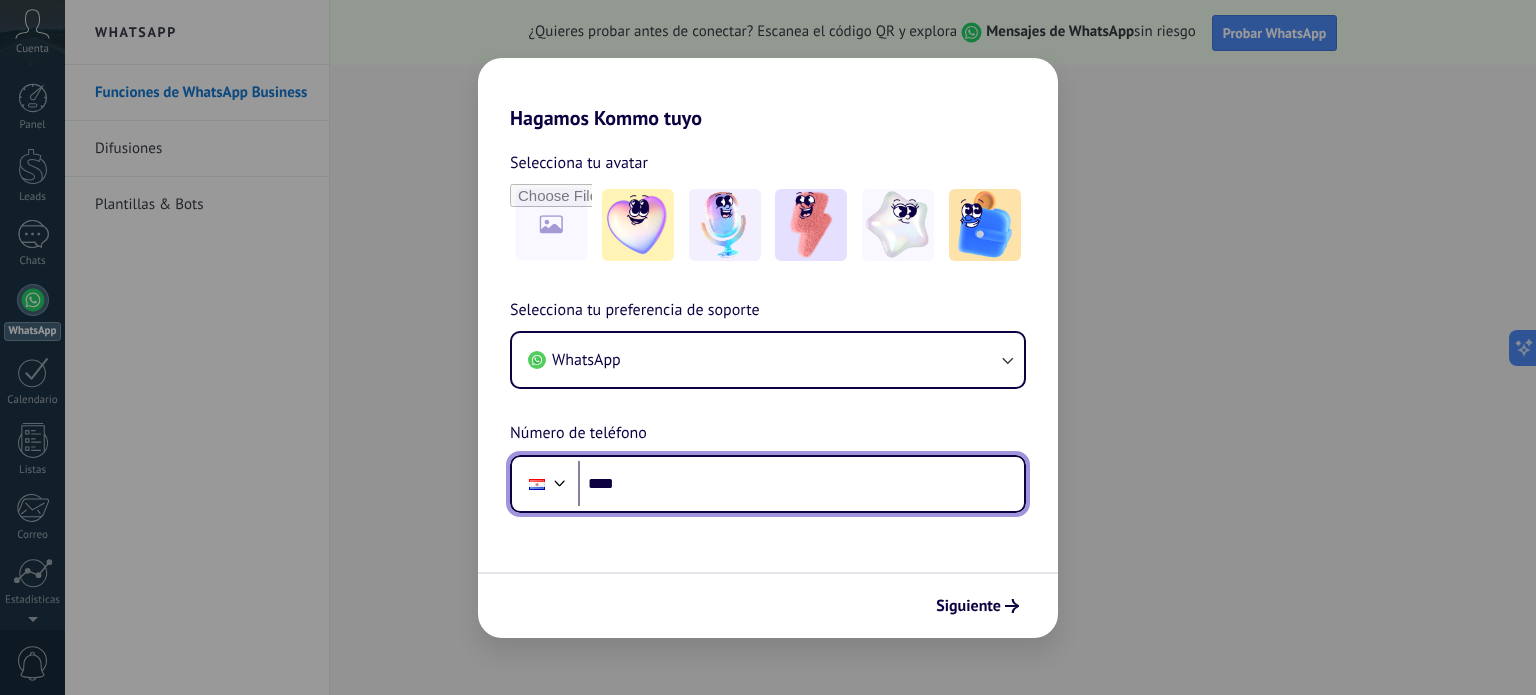 click on "****" at bounding box center [801, 484] 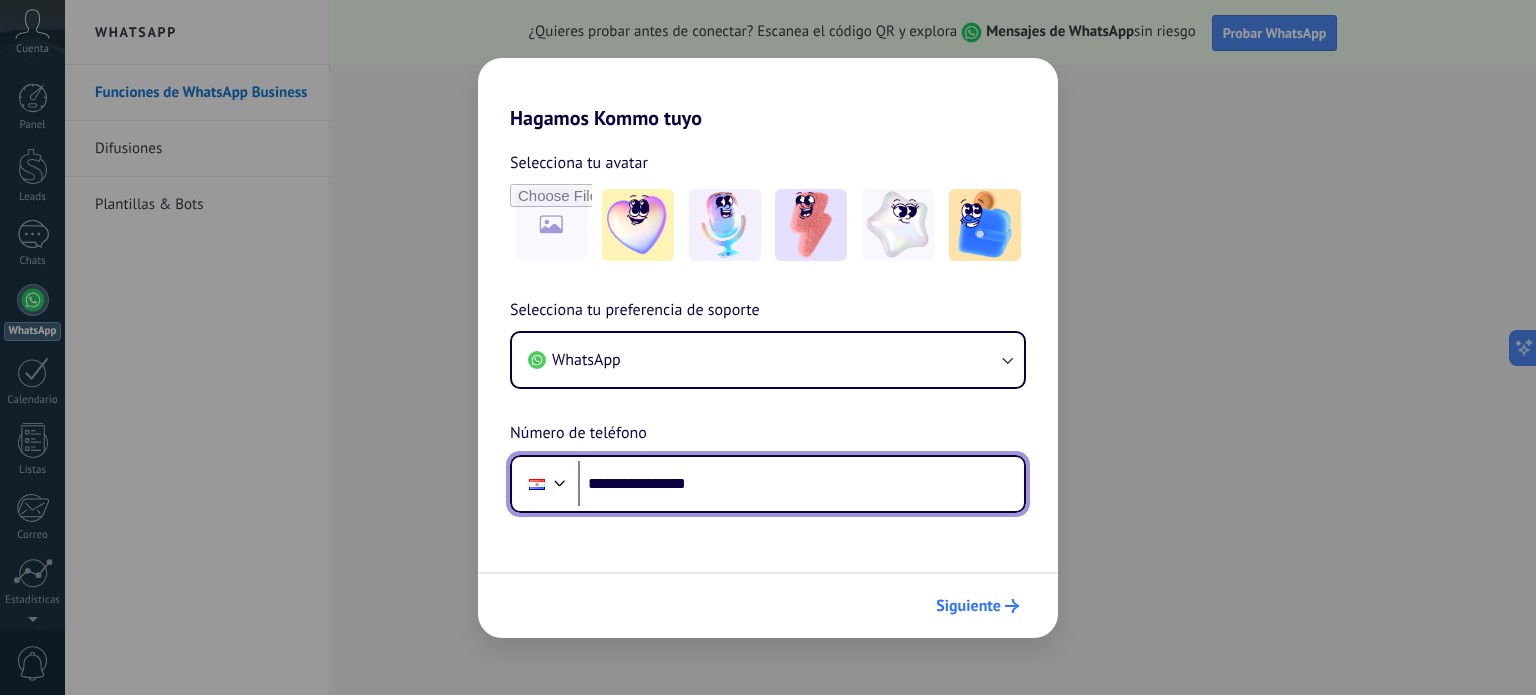type on "**********" 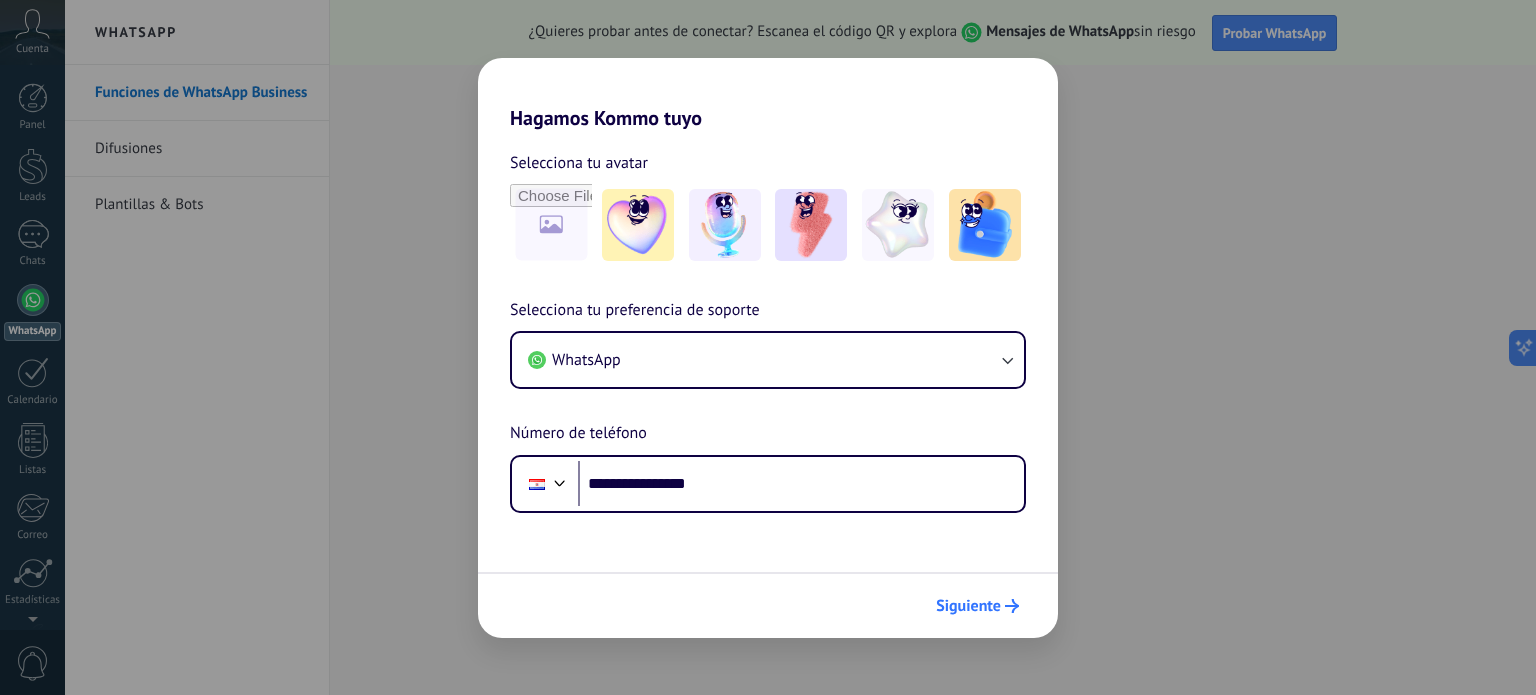 click on "Siguiente" at bounding box center [968, 606] 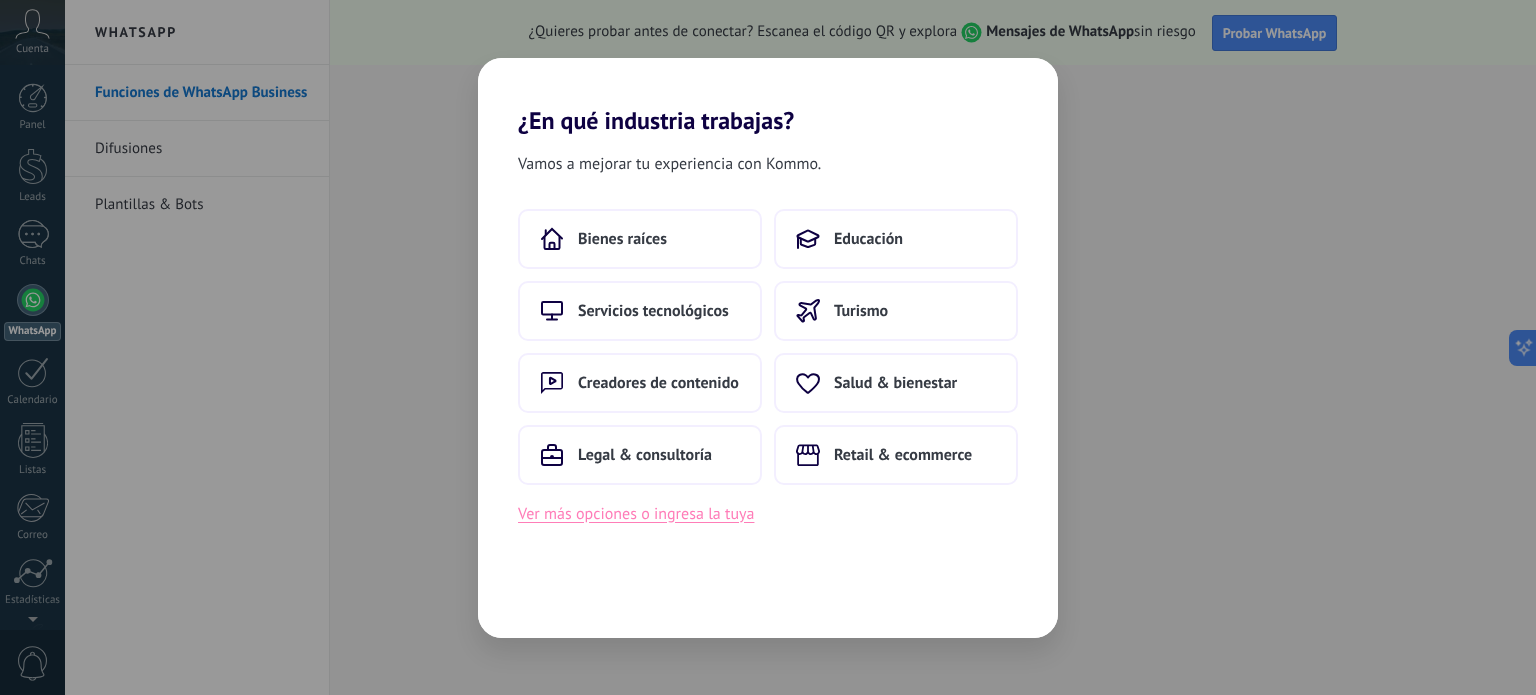 click on "Ver más opciones o ingresa la tuya" at bounding box center (636, 514) 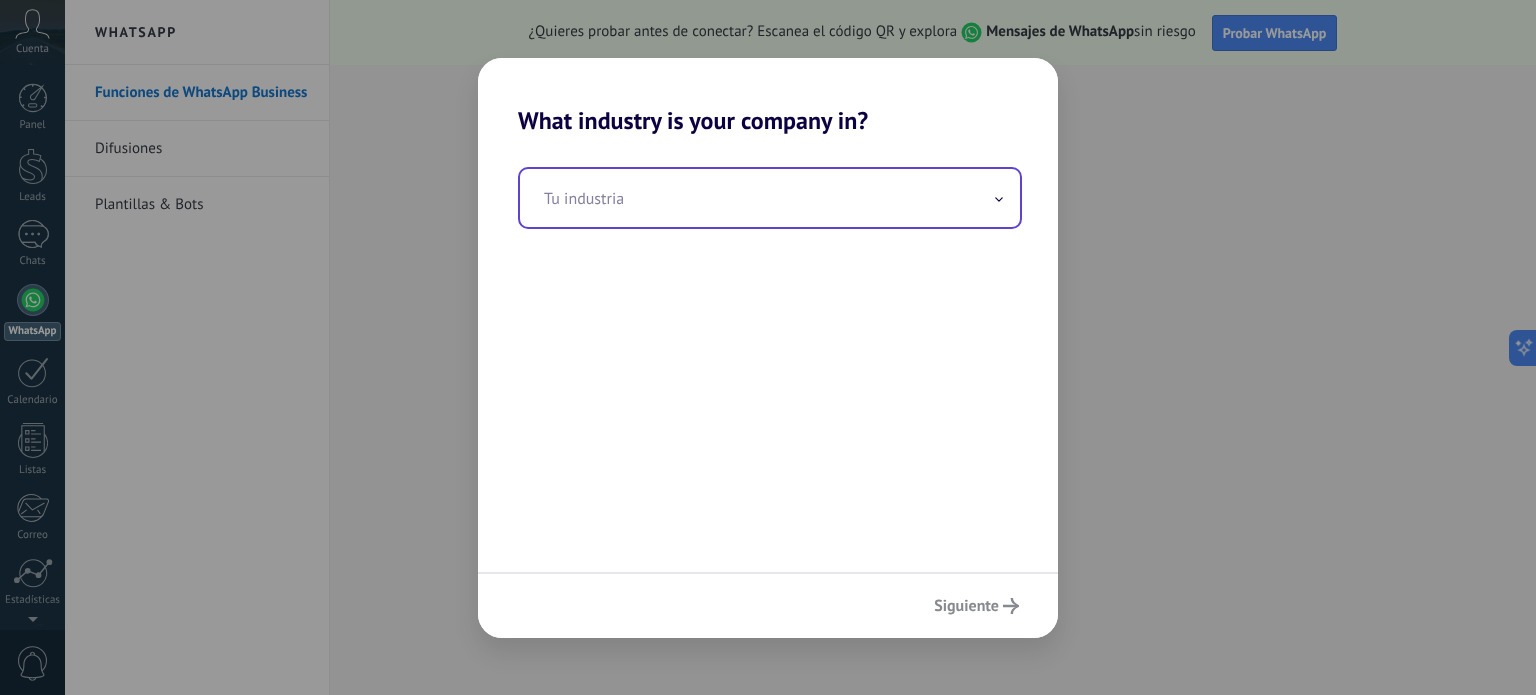 click at bounding box center [770, 198] 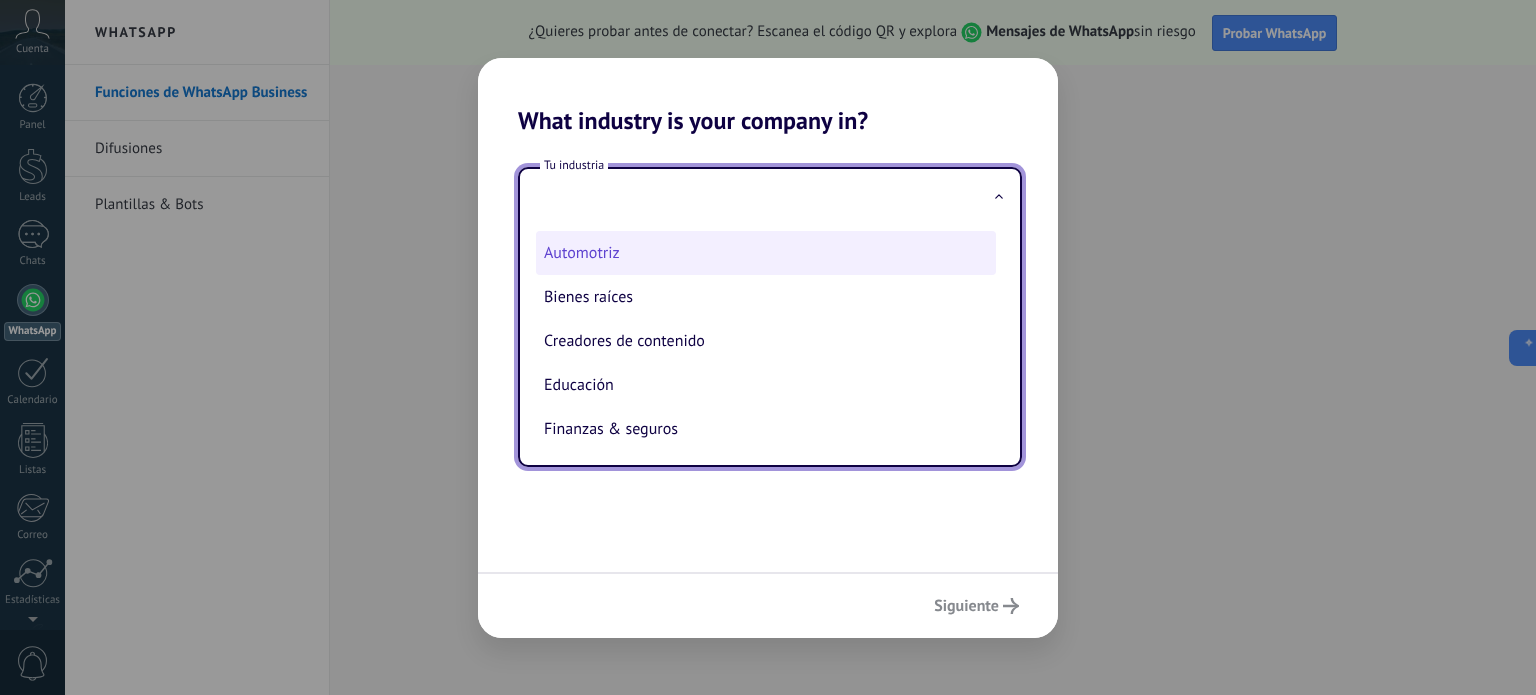 type on "*" 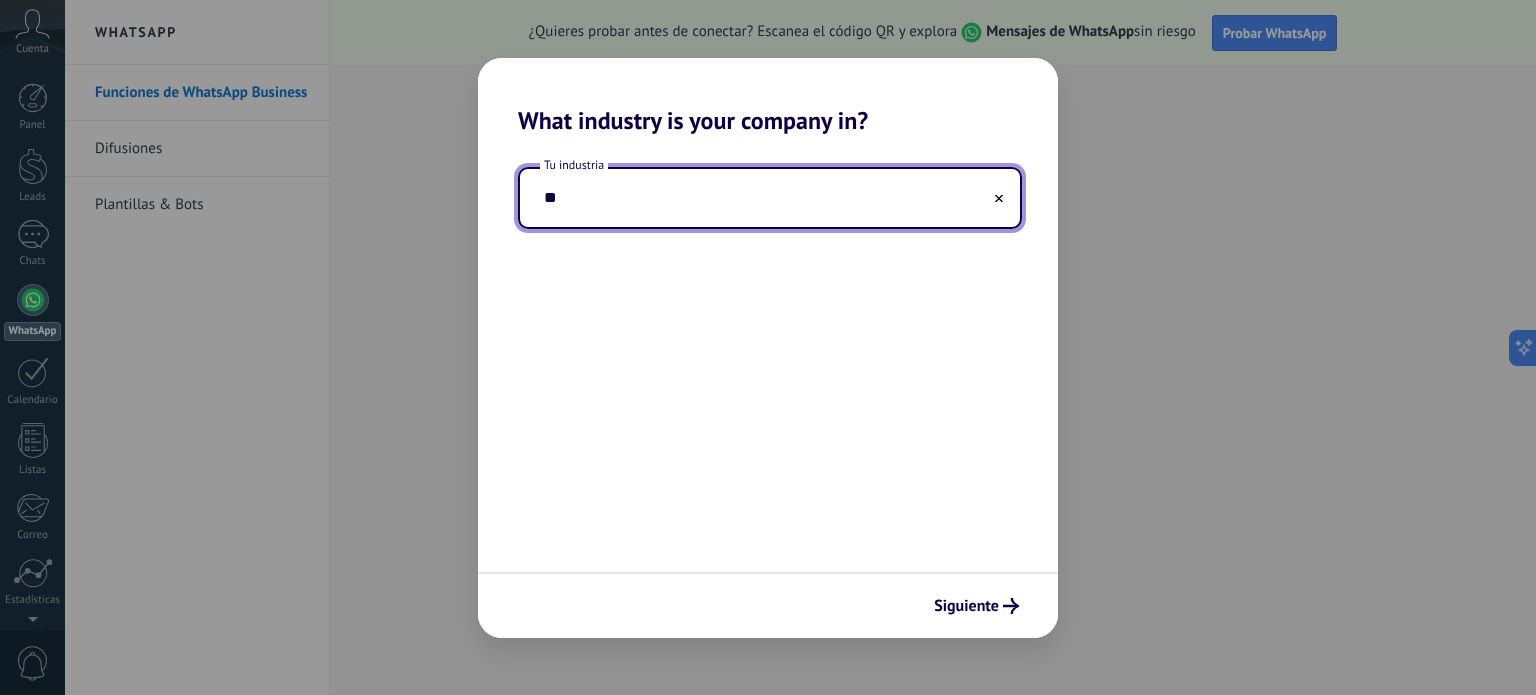 type on "*" 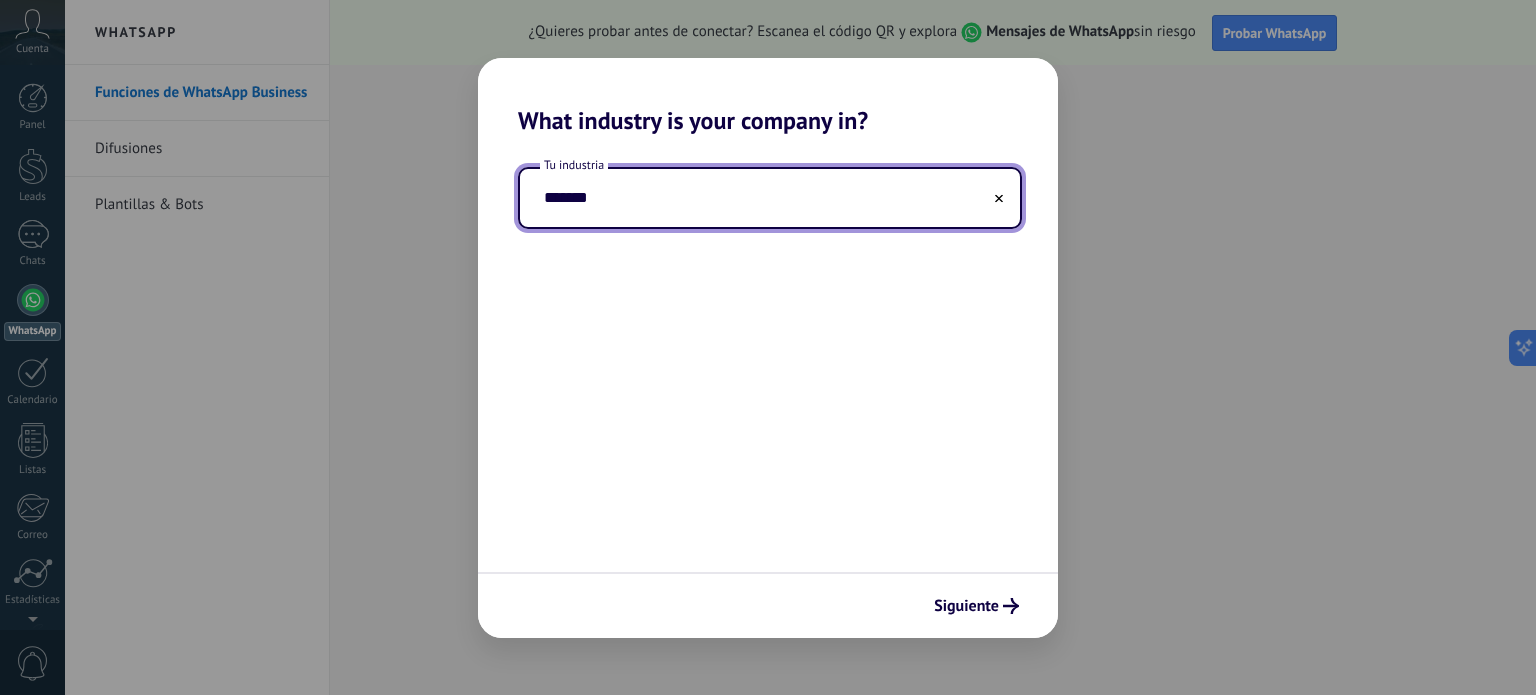 type on "*******" 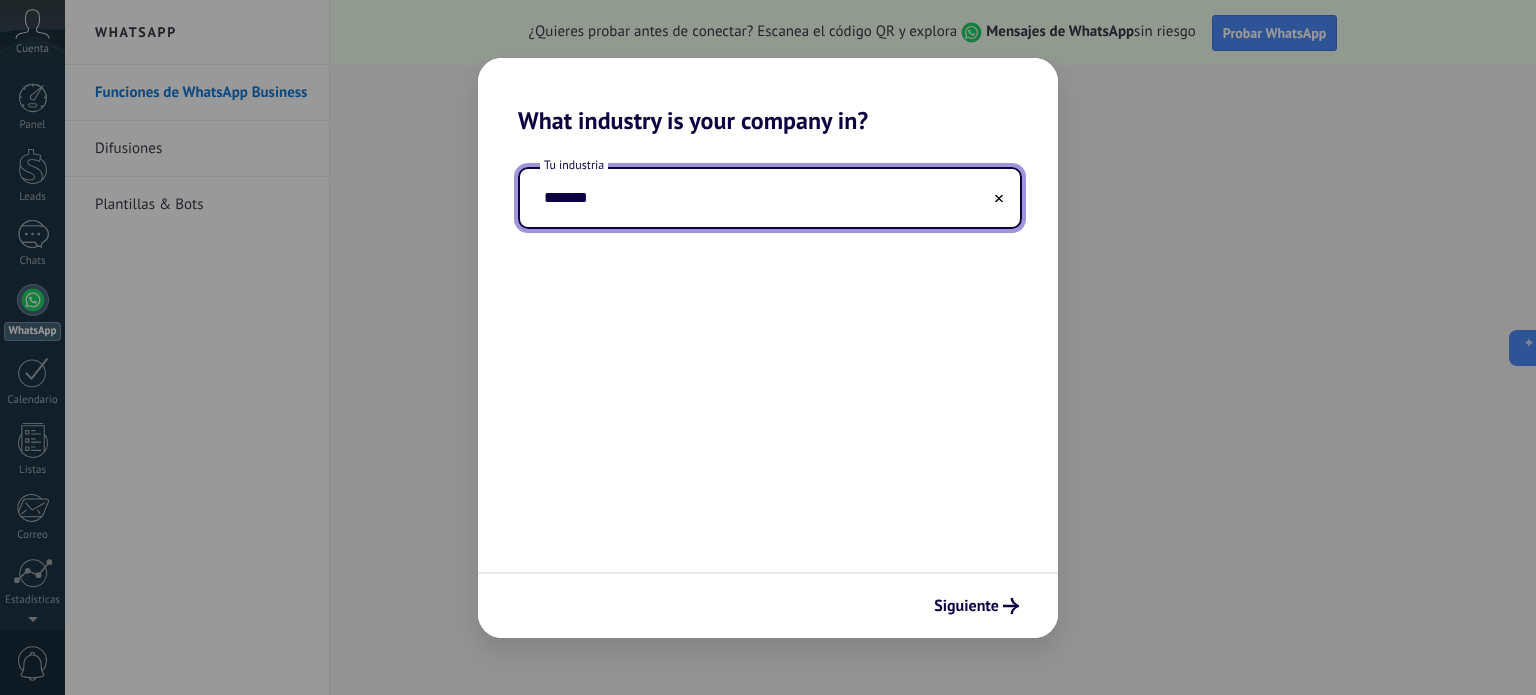 click on "*******" at bounding box center (770, 198) 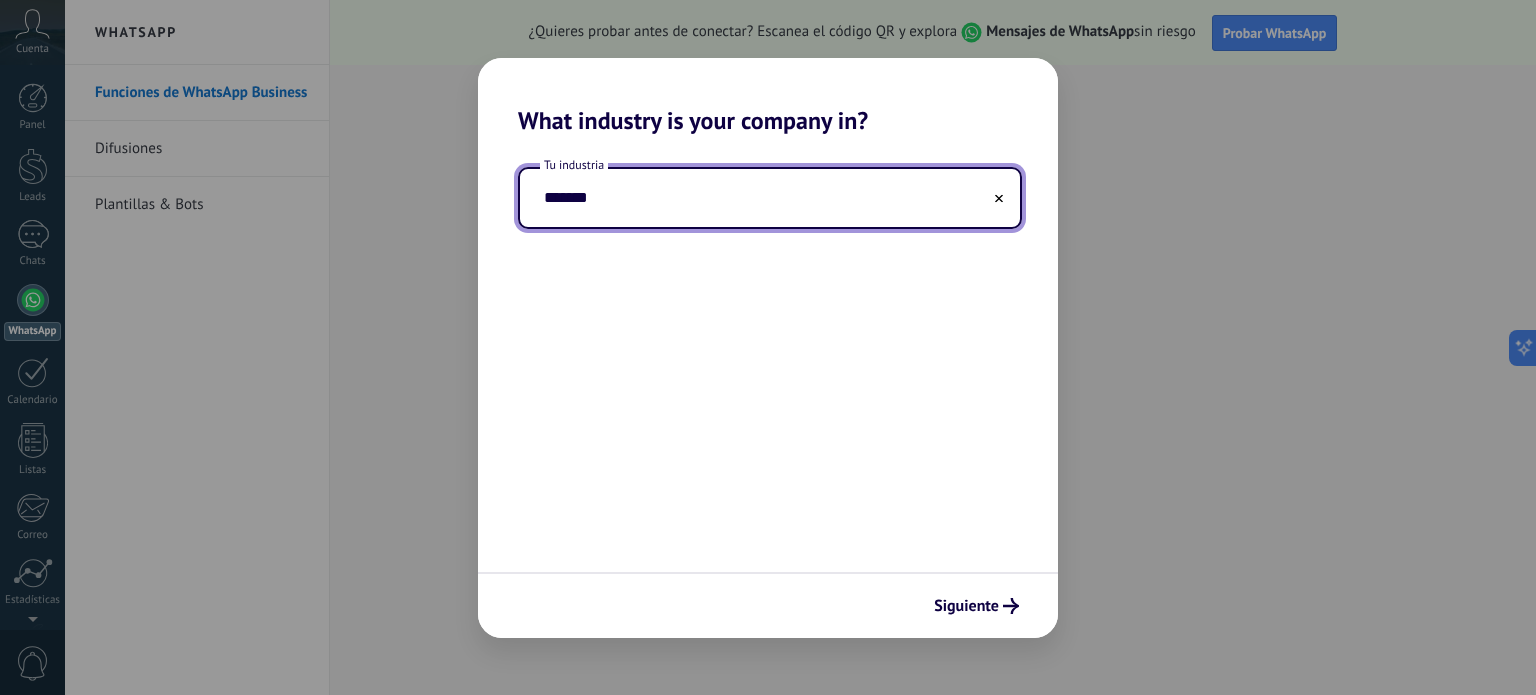 click 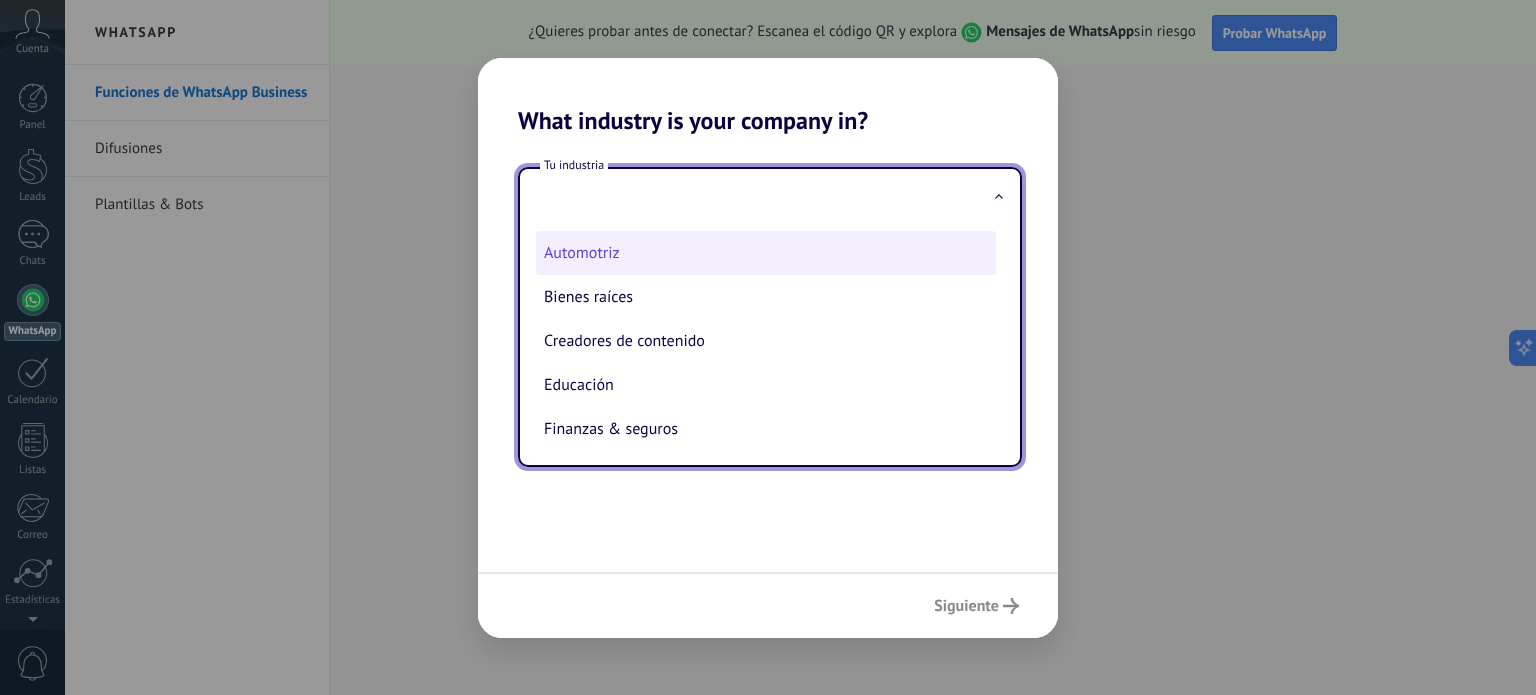 click on "Automotriz" at bounding box center (766, 253) 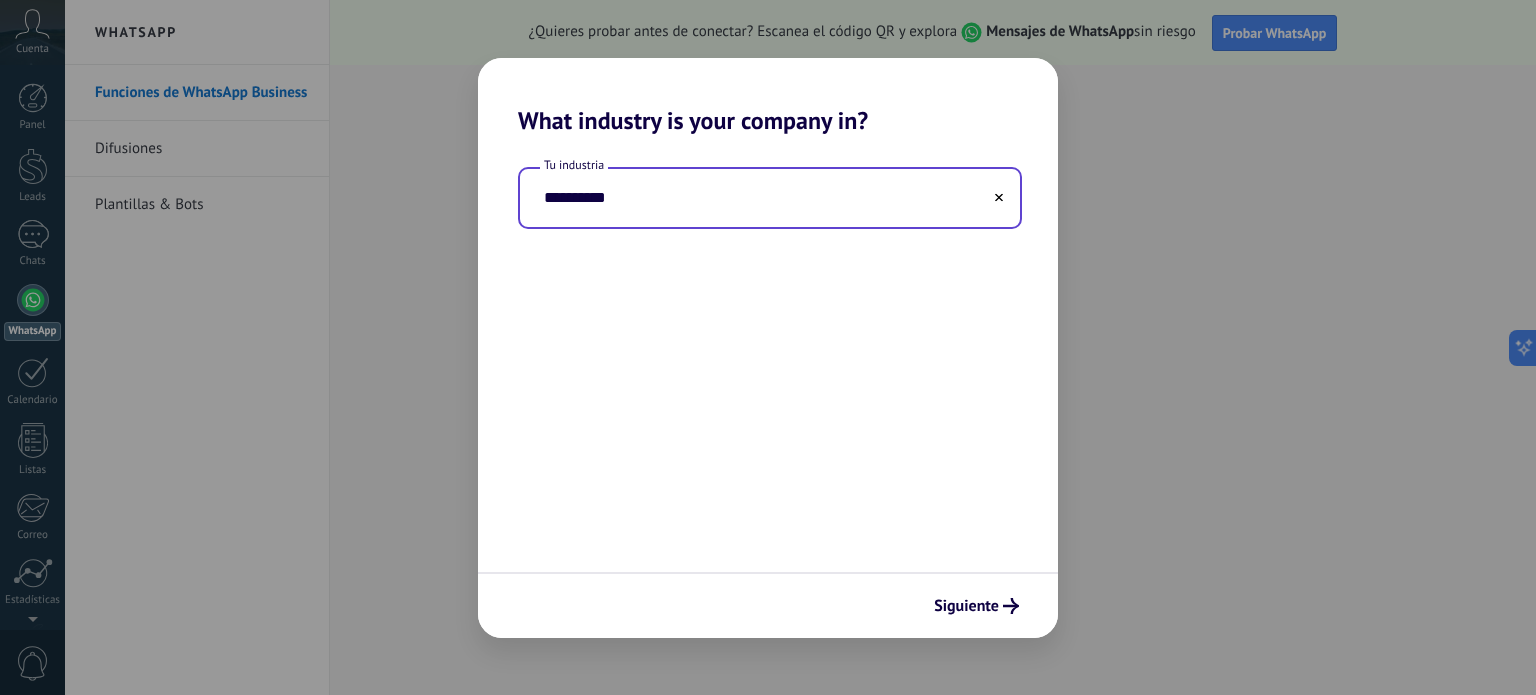 click 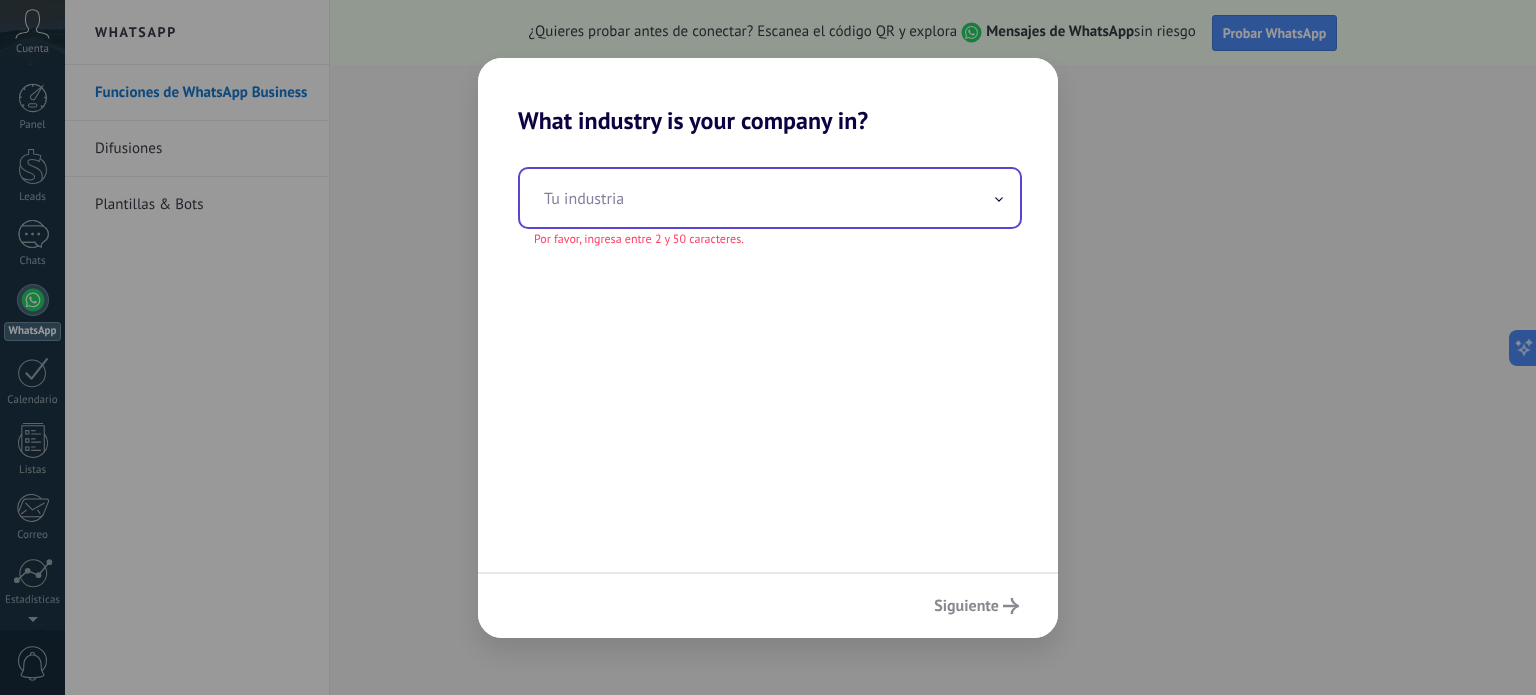 click at bounding box center [770, 198] 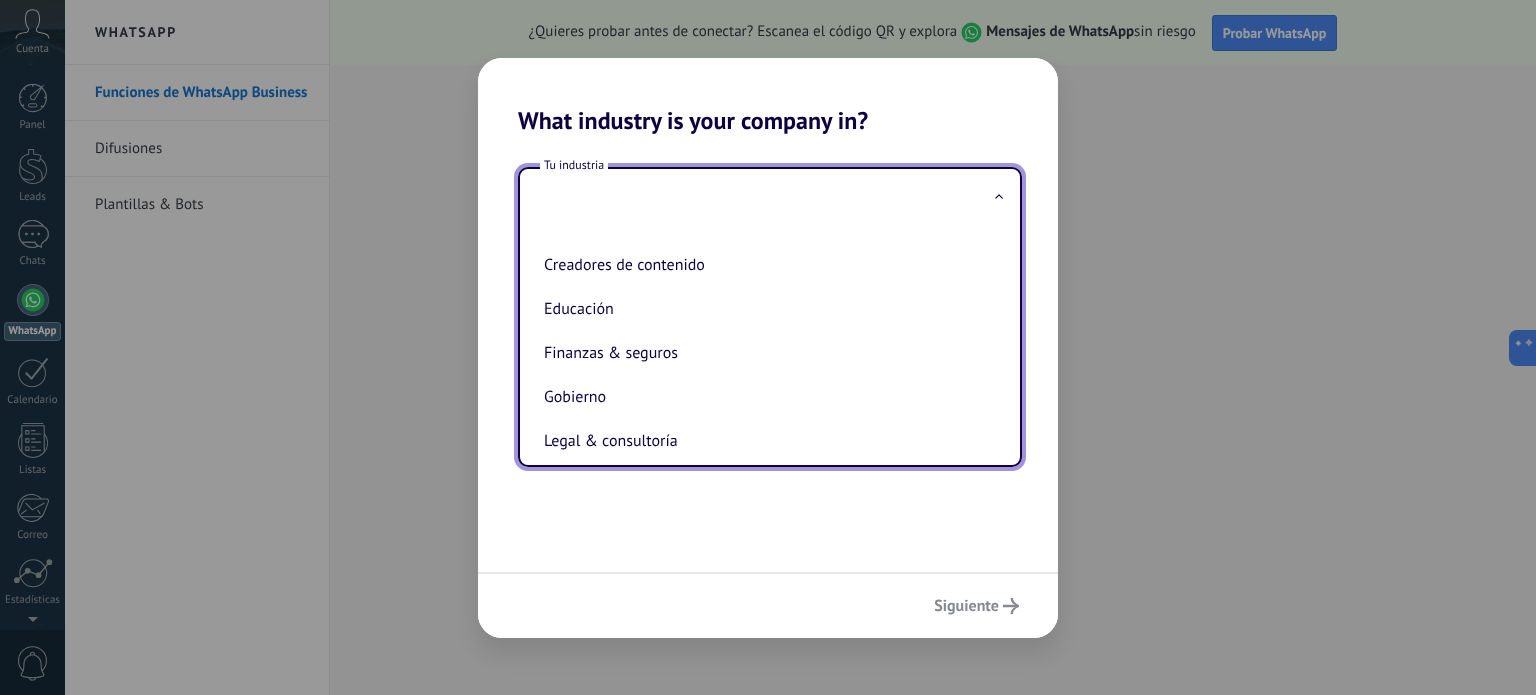 scroll, scrollTop: 90, scrollLeft: 0, axis: vertical 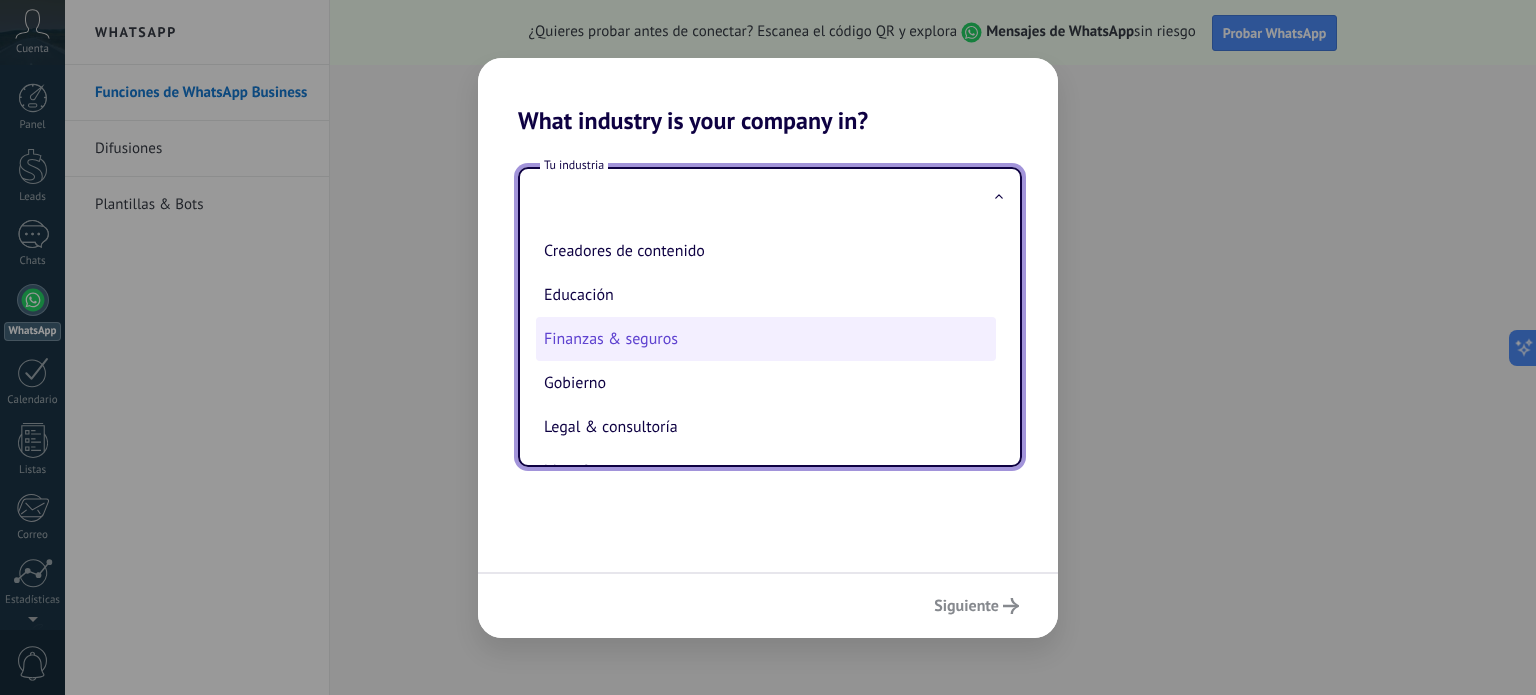 click on "Finanzas & seguros" at bounding box center [766, 339] 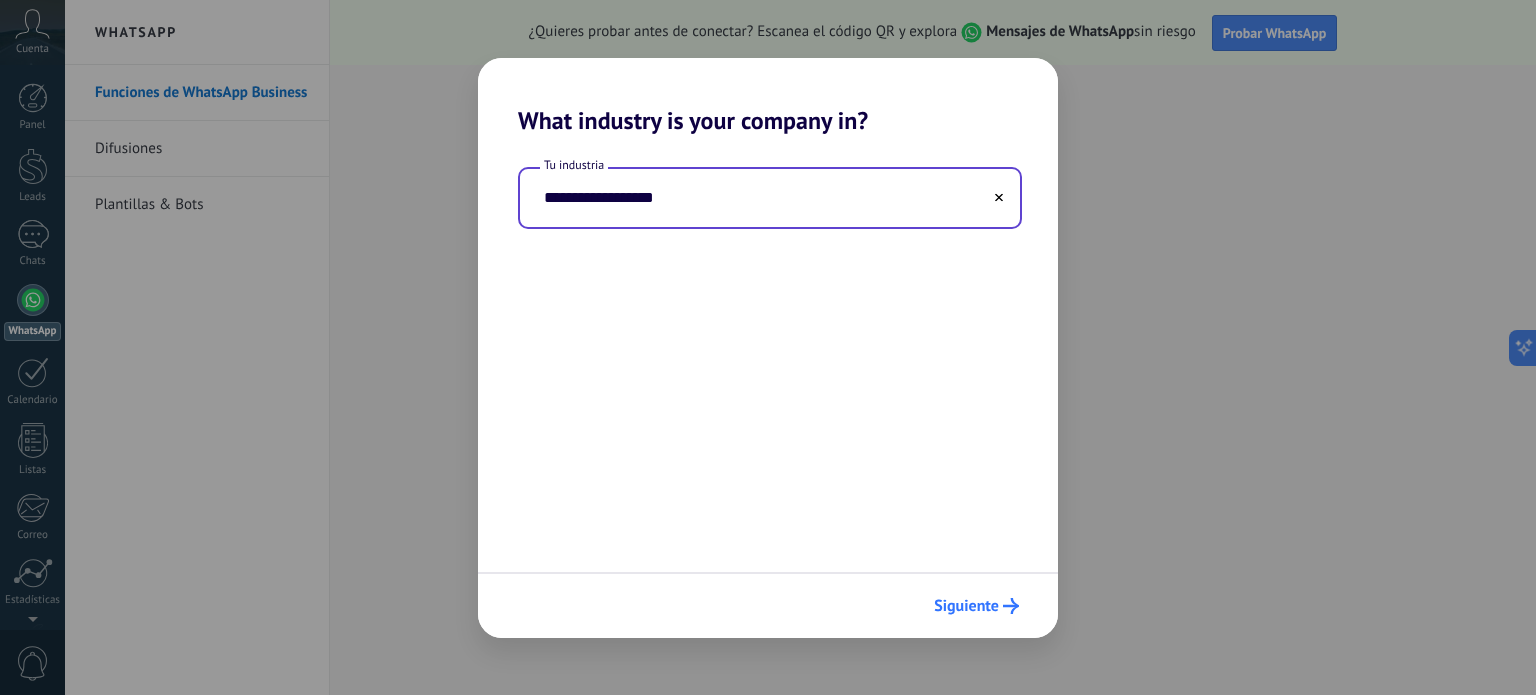 click on "Siguiente" at bounding box center [966, 606] 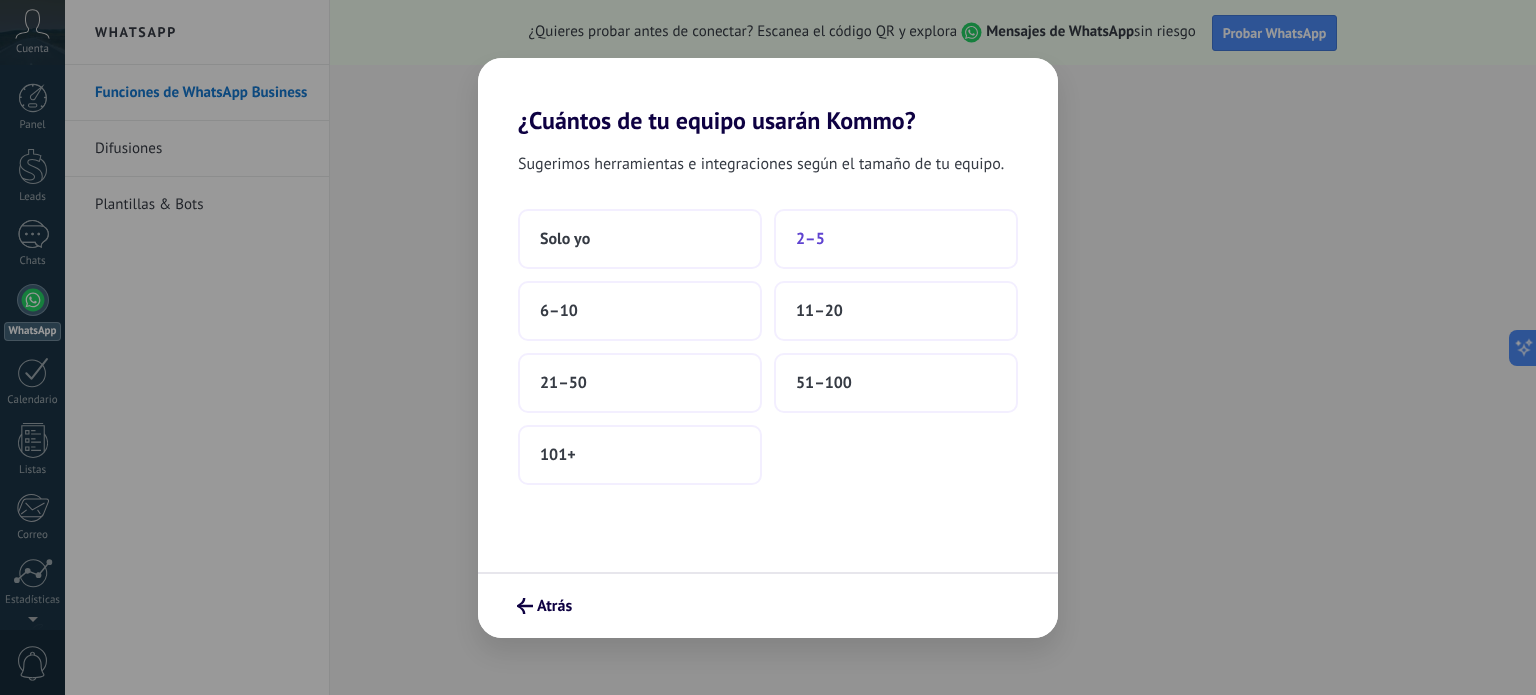 click on "2–5" at bounding box center (896, 239) 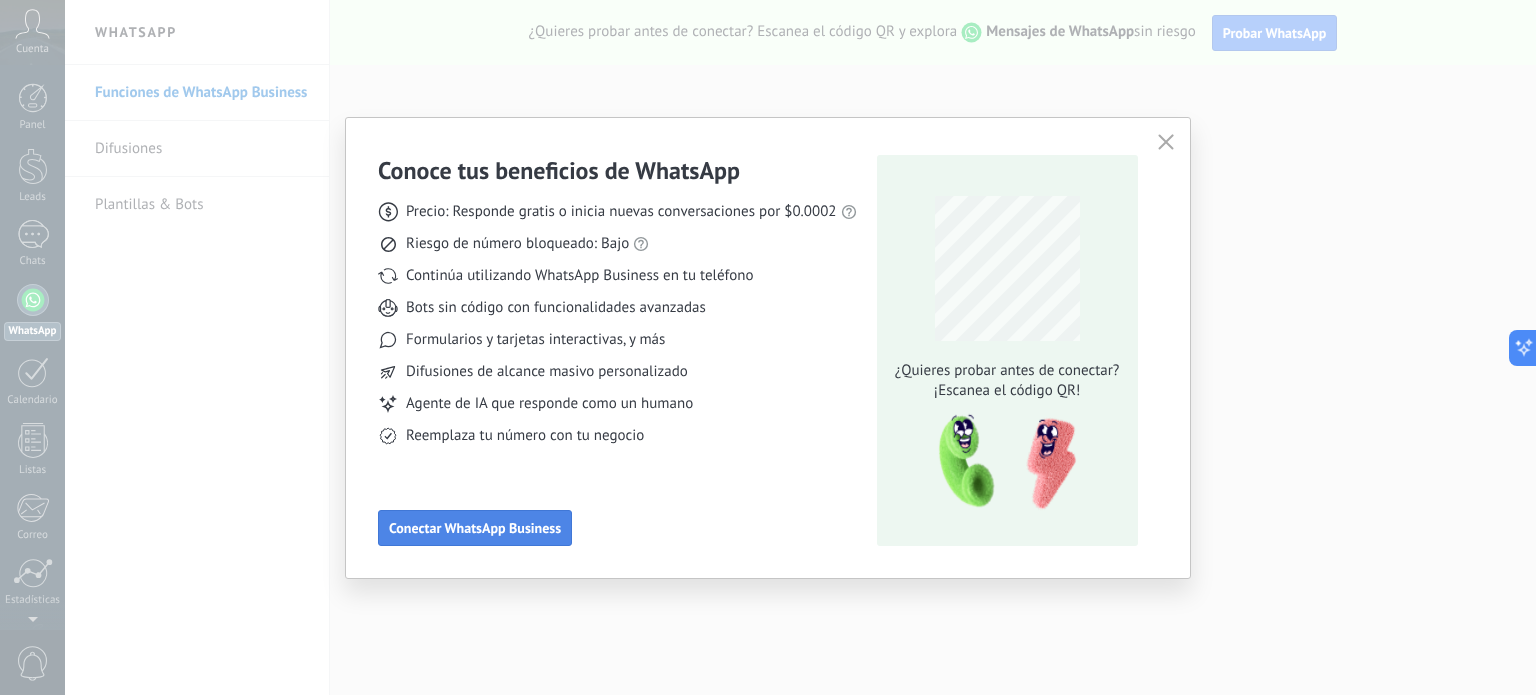 click on "Conectar WhatsApp Business" at bounding box center (475, 528) 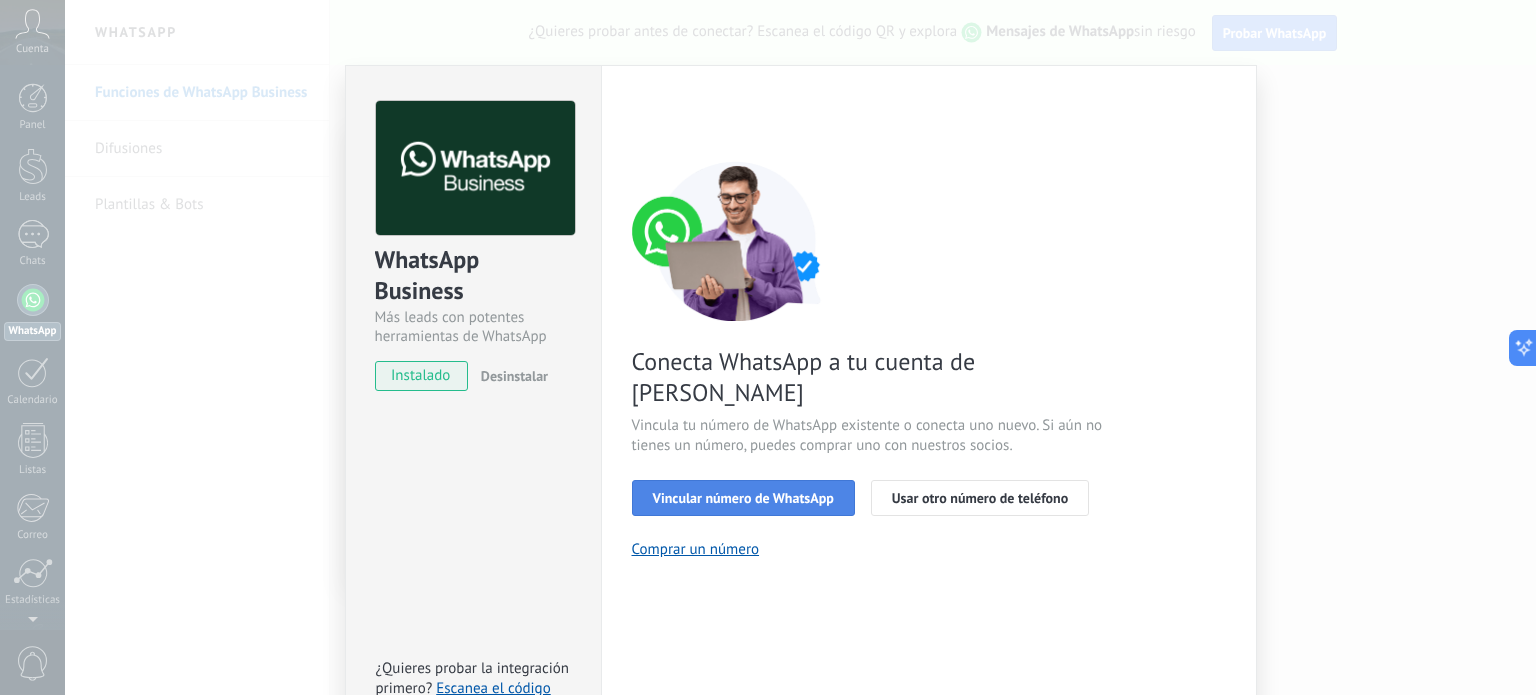 click on "Vincular número de WhatsApp" at bounding box center [743, 498] 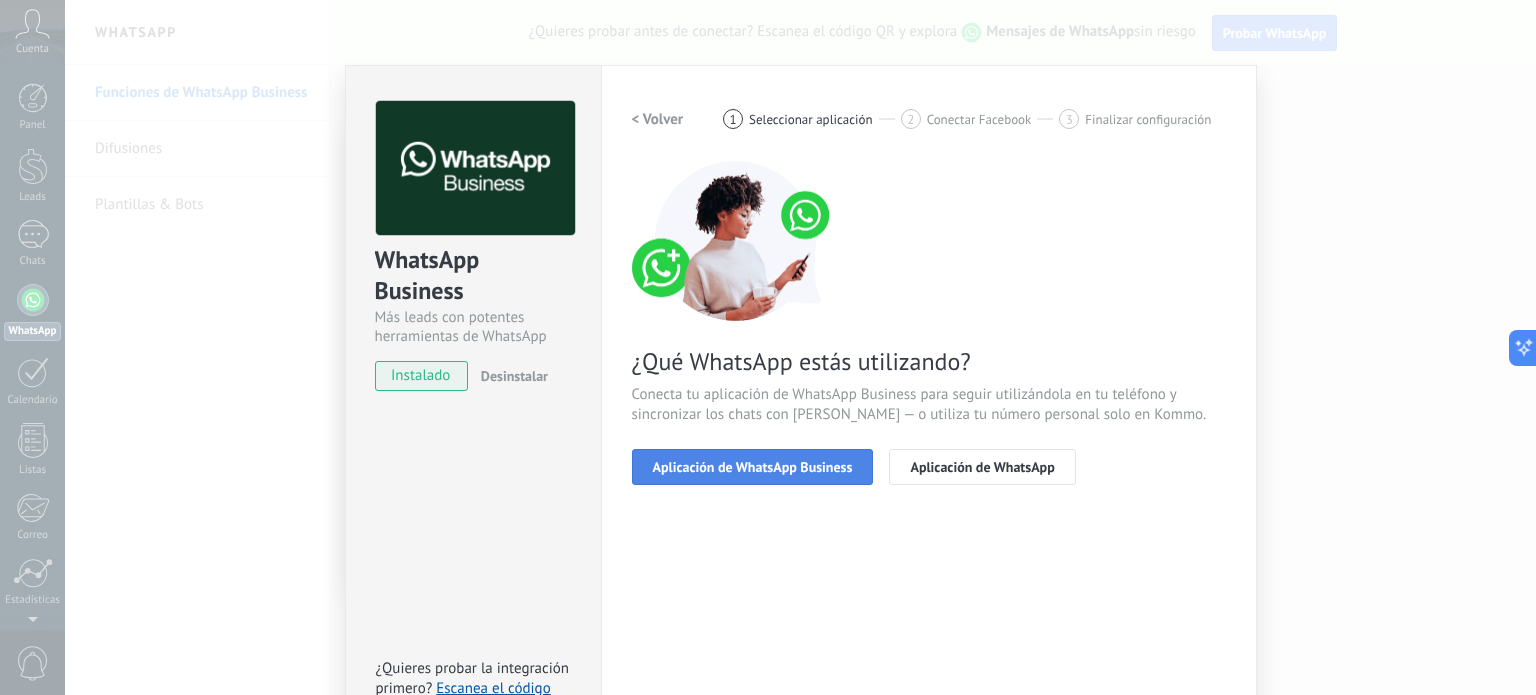 click on "Aplicación de WhatsApp Business" at bounding box center [753, 467] 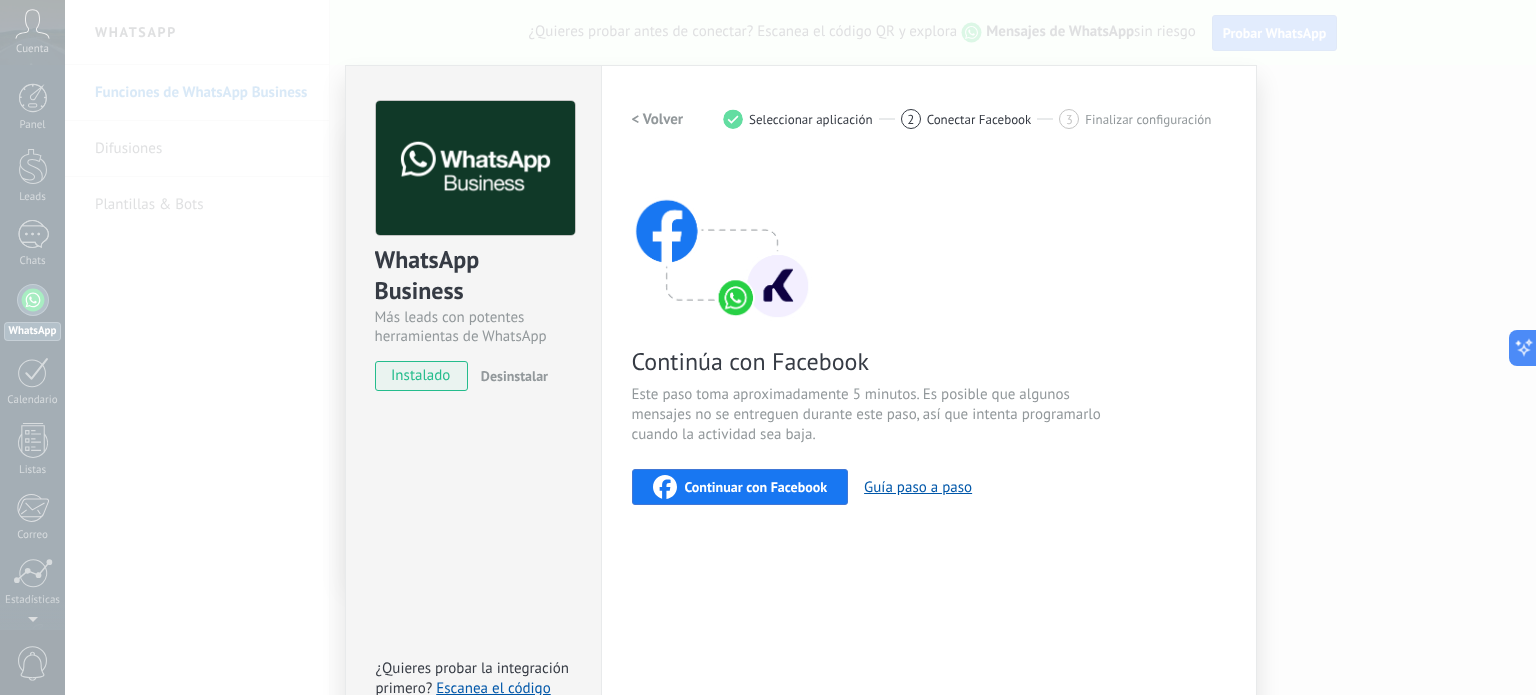 click on "Continuar con Facebook" at bounding box center (756, 487) 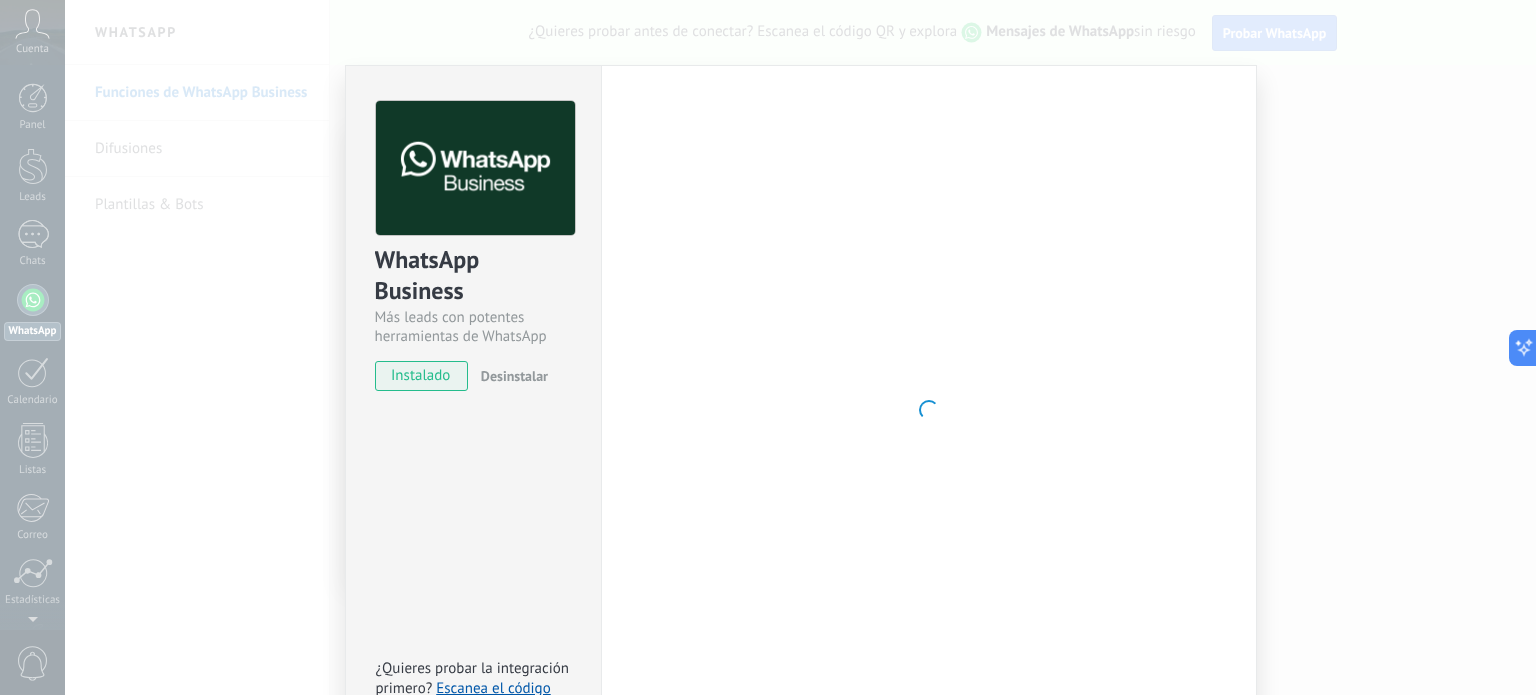 type 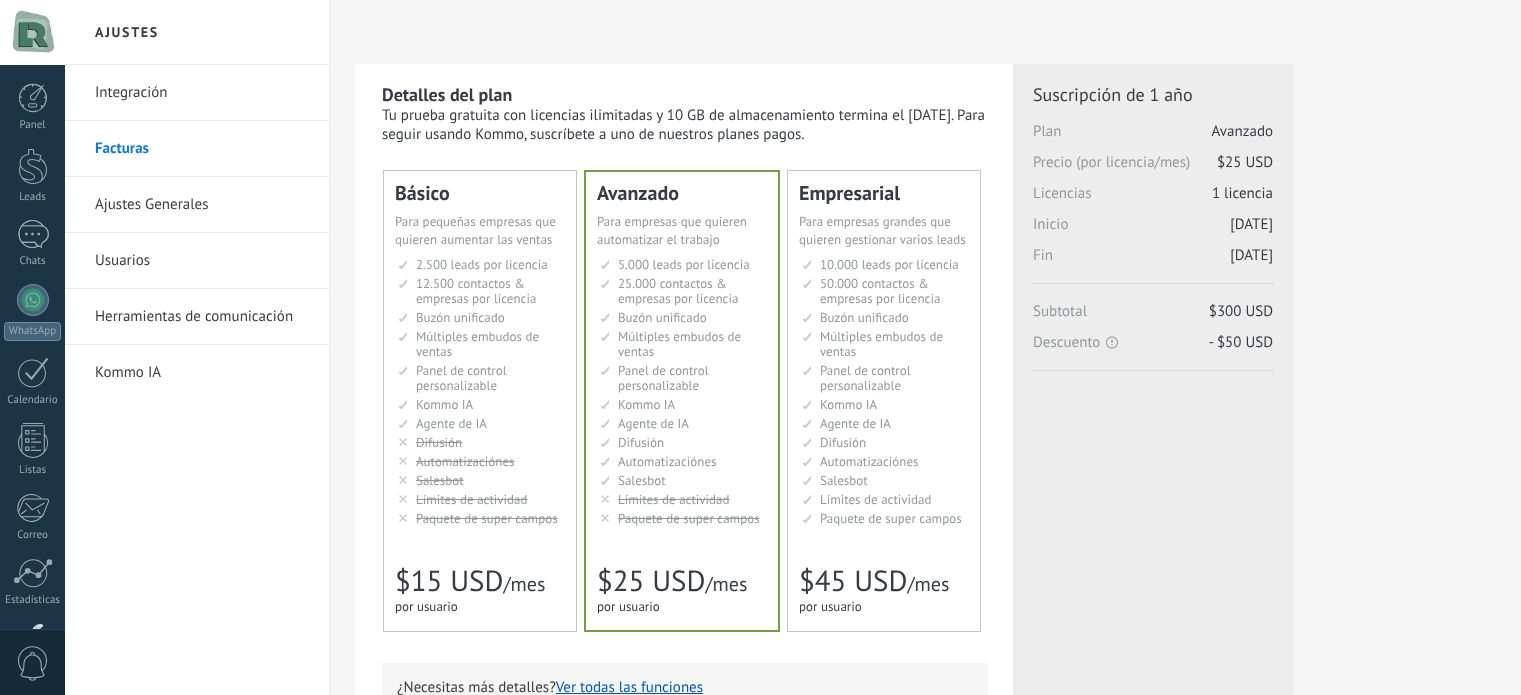 scroll, scrollTop: 0, scrollLeft: 0, axis: both 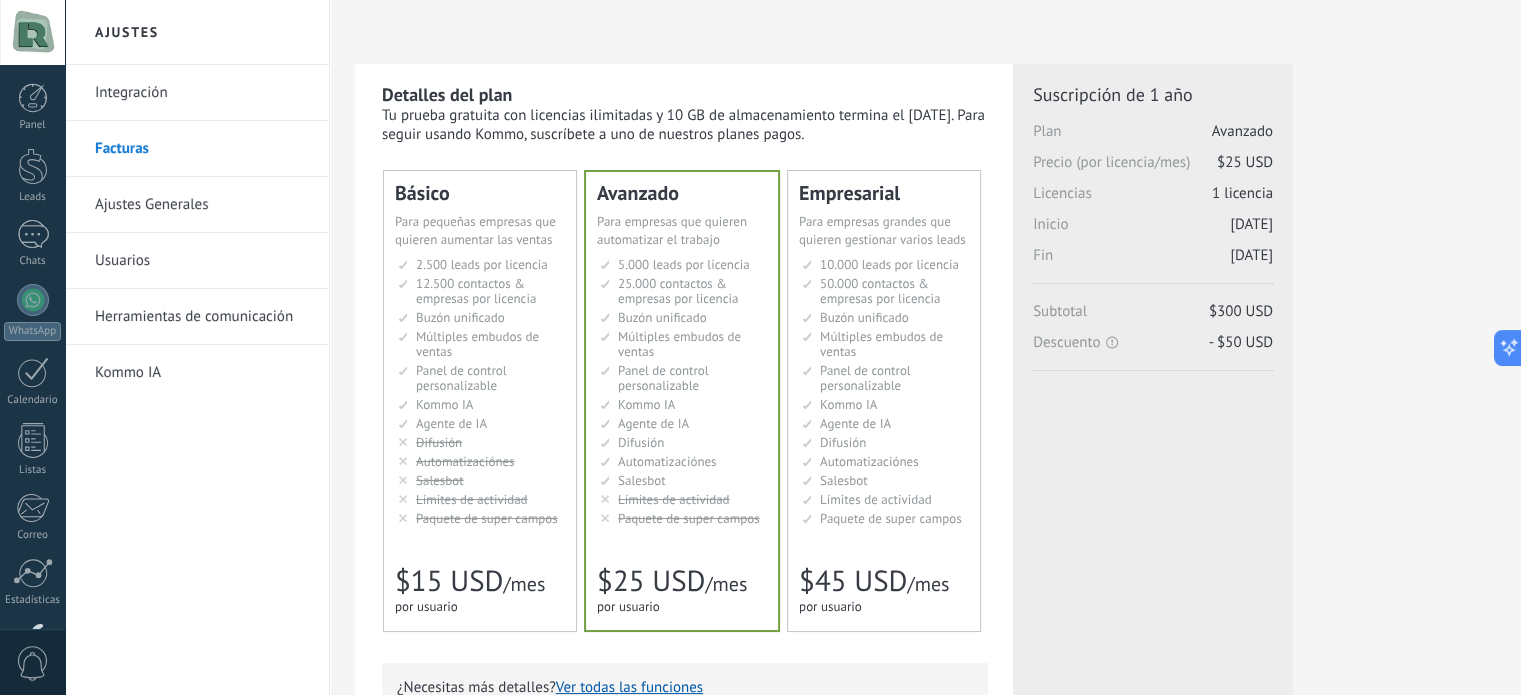 click on "Integración" at bounding box center (202, 93) 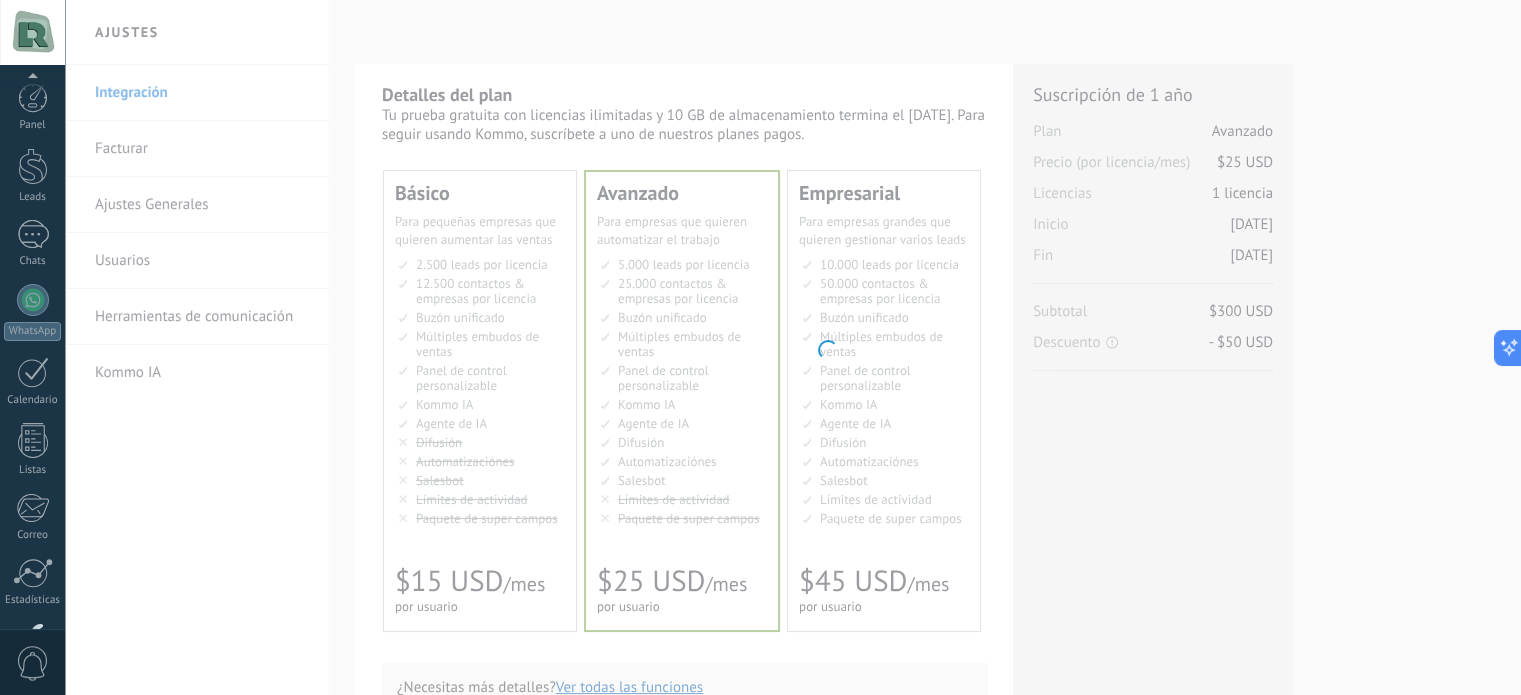 scroll, scrollTop: 136, scrollLeft: 0, axis: vertical 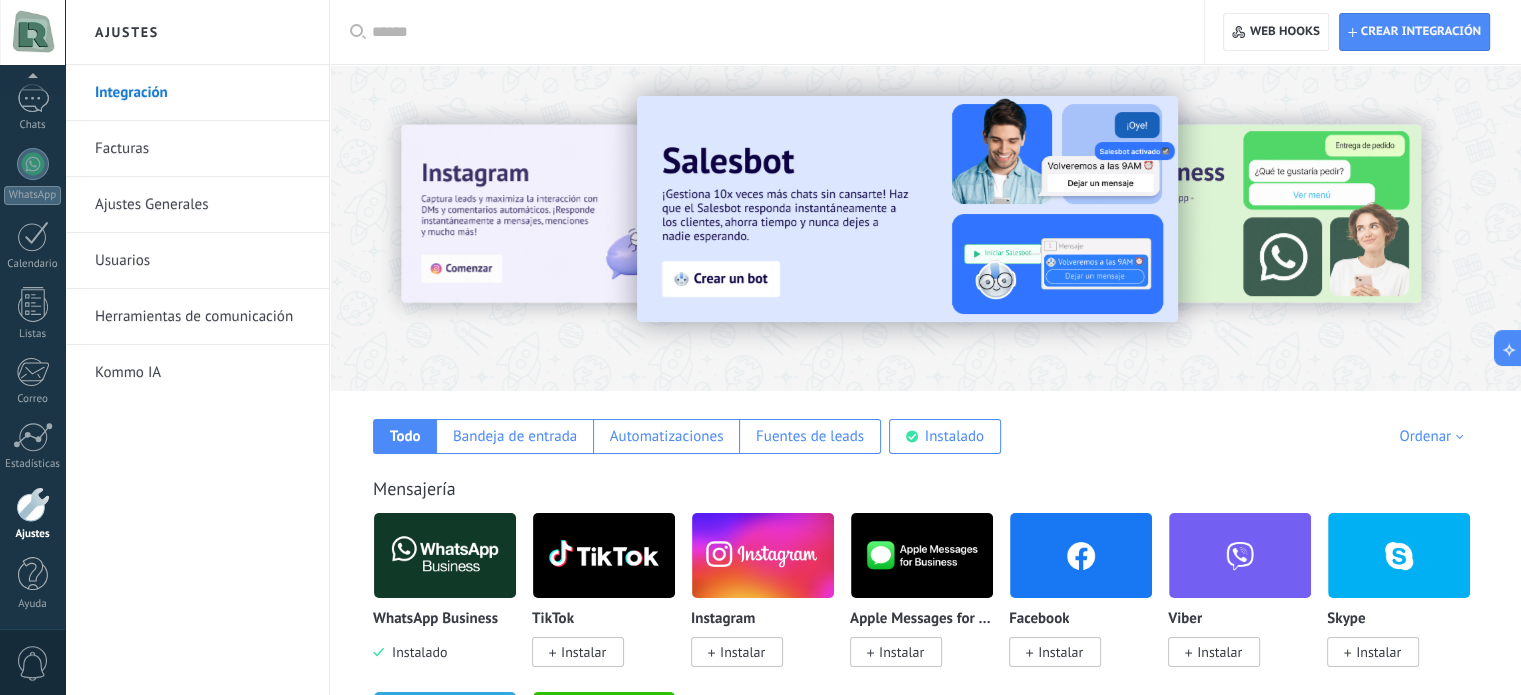 click on "Facturas" at bounding box center [202, 149] 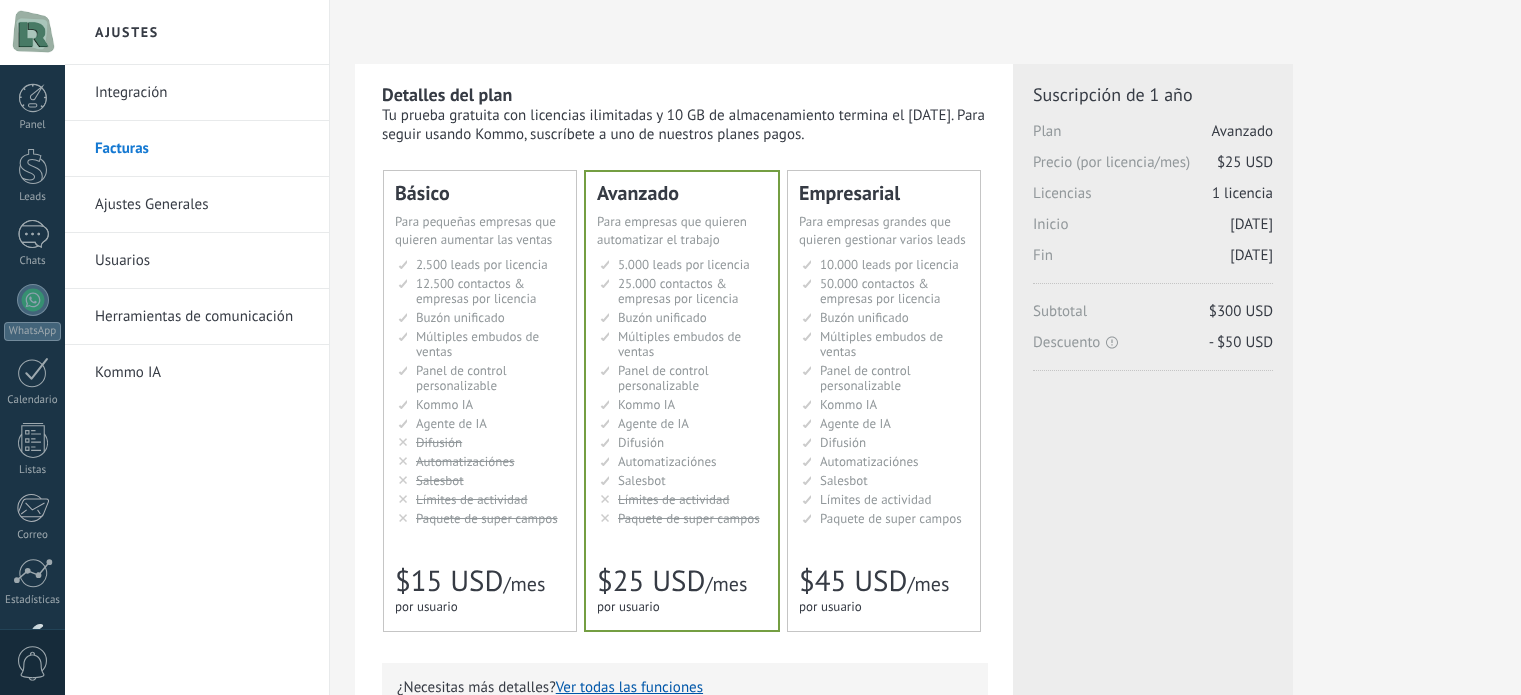 scroll, scrollTop: 0, scrollLeft: 0, axis: both 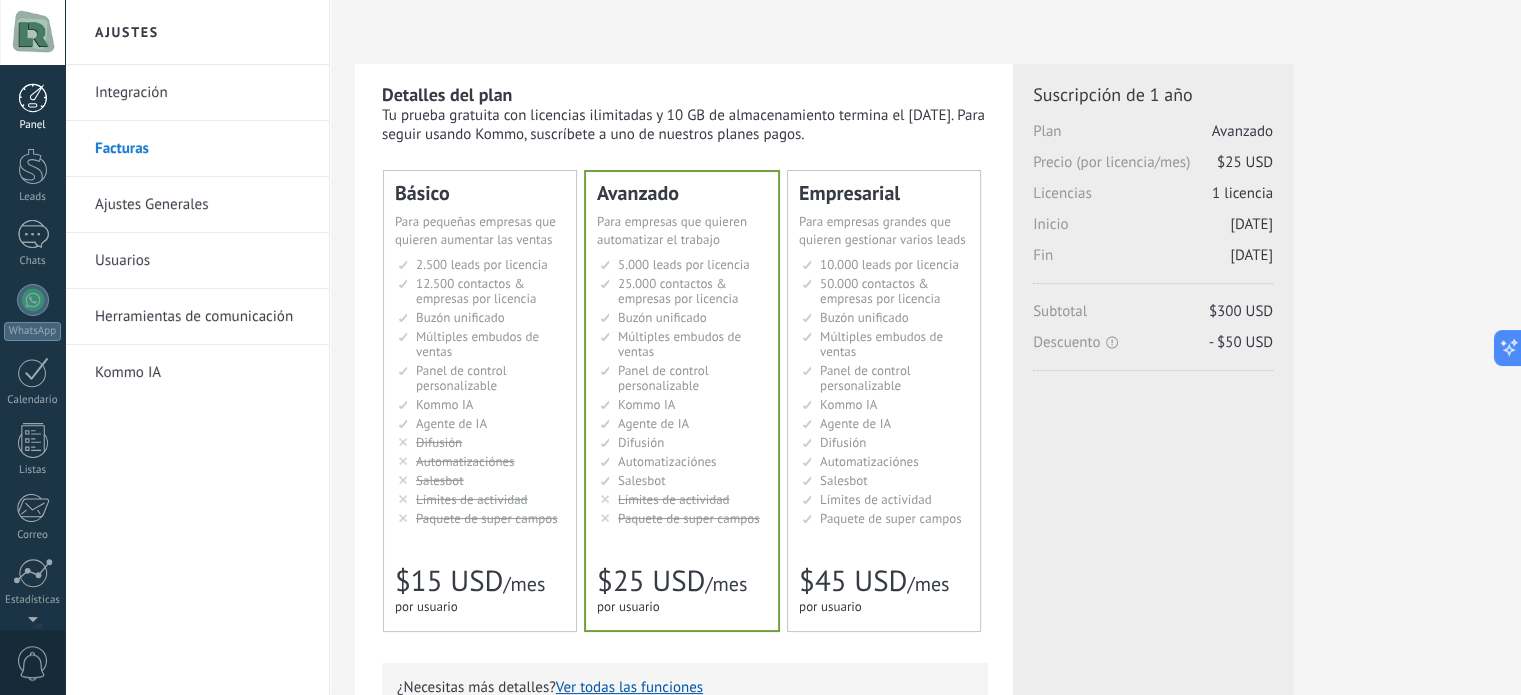 click at bounding box center (33, 98) 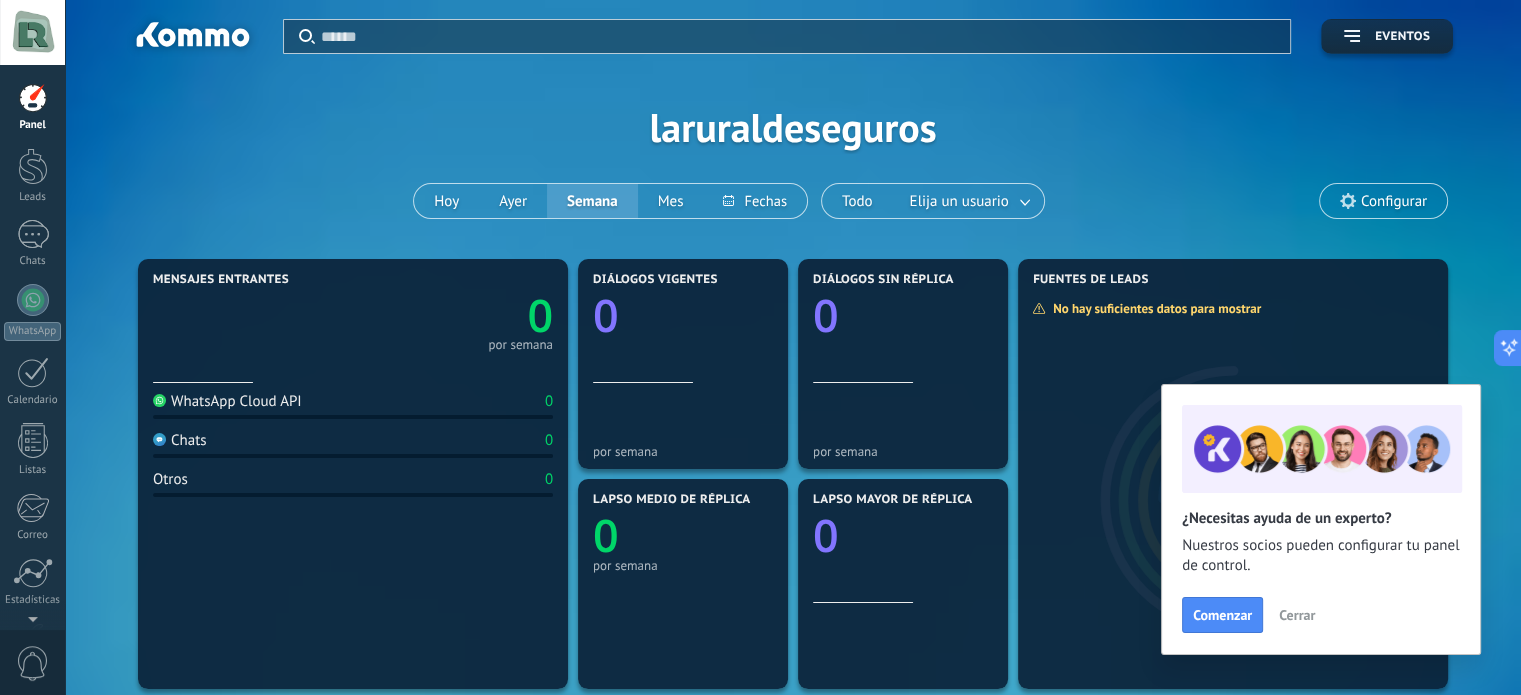 click on "Cerrar" at bounding box center [1297, 615] 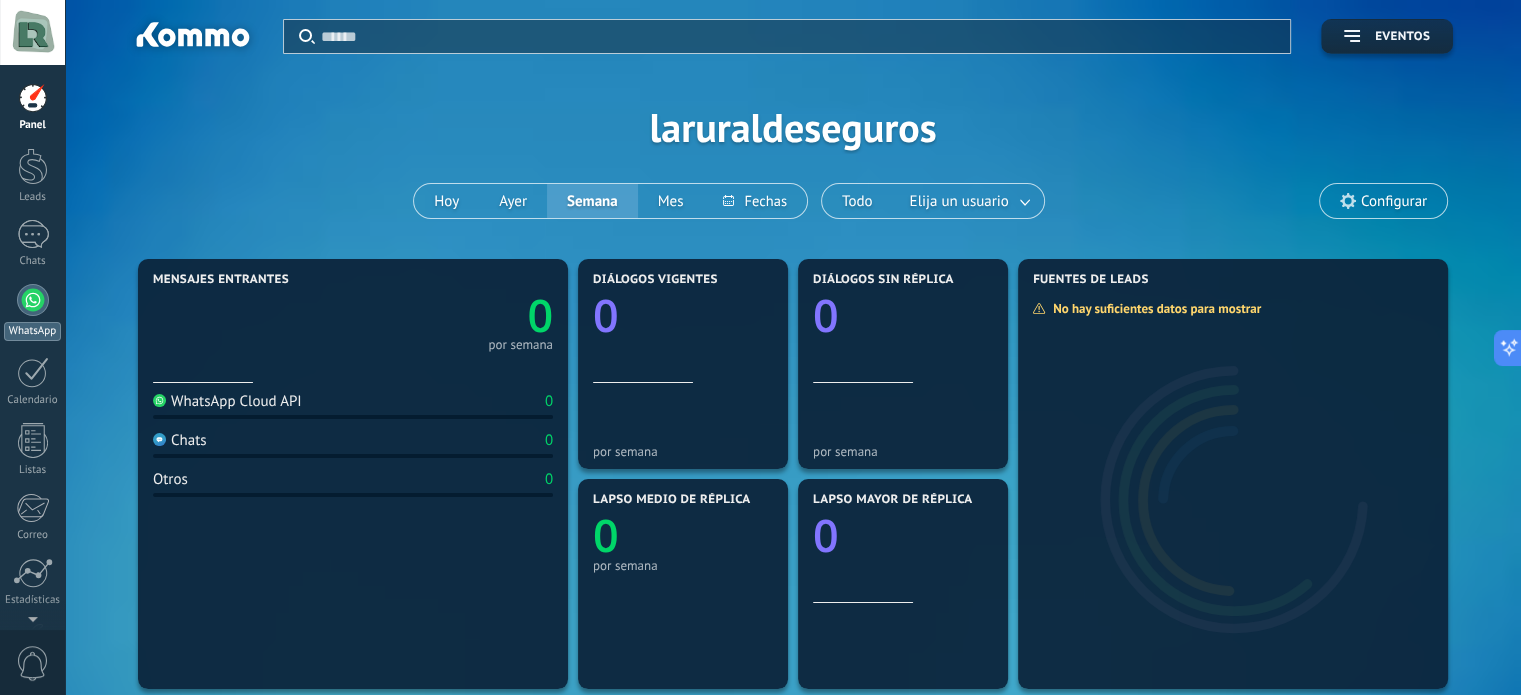click at bounding box center (33, 300) 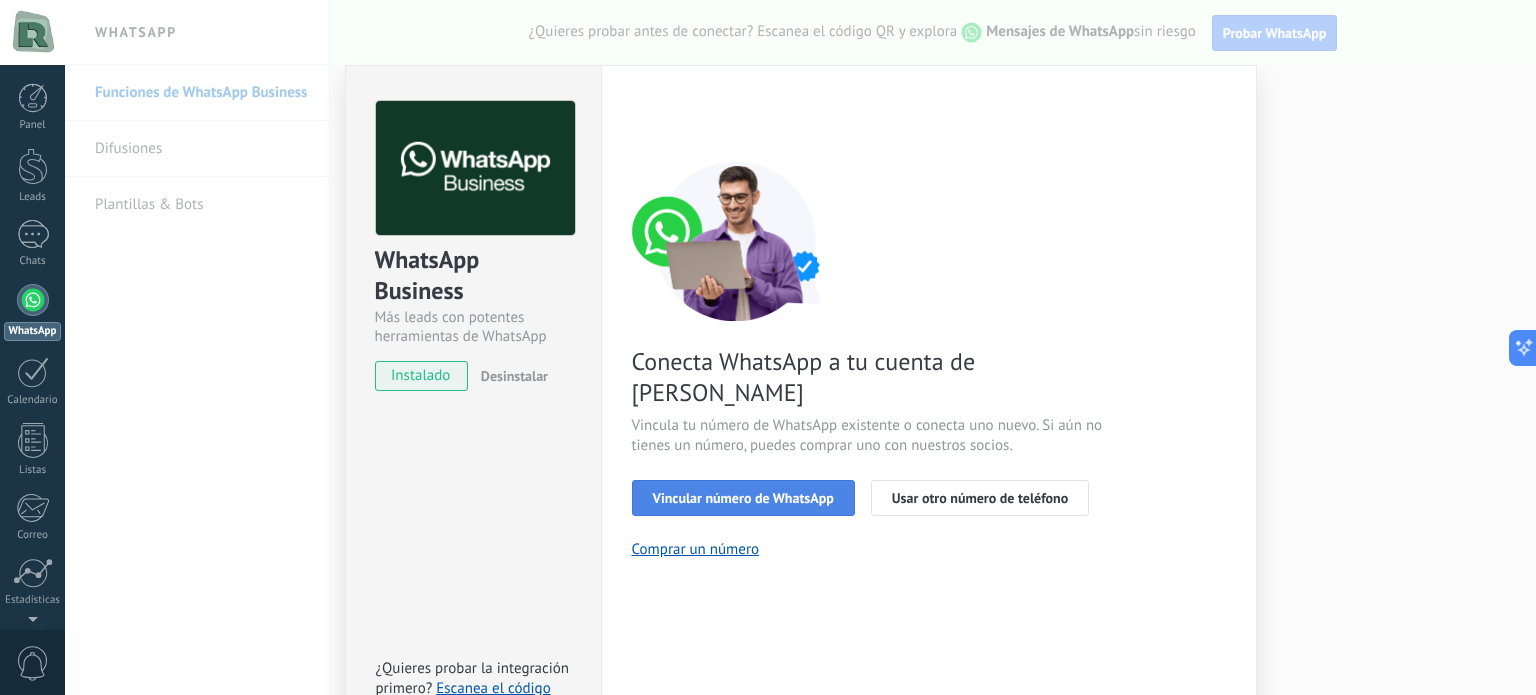click on "Vincular número de WhatsApp" at bounding box center (743, 498) 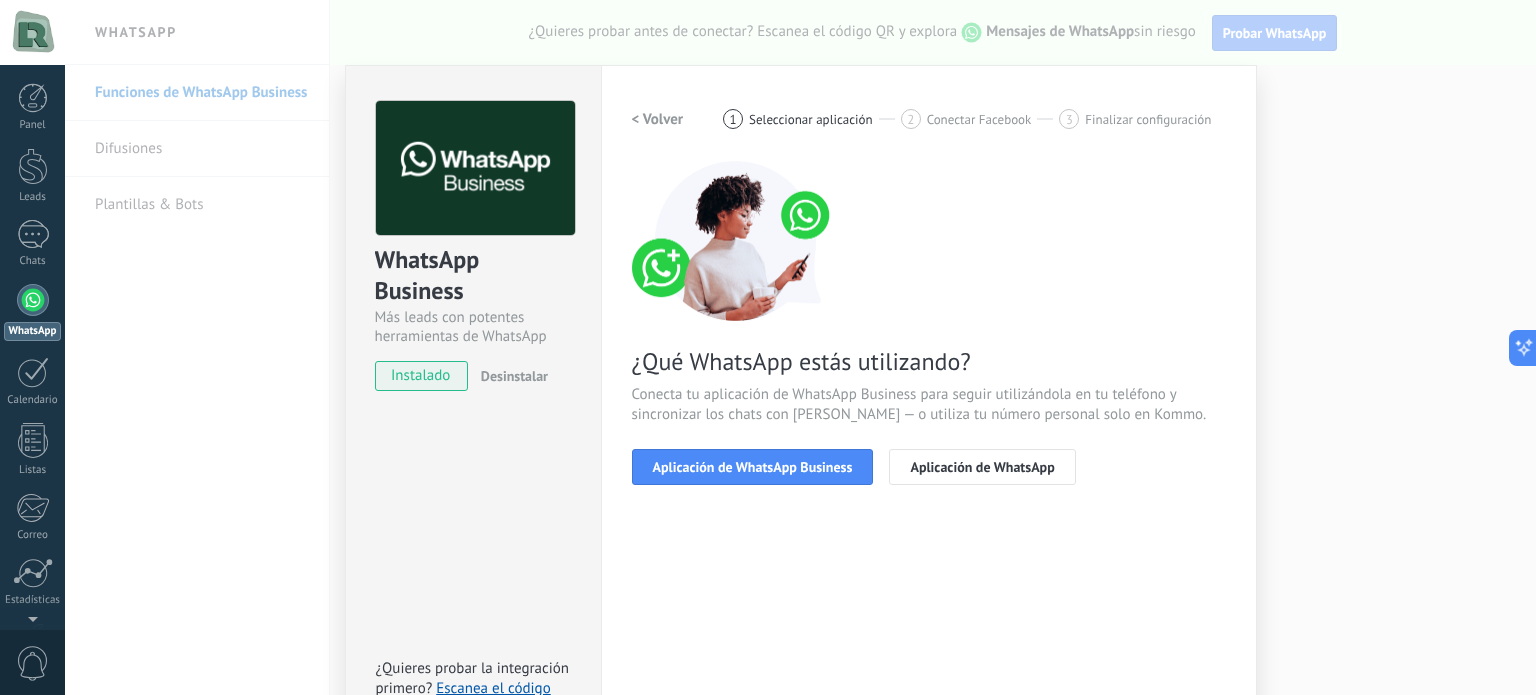 click on "Aplicación de WhatsApp Business" at bounding box center [753, 467] 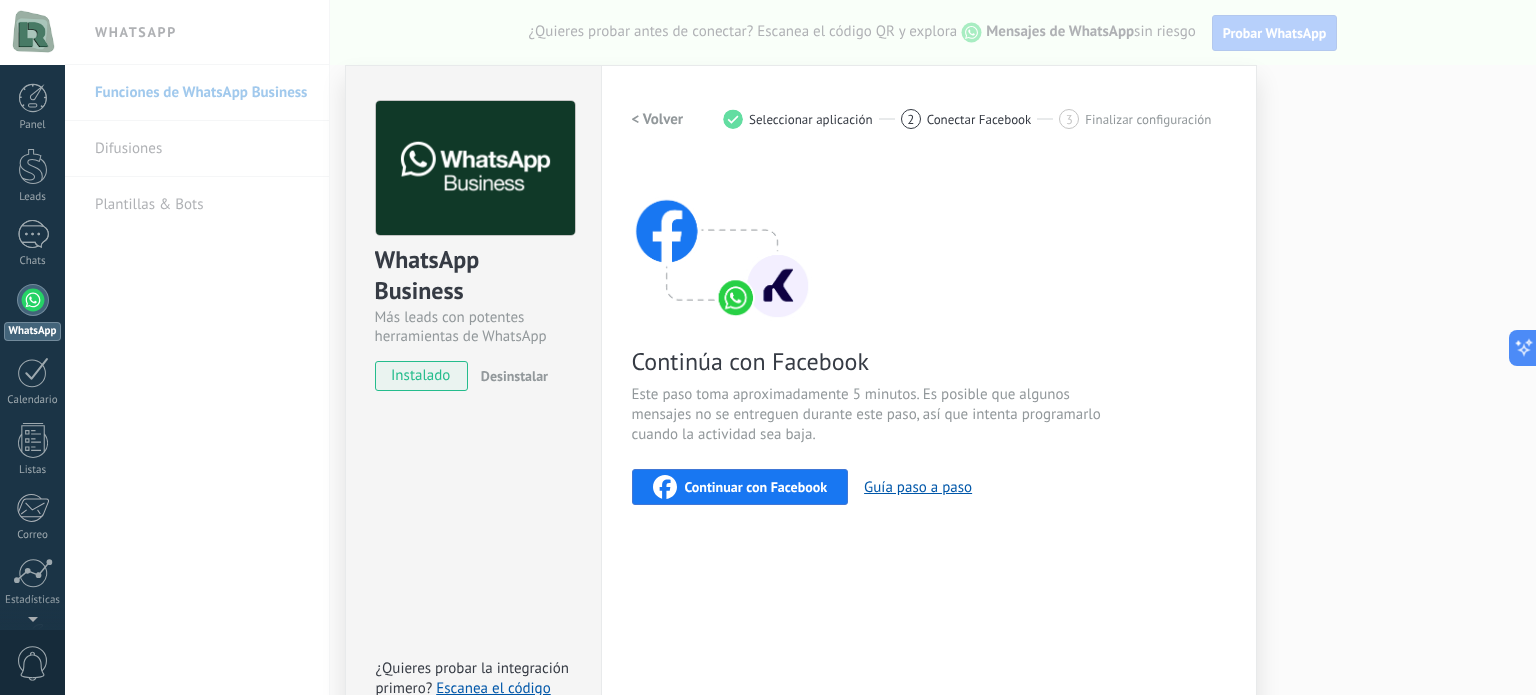 click on "Continuar con Facebook" at bounding box center [740, 487] 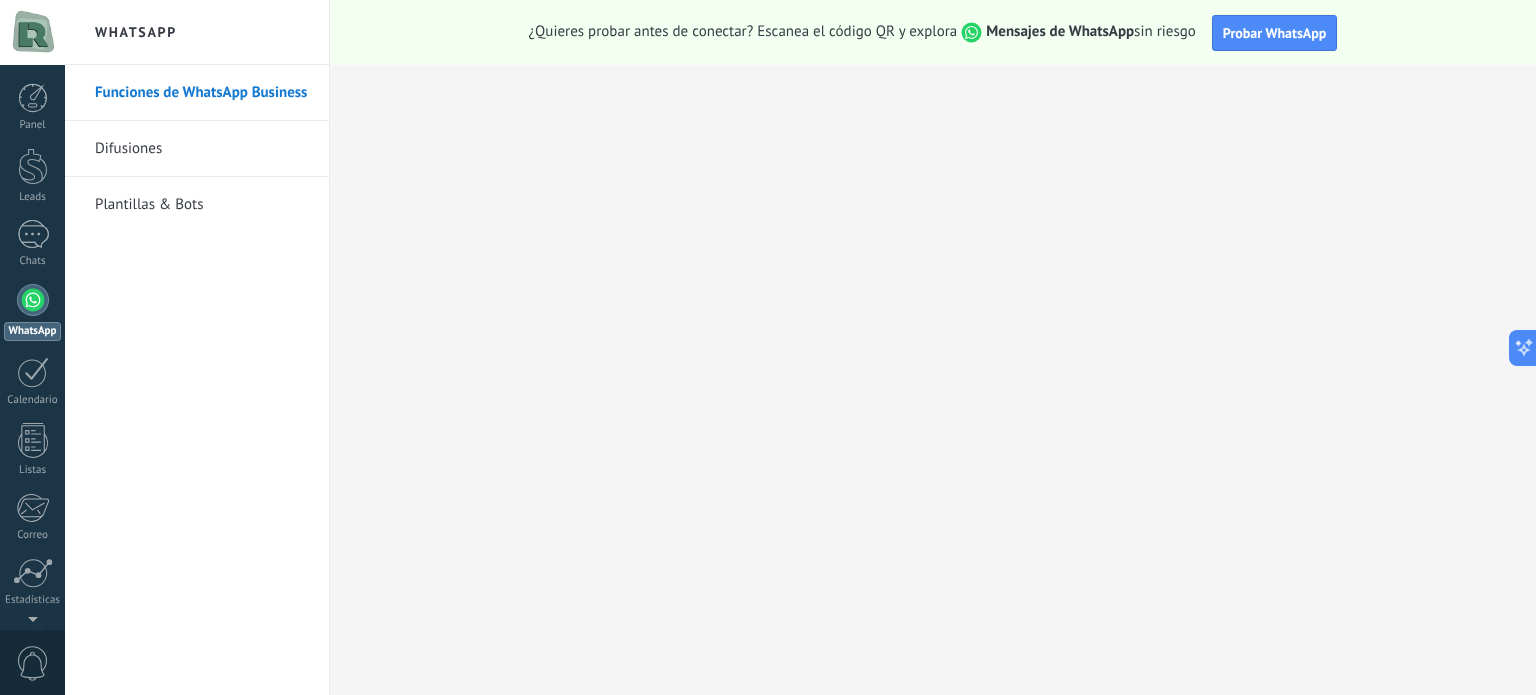 click on "Difusiones" at bounding box center [202, 149] 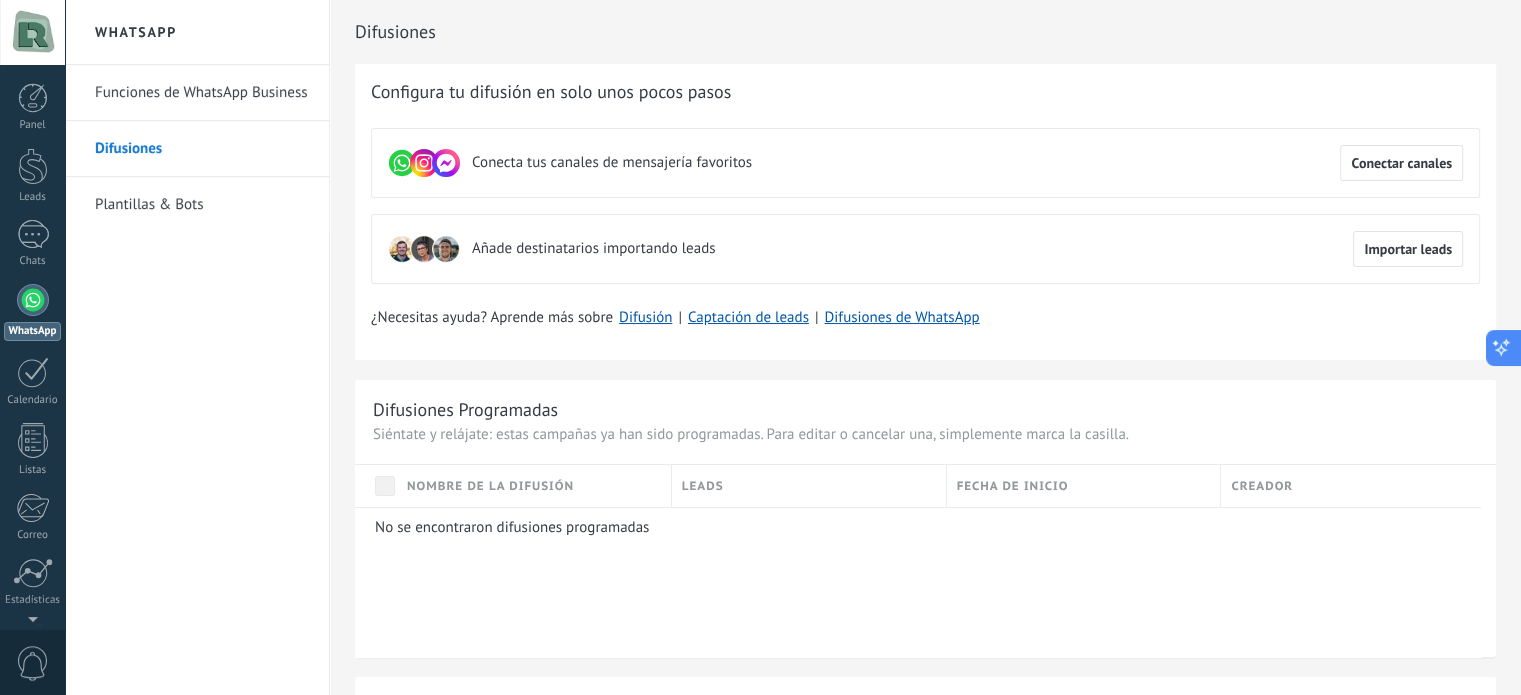 click 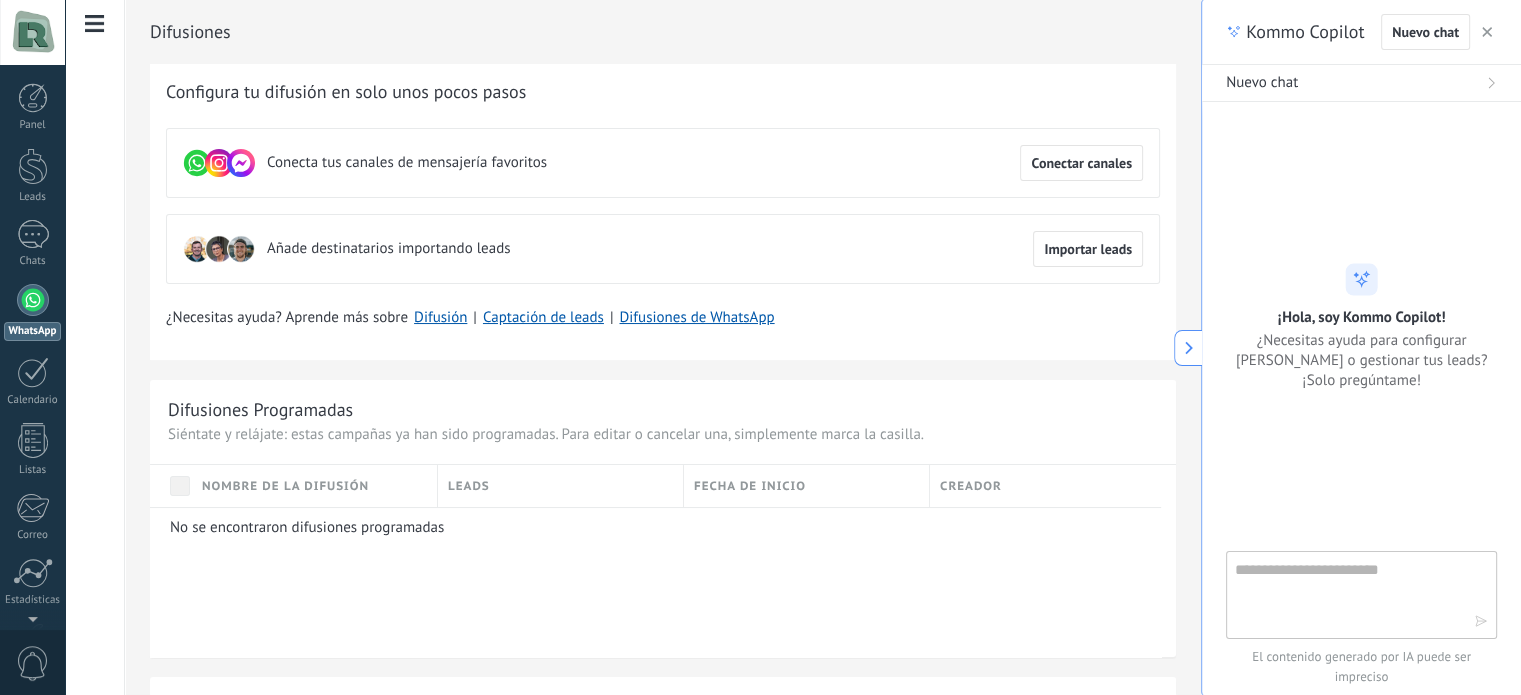 click at bounding box center [1347, 594] 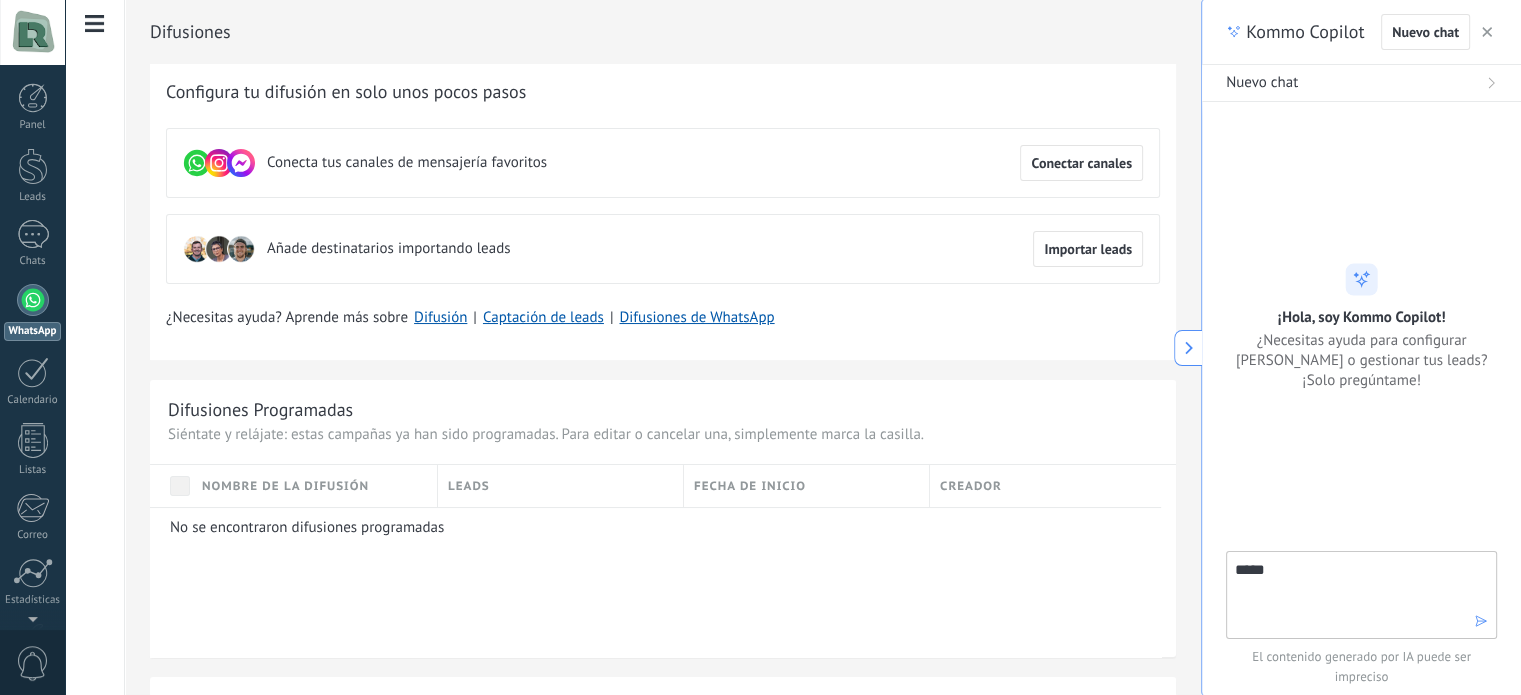 type on "****" 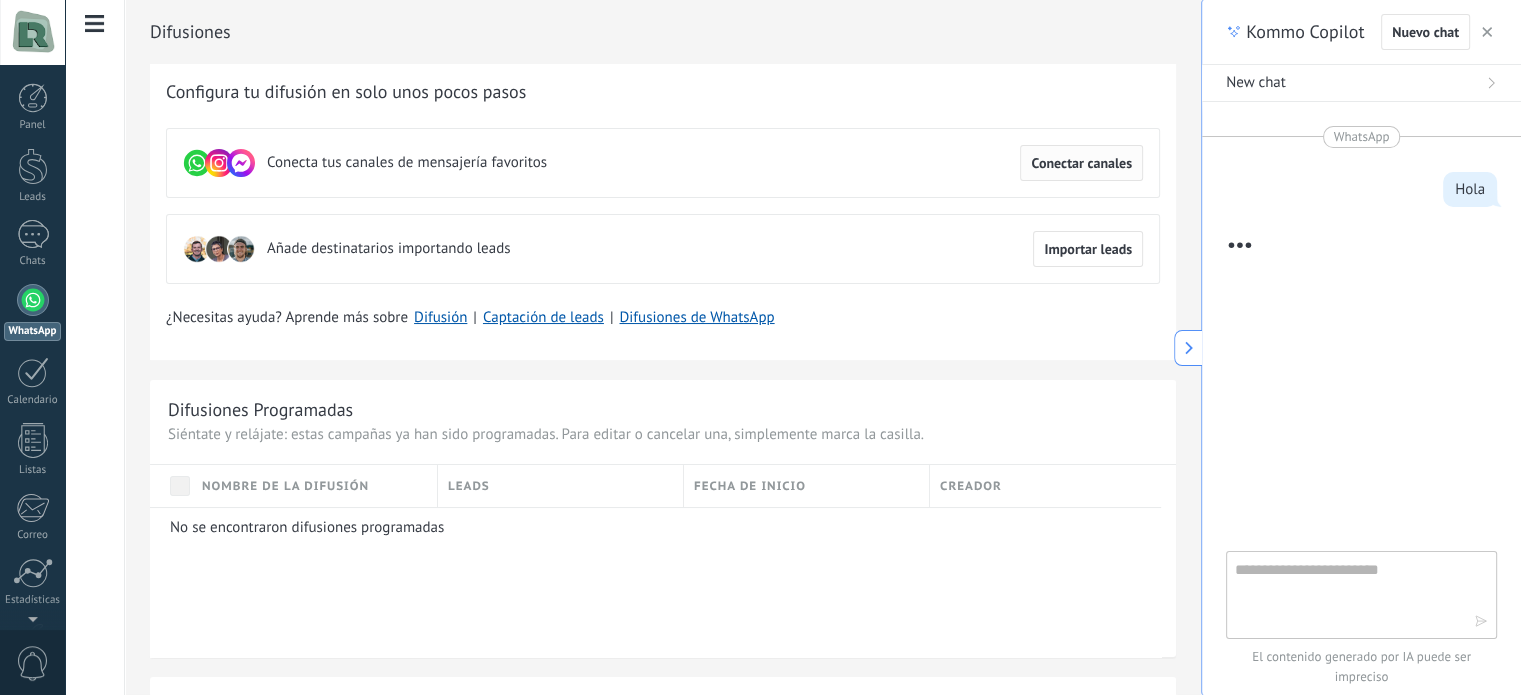 click on "Conectar canales" at bounding box center [1081, 163] 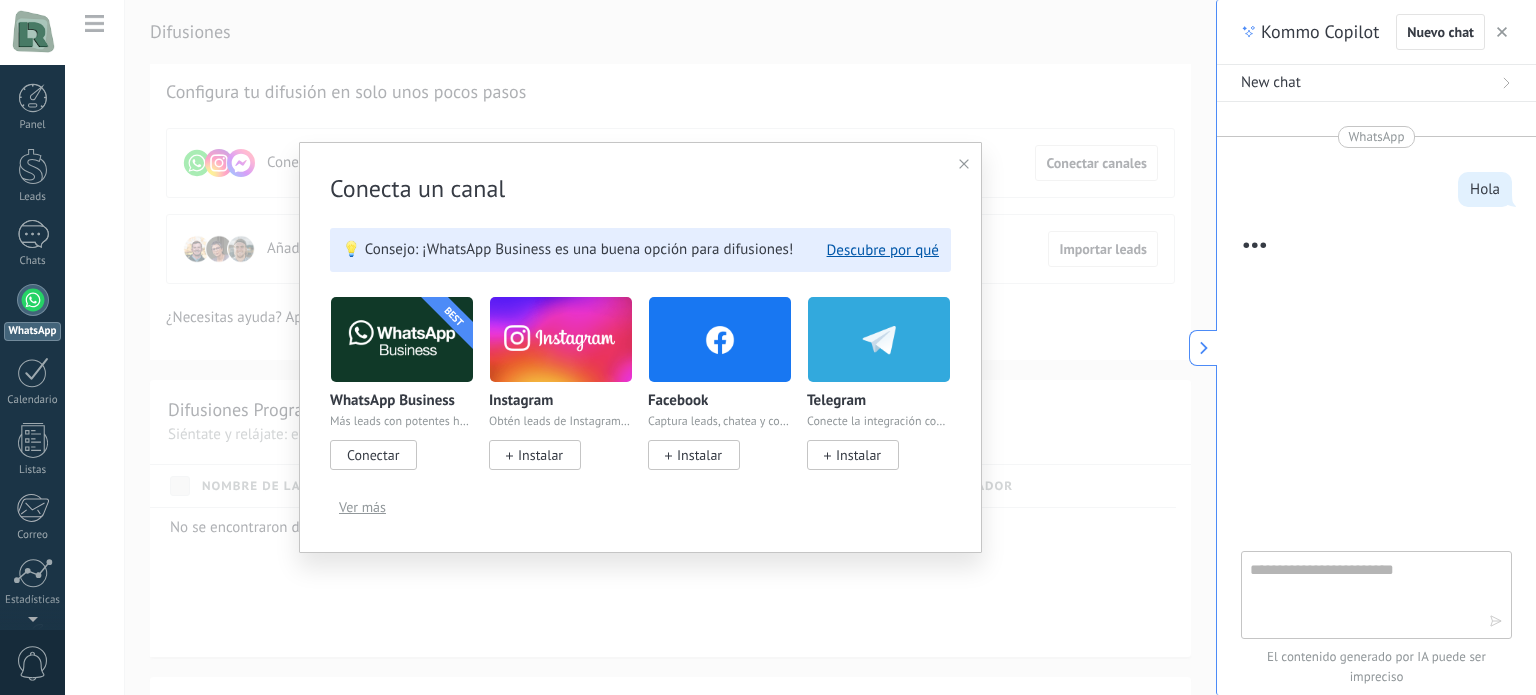 click at bounding box center (1502, 32) 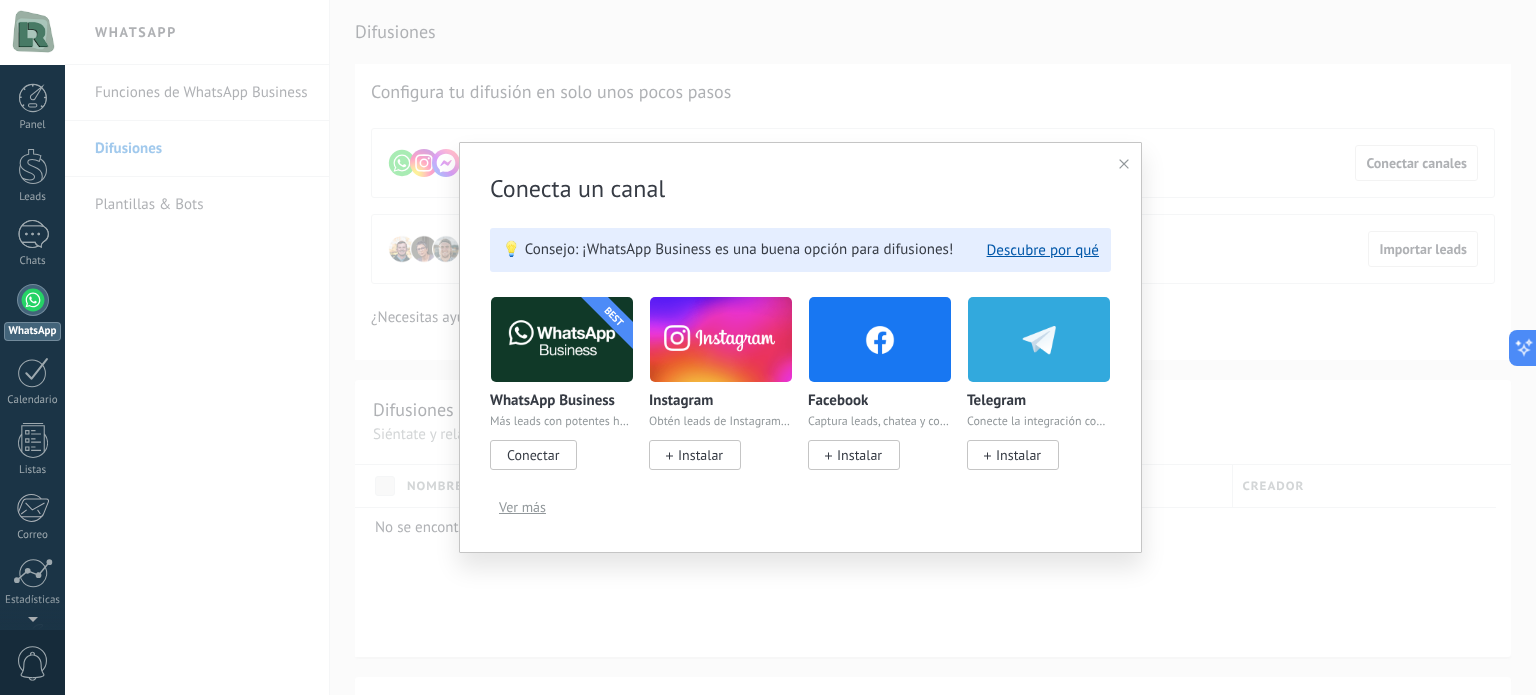 click on "Conectar" at bounding box center (533, 455) 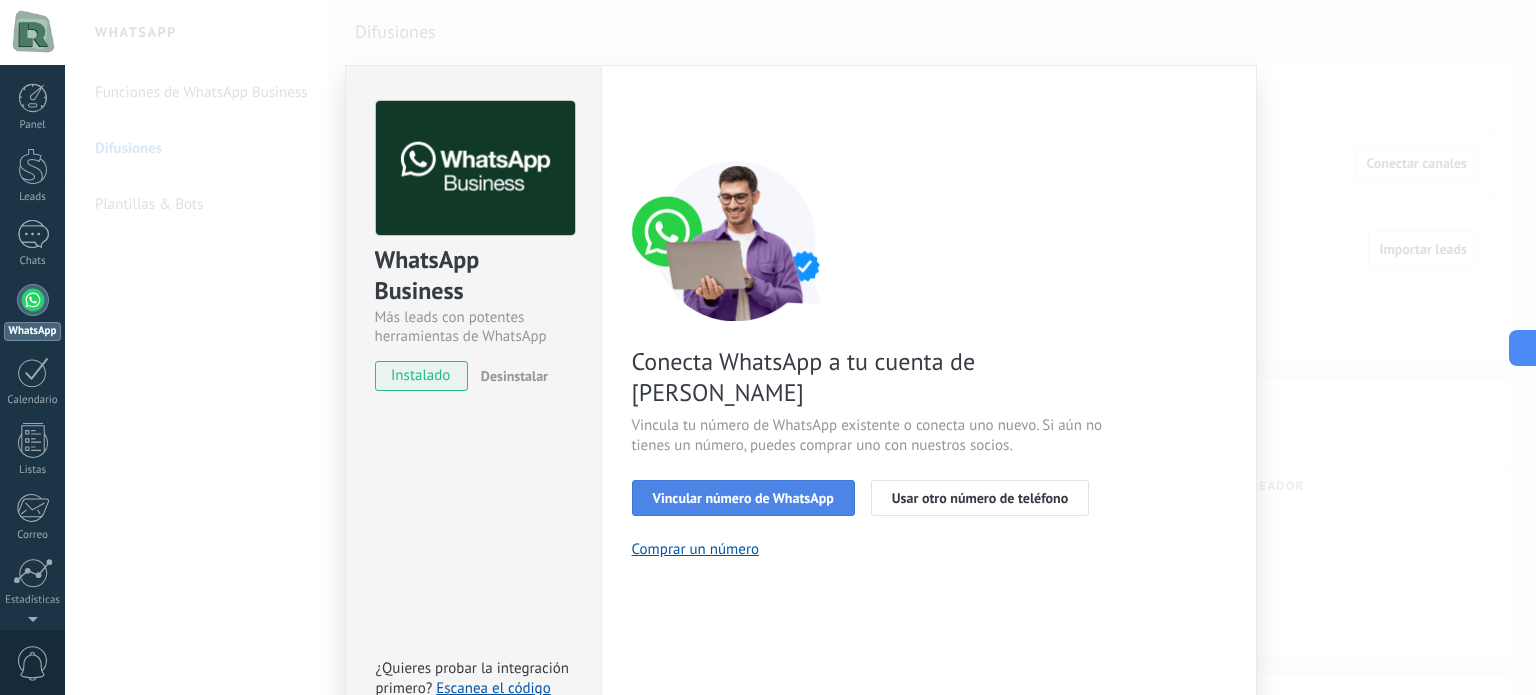 click on "Vincular número de WhatsApp" at bounding box center (743, 498) 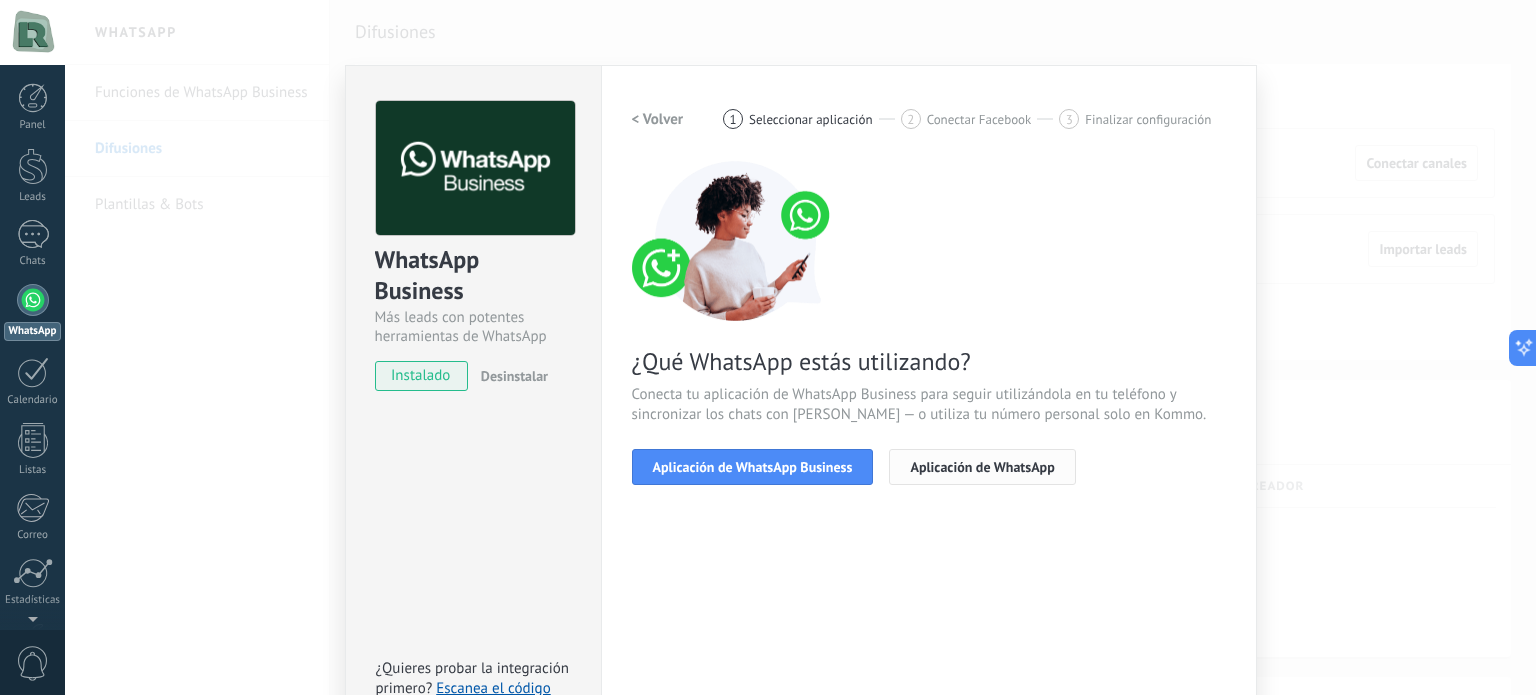 click on "Aplicación de WhatsApp" at bounding box center (982, 467) 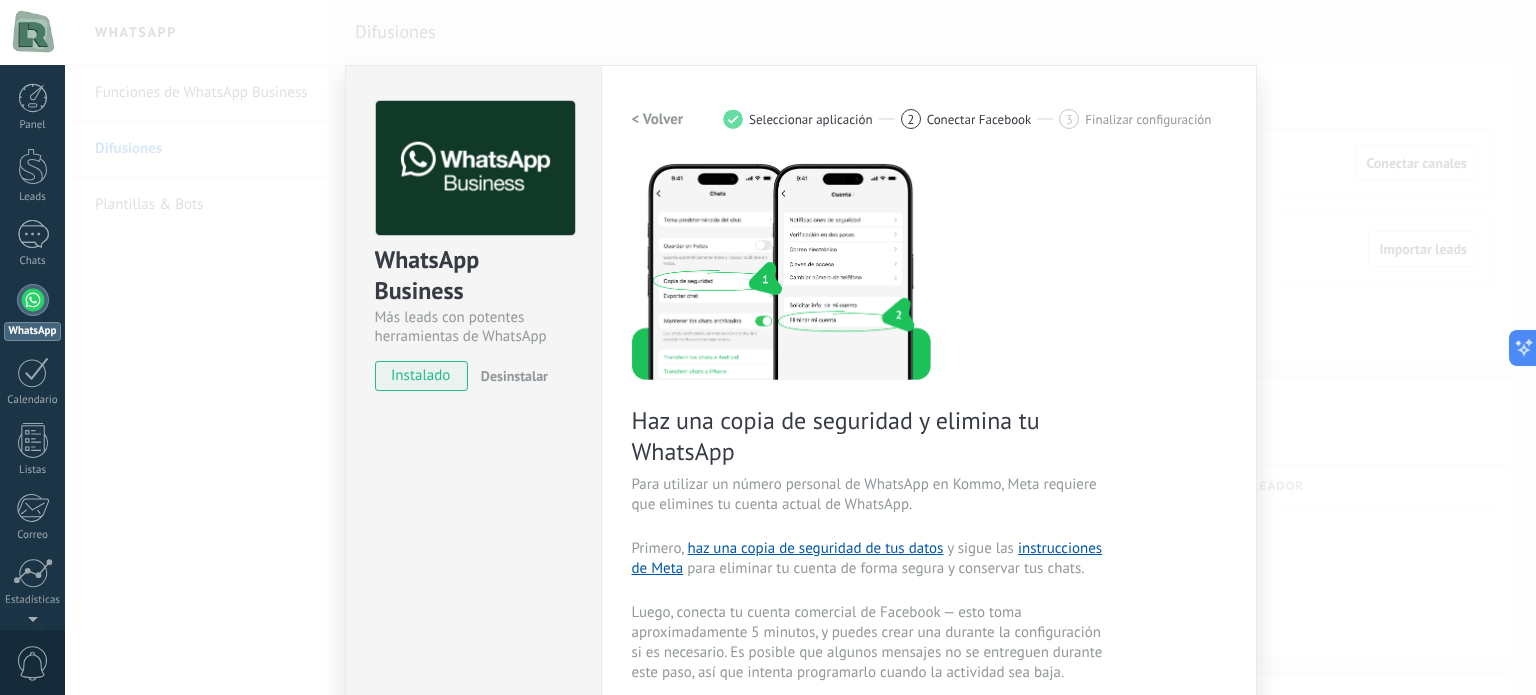 click on "Haz una copia de seguridad y elimina tu WhatsApp Para utilizar un número personal de WhatsApp en Kommo, Meta requiere que elimines tu cuenta actual de WhatsApp. Primero,    haz una copia de seguridad de tus datos   y sigue las   instrucciones de Meta   para eliminar tu cuenta de forma segura y conservar tus chats. Luego, conecta tu cuenta comercial de Facebook — esto toma aproximadamente 5 minutos, y puedes crear una durante la configuración si es necesario. Es posible que algunos mensajes no se entreguen durante este paso, así que intenta programarlo cuando la actividad sea baja. Continuar con Facebook Guía paso a paso" at bounding box center [929, 452] 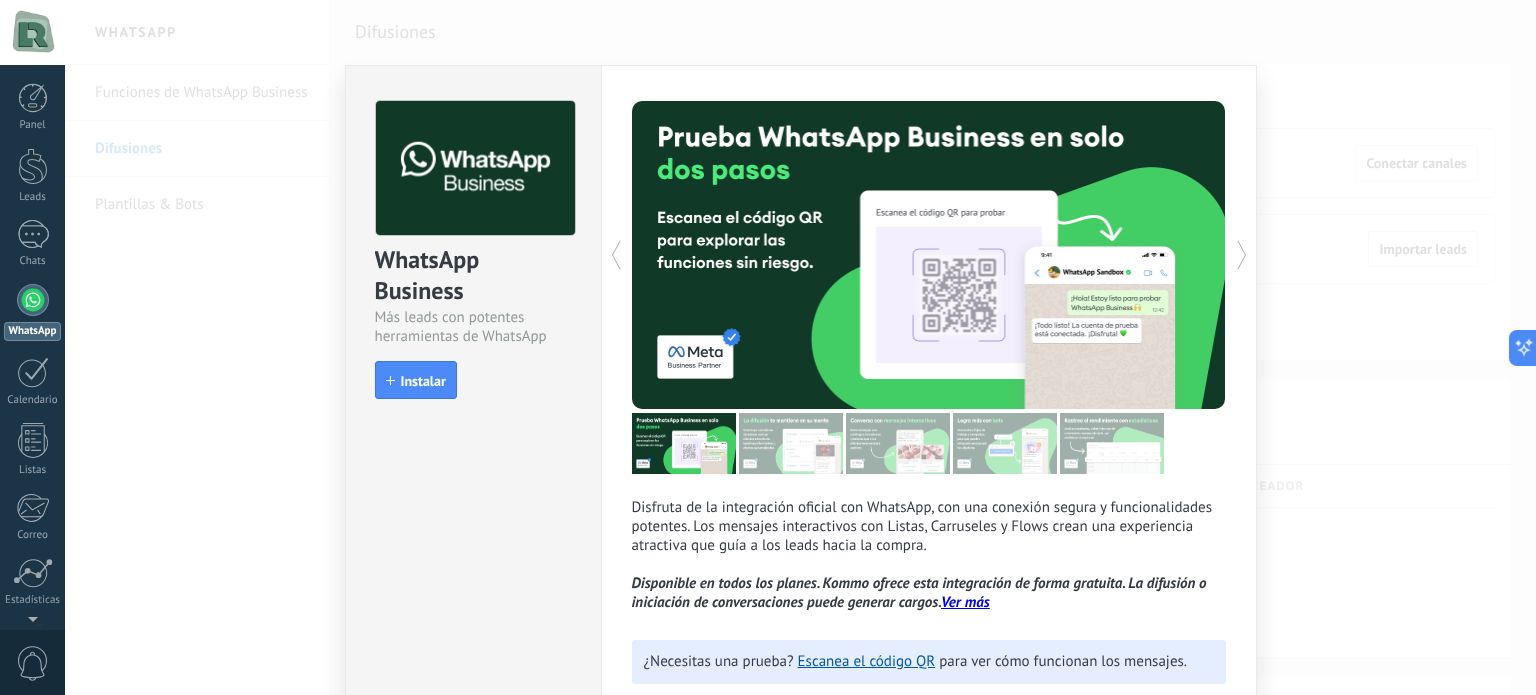 click on "WhatsApp Business Más leads con potentes herramientas de WhatsApp install Instalar Disfruta de la integración oficial con WhatsApp, con una conexión segura y funcionalidades potentes. Los mensajes interactivos con Listas, Carruseles y Flows crean una experiencia atractiva que guía a los leads hacia la compra.    Disponible en todos los planes. Kommo ofrece esta integración de forma gratuita. La difusión o iniciación de conversaciones puede generar cargos.  Ver más más ¿Necesitas una prueba?   Escanea el código QR   para ver cómo funcionan los mensajes." at bounding box center [800, 347] 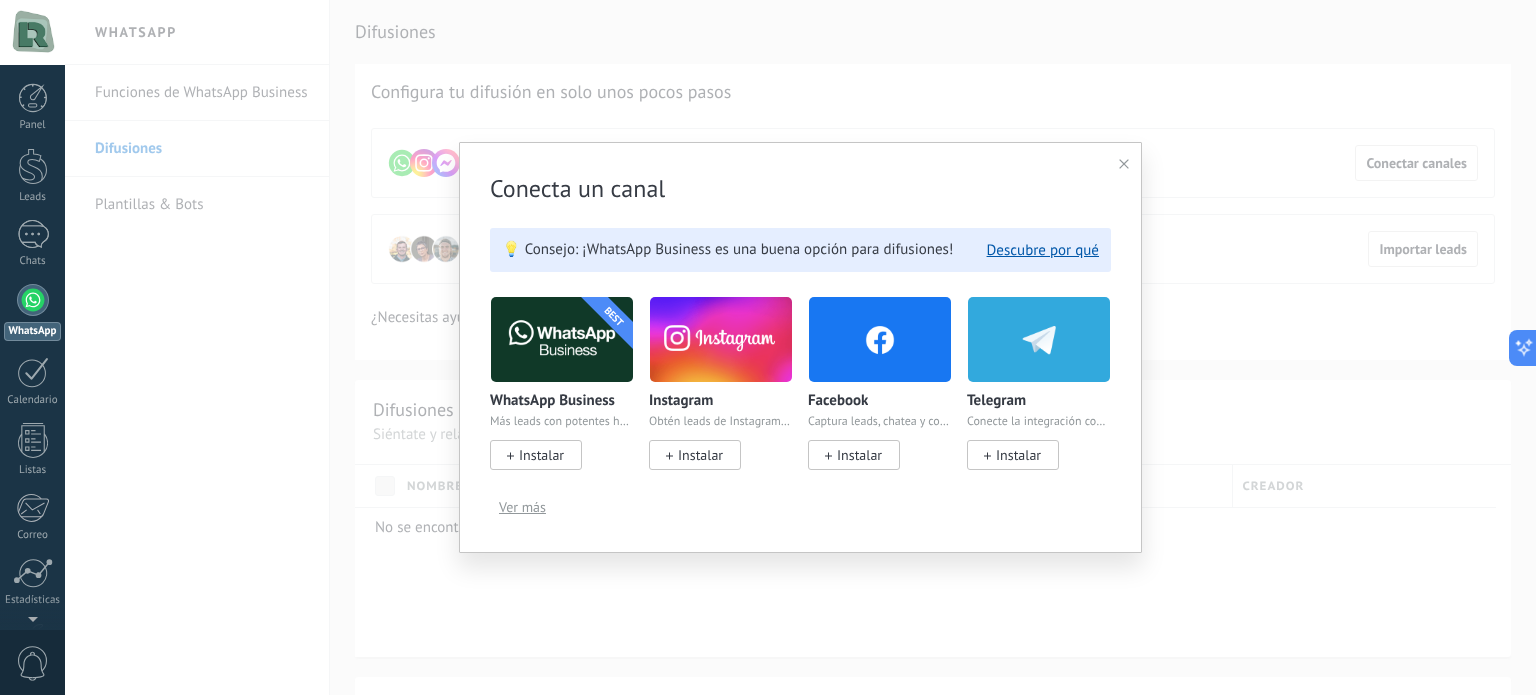 click on "Instalar" at bounding box center (536, 455) 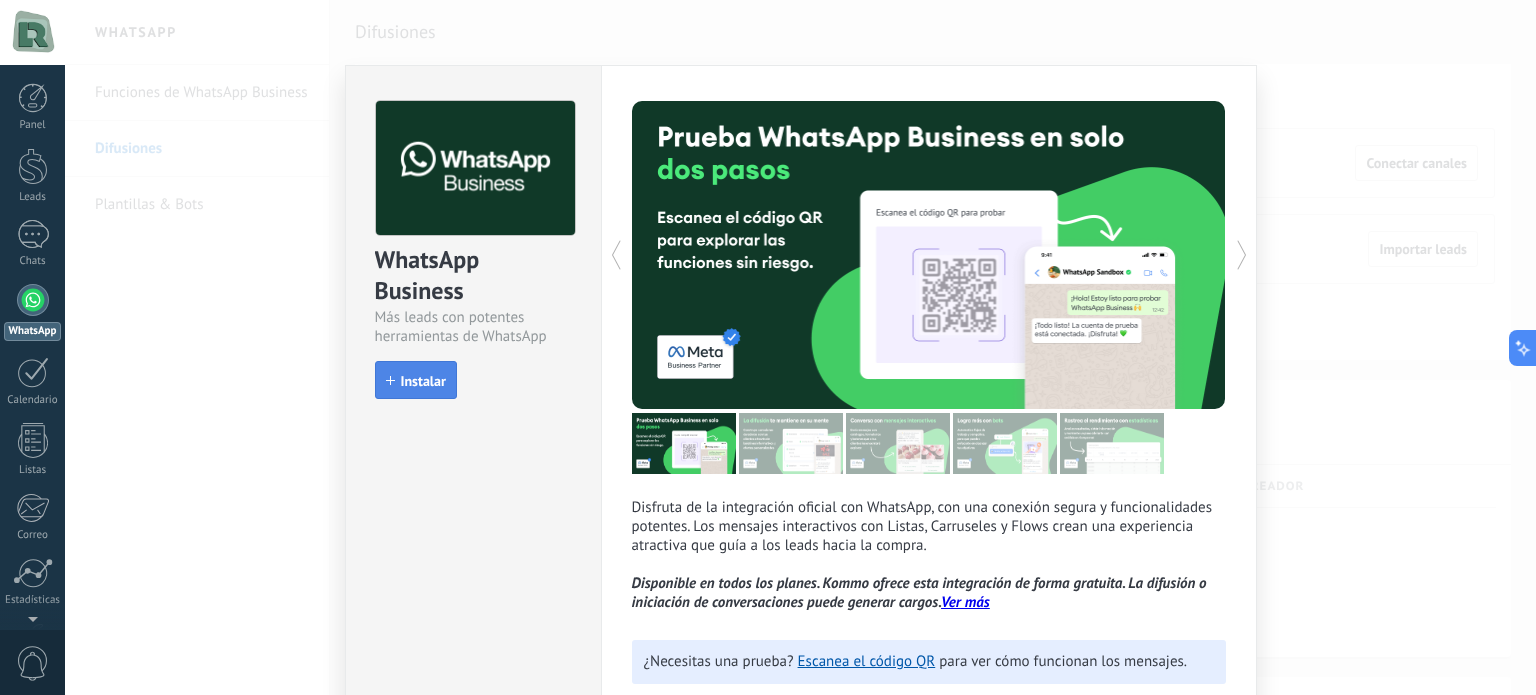 click on "Instalar" at bounding box center (416, 380) 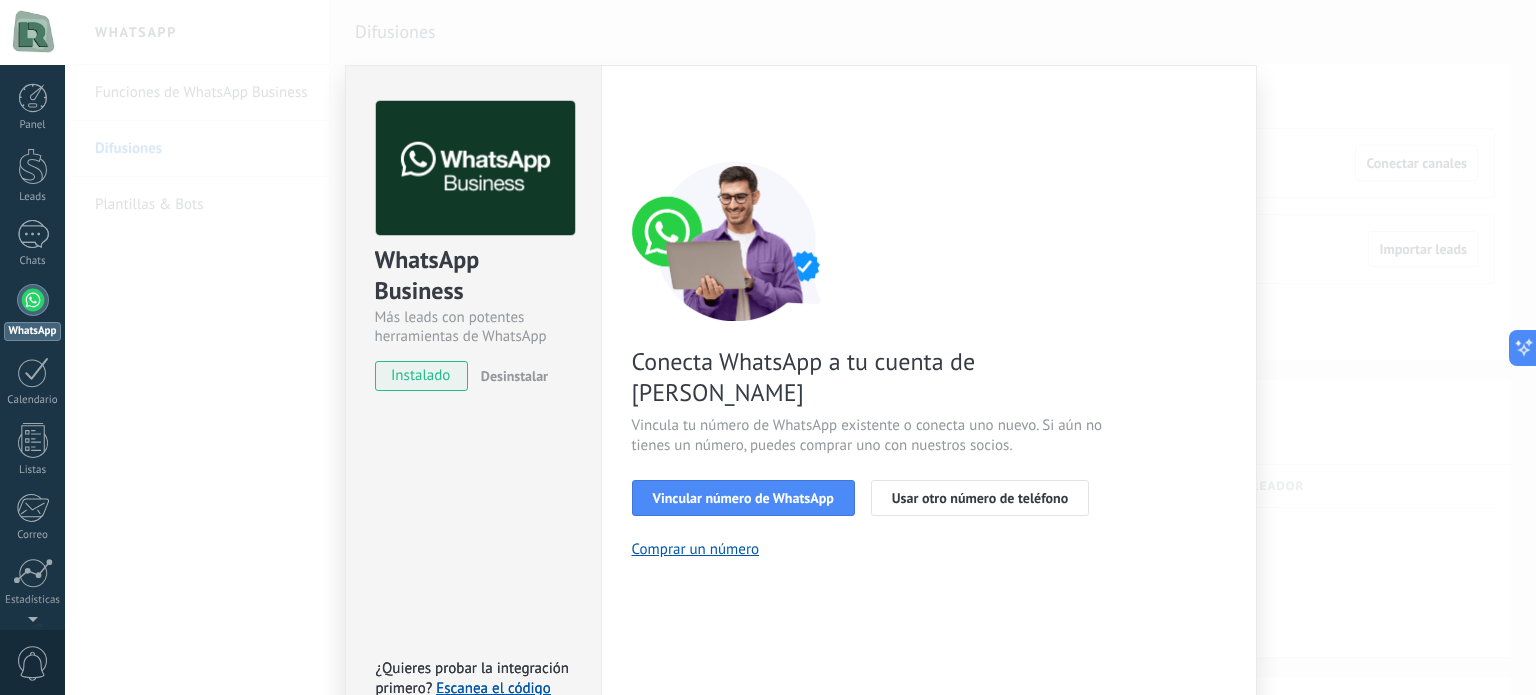 click on "< Volver 1 Seleccionar aplicación 2 Conectar Facebook  3 Finalizar configuración" at bounding box center (929, 119) 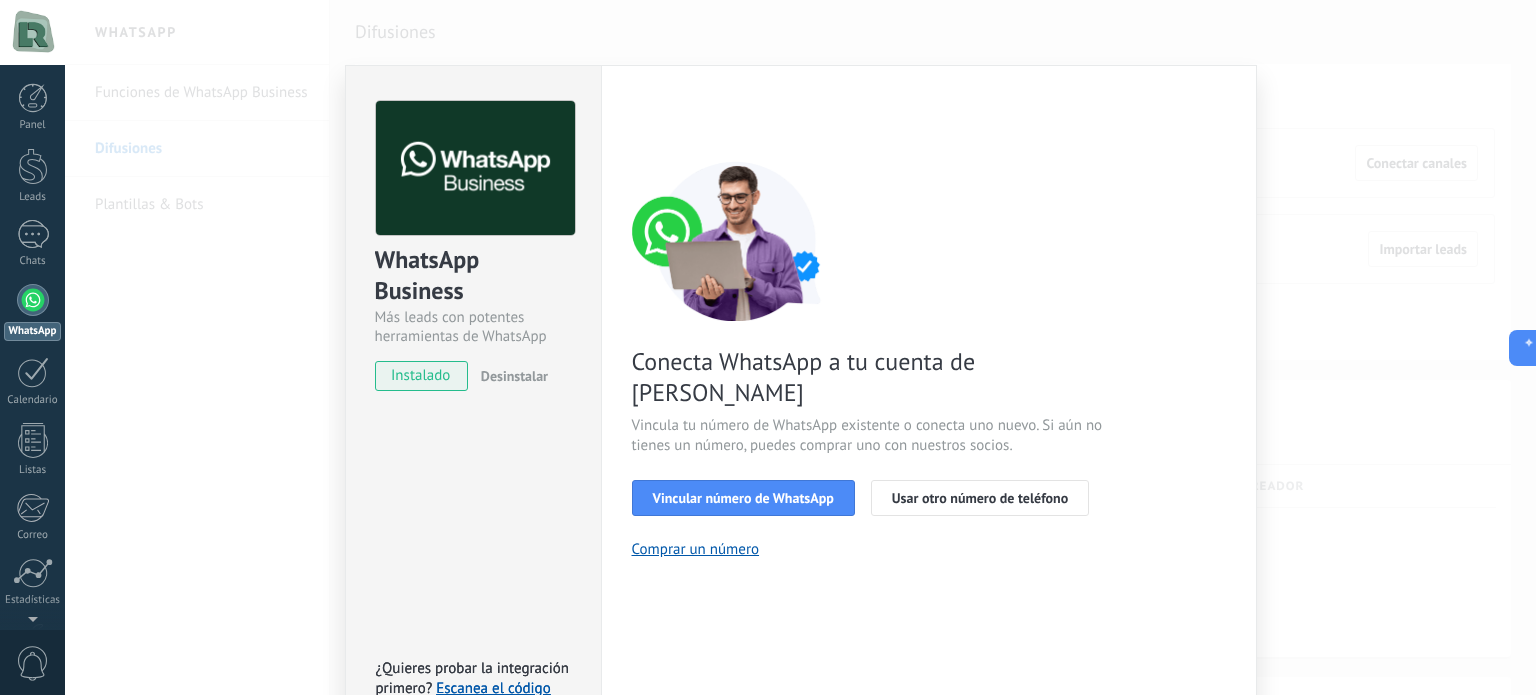 click on "WhatsApp Business Más leads con potentes herramientas de WhatsApp instalado Desinstalar ¿Quieres probar la integración primero?   Escanea el código QR   para ver cómo funciona. ¿Quieres probar la integración primero?   Escanea el código QR   para ver cómo funciona. Configuraciones Autorizaciones This tab logs the users who have granted integration access to this account. If you want to to remove a user's ability to send requests to the account on behalf of this integration, you can revoke access. If access is revoked from all users, the integration will stop working. This app is installed, but no one has given it access yet. WhatsApp Cloud API más _:  Guardar < Volver 1 Seleccionar aplicación 2 Conectar Facebook  3 Finalizar configuración Conecta WhatsApp a tu cuenta de Kommo Vincula tu número de WhatsApp existente o conecta uno nuevo. Si aún no tienes un número, puedes comprar uno con nuestros socios. Vincular número de WhatsApp Usar otro número de teléfono Comprar un número" at bounding box center [800, 347] 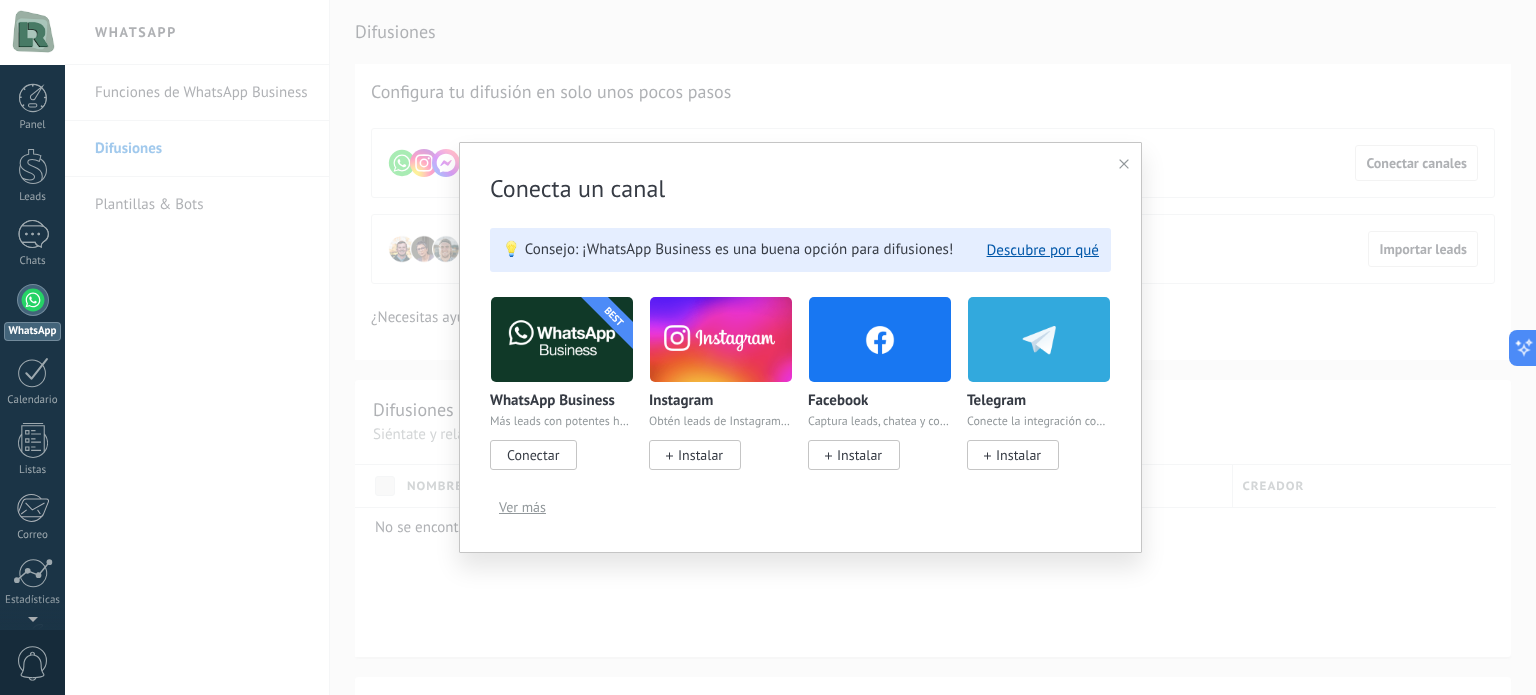 click 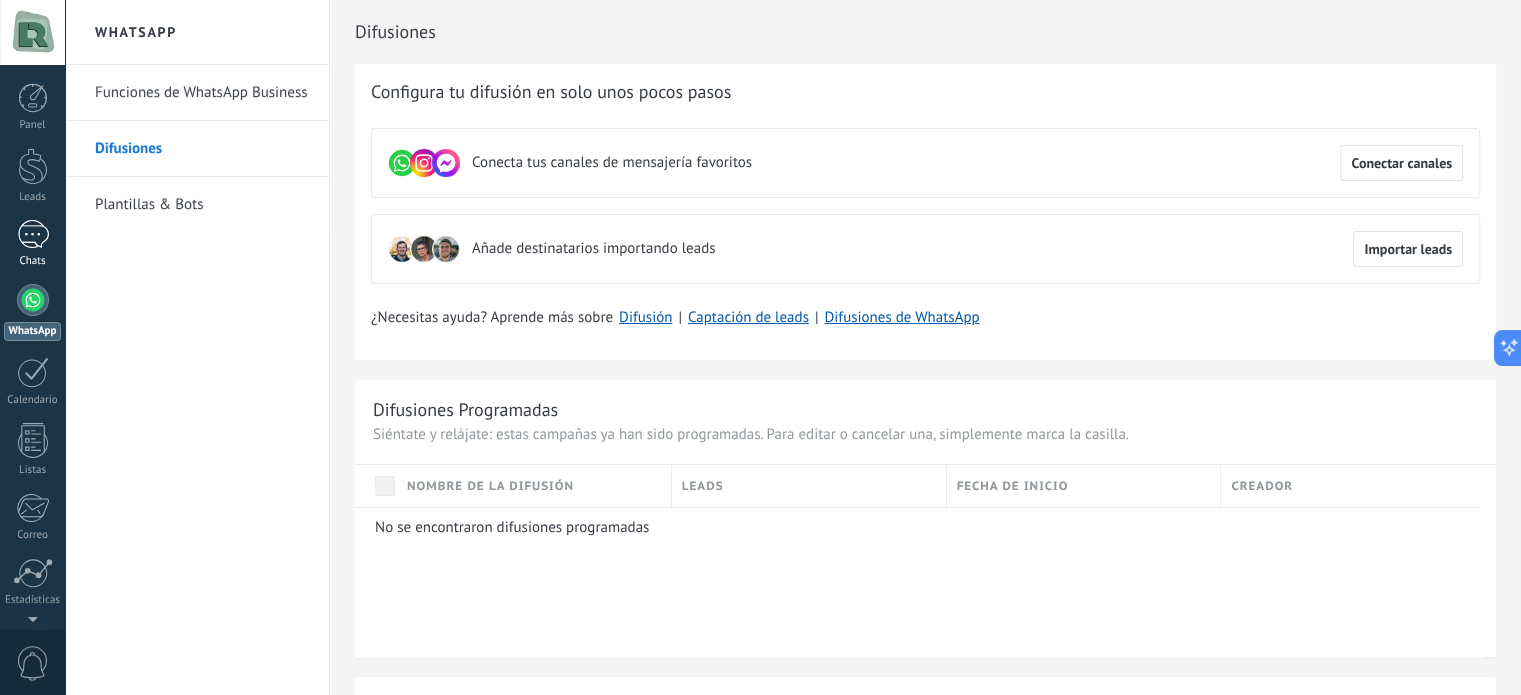 click at bounding box center (33, 234) 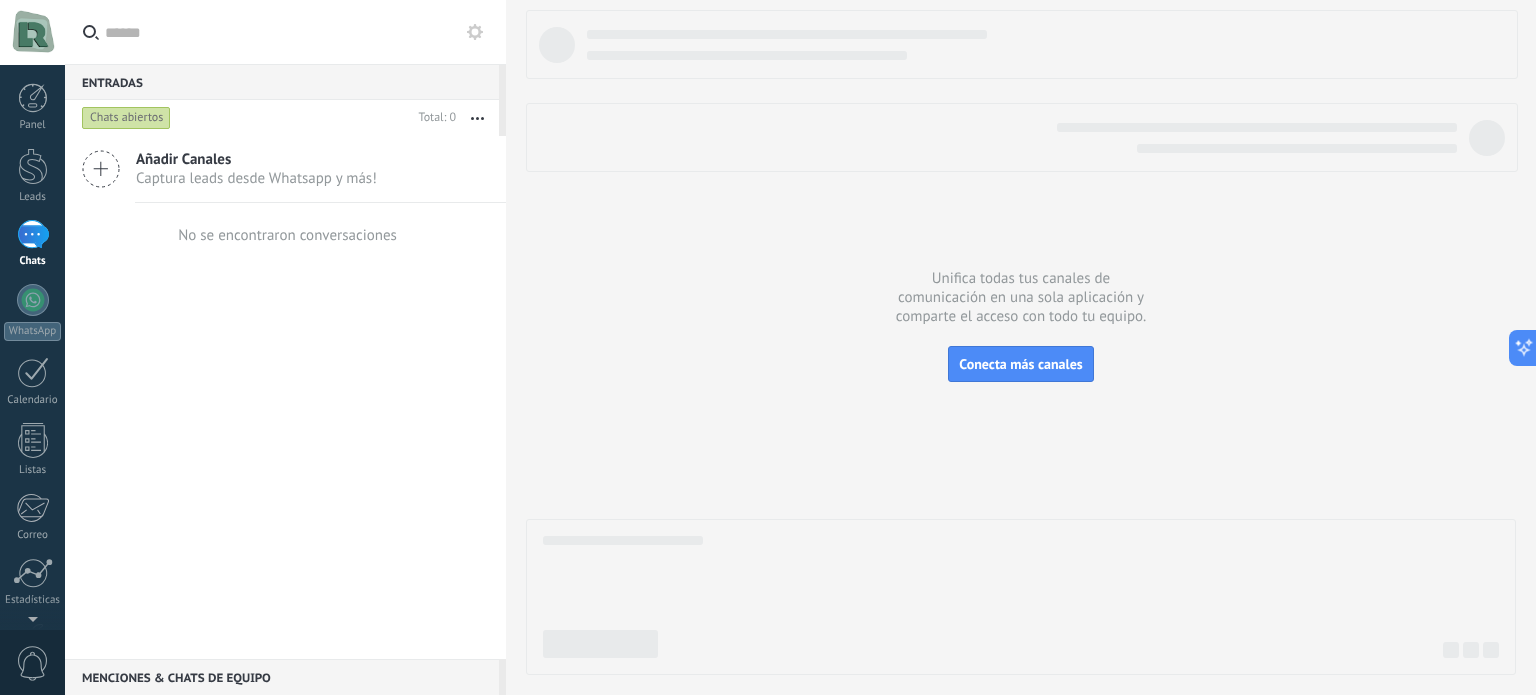 click on "Añadir Canales" at bounding box center [256, 159] 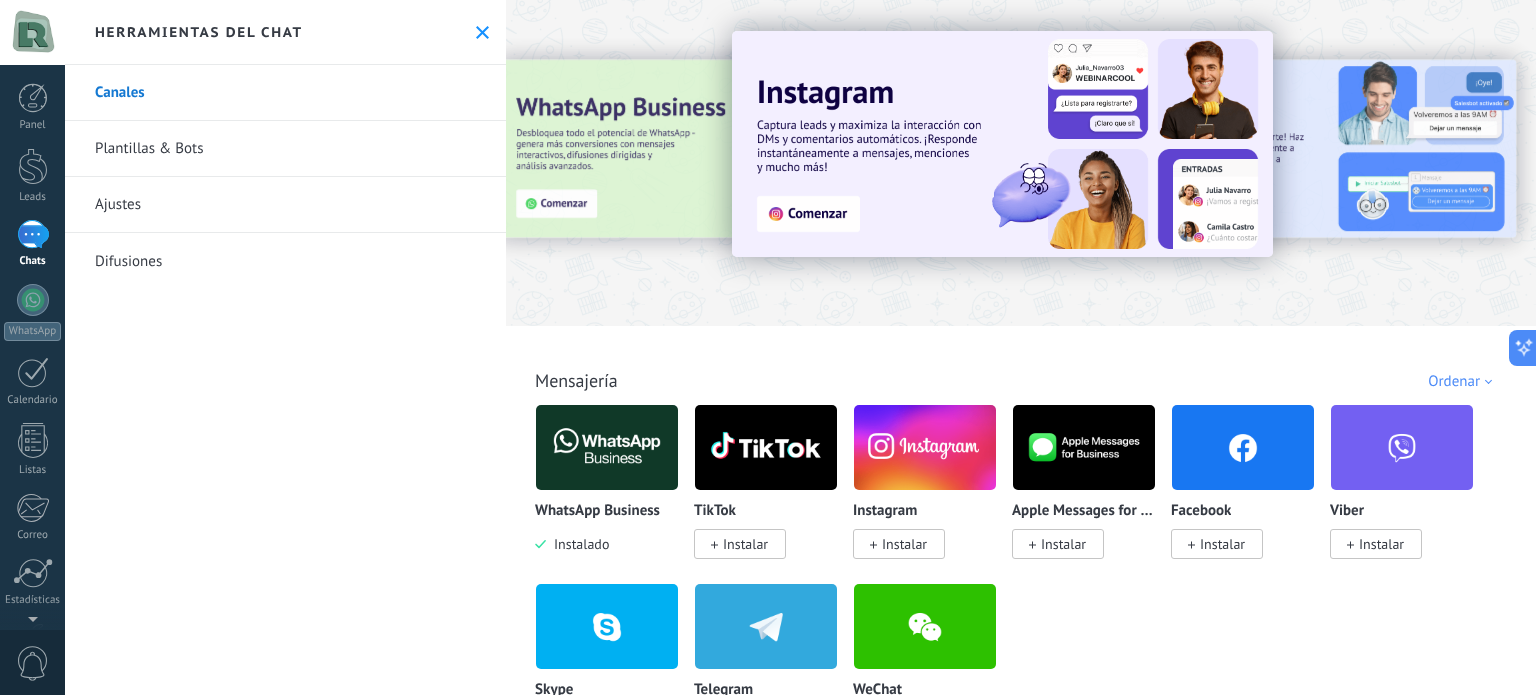 click at bounding box center (531, 162) 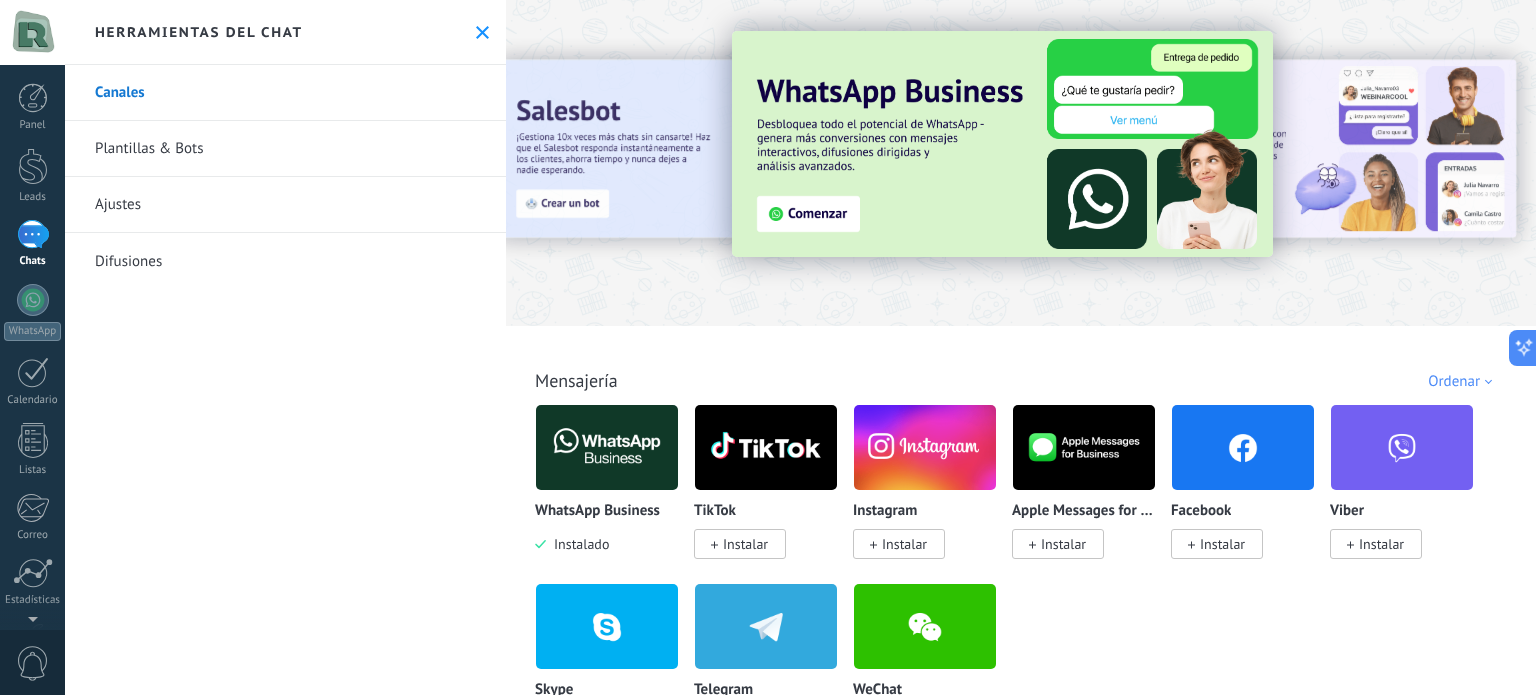 click at bounding box center (1002, 144) 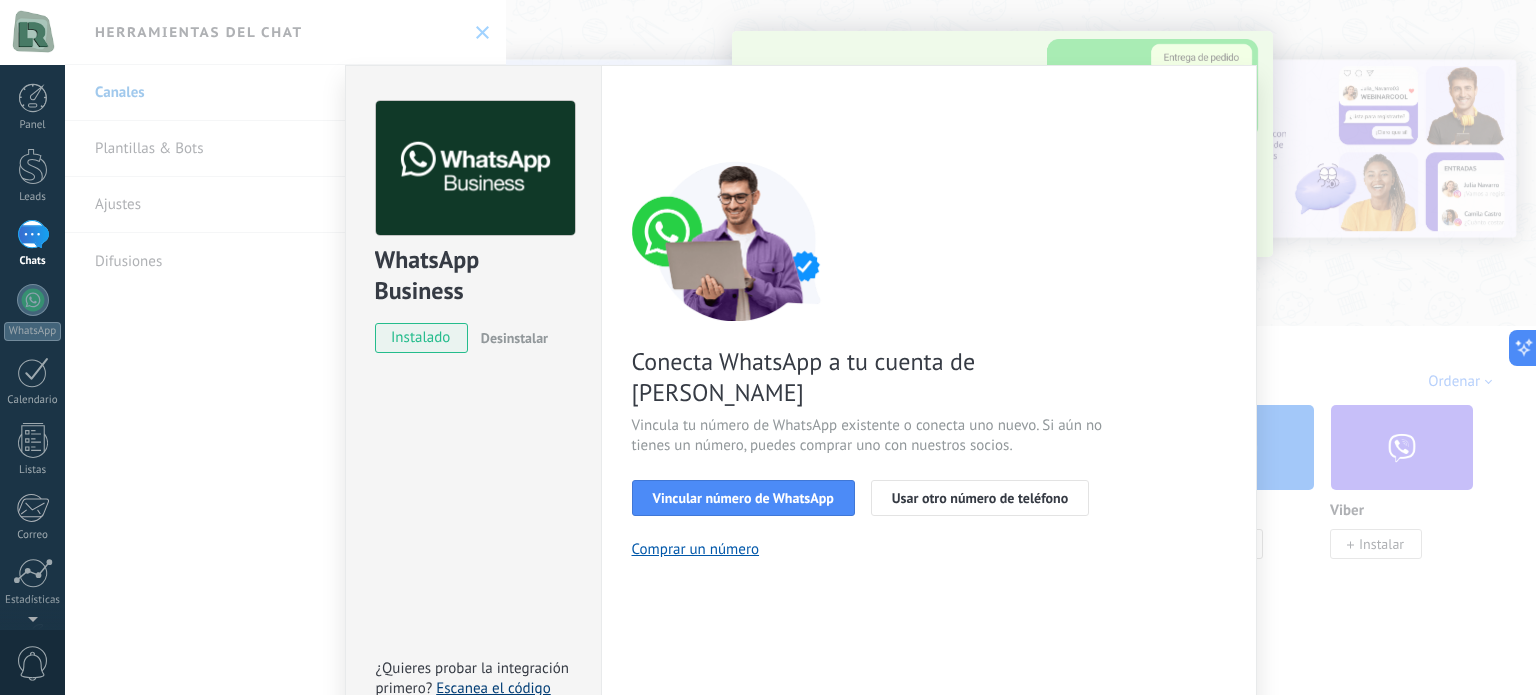 click on "Escanea el código QR" at bounding box center (463, 698) 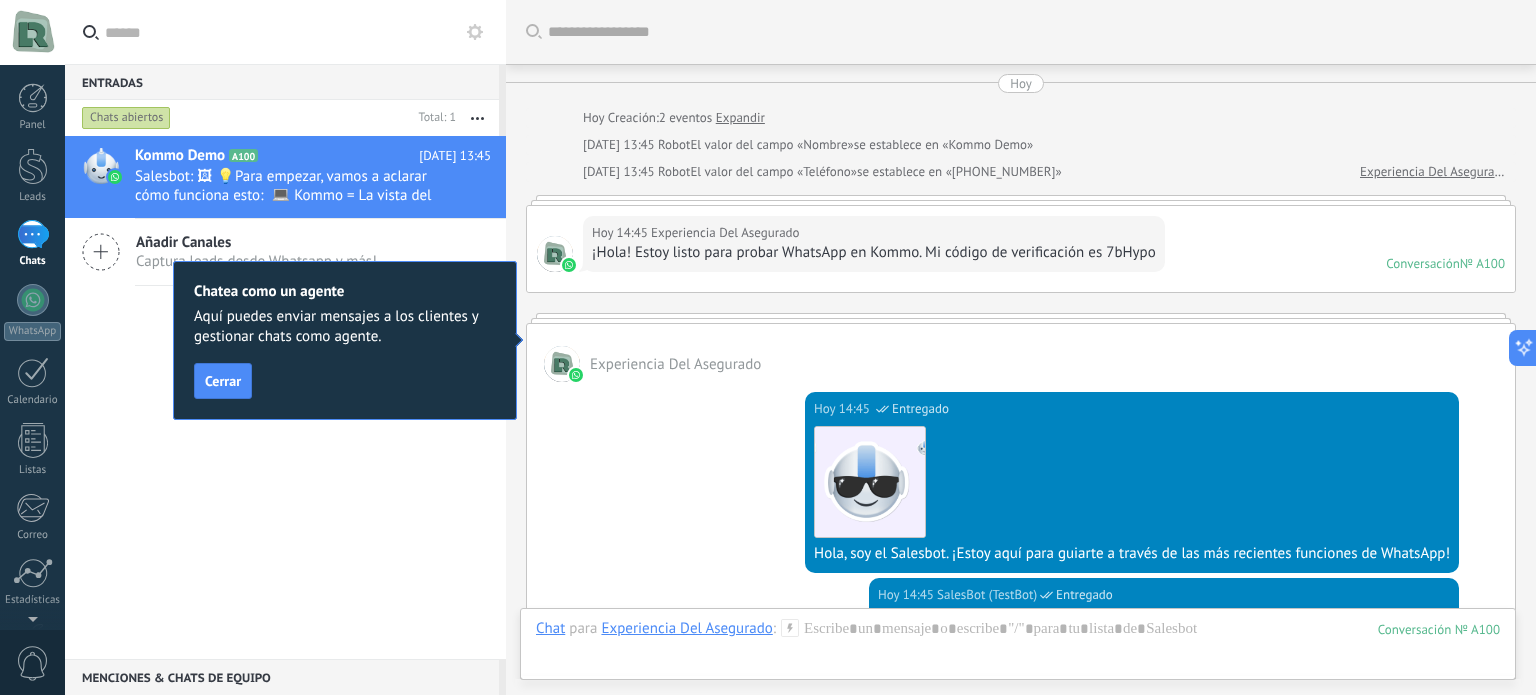 scroll, scrollTop: 628, scrollLeft: 0, axis: vertical 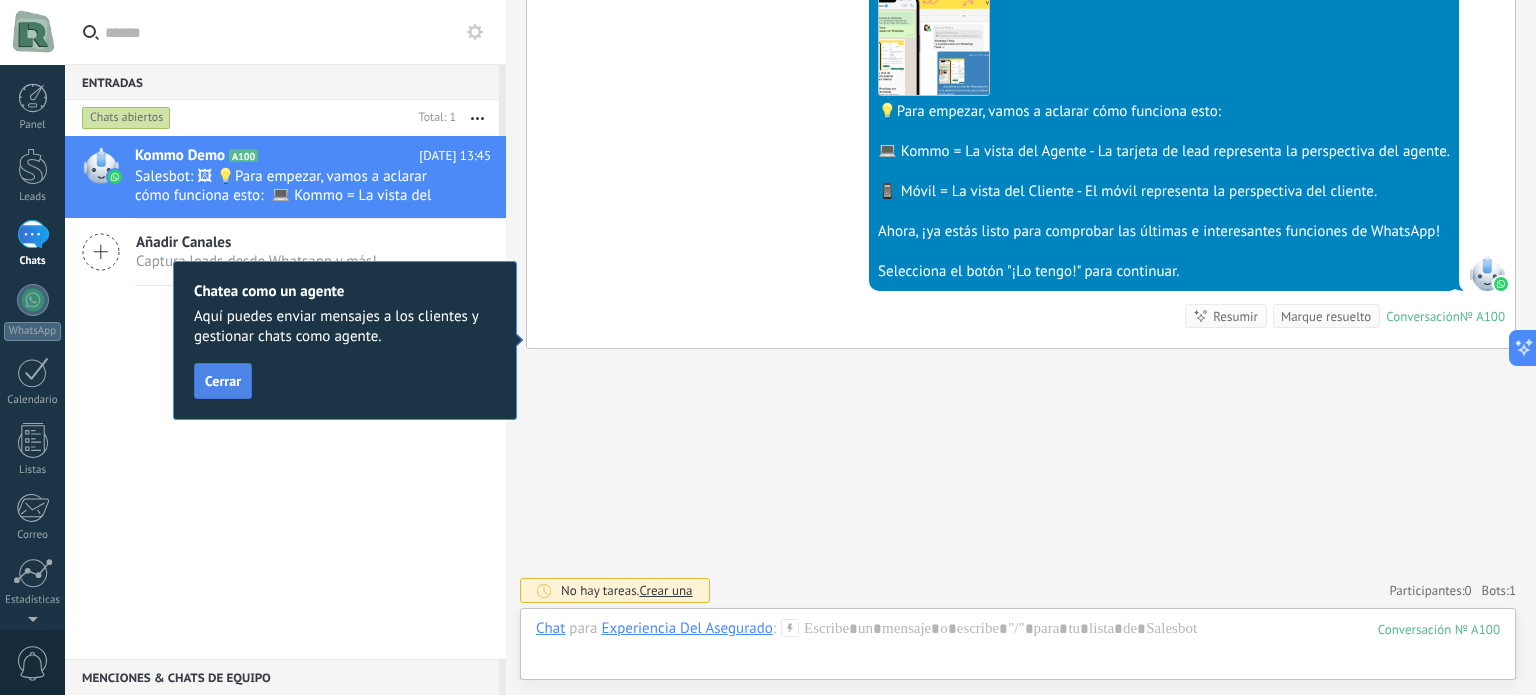 click on "Cerrar" at bounding box center [223, 381] 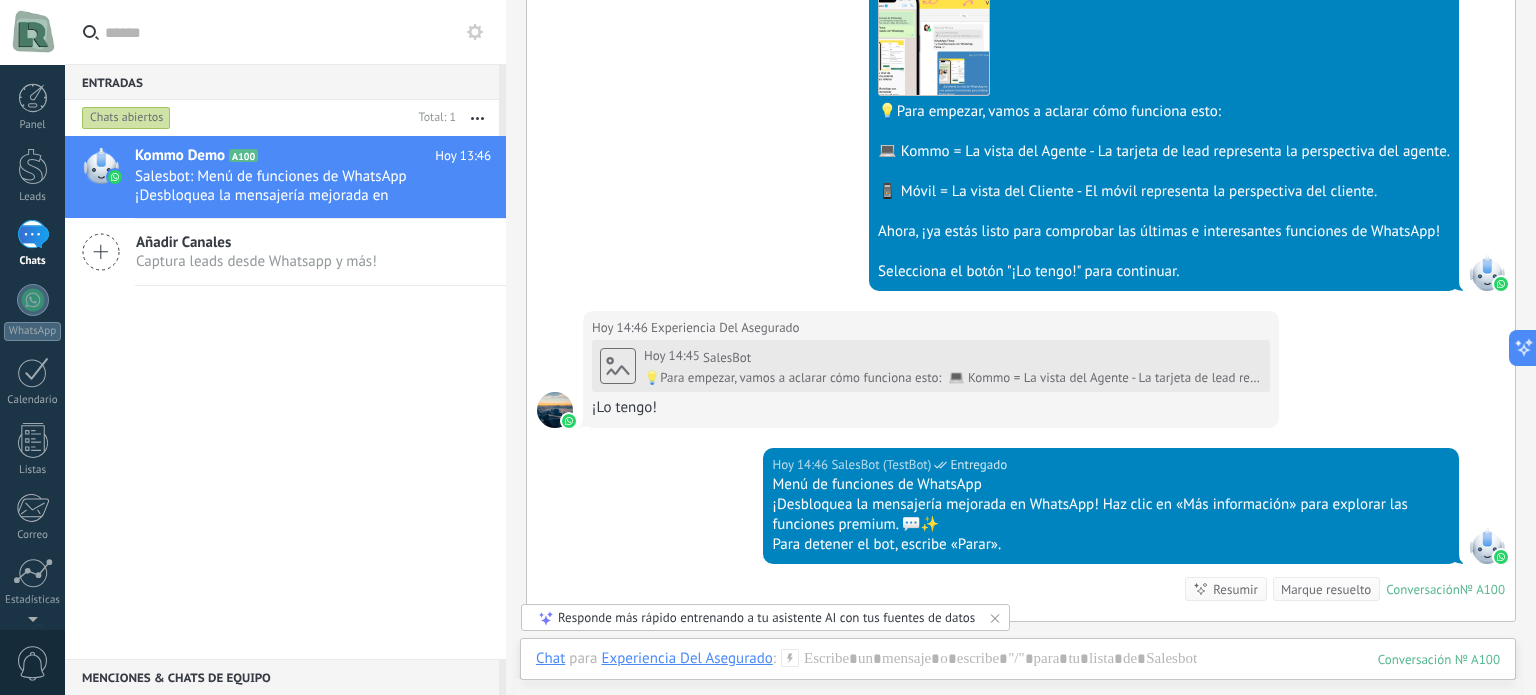 scroll, scrollTop: 900, scrollLeft: 0, axis: vertical 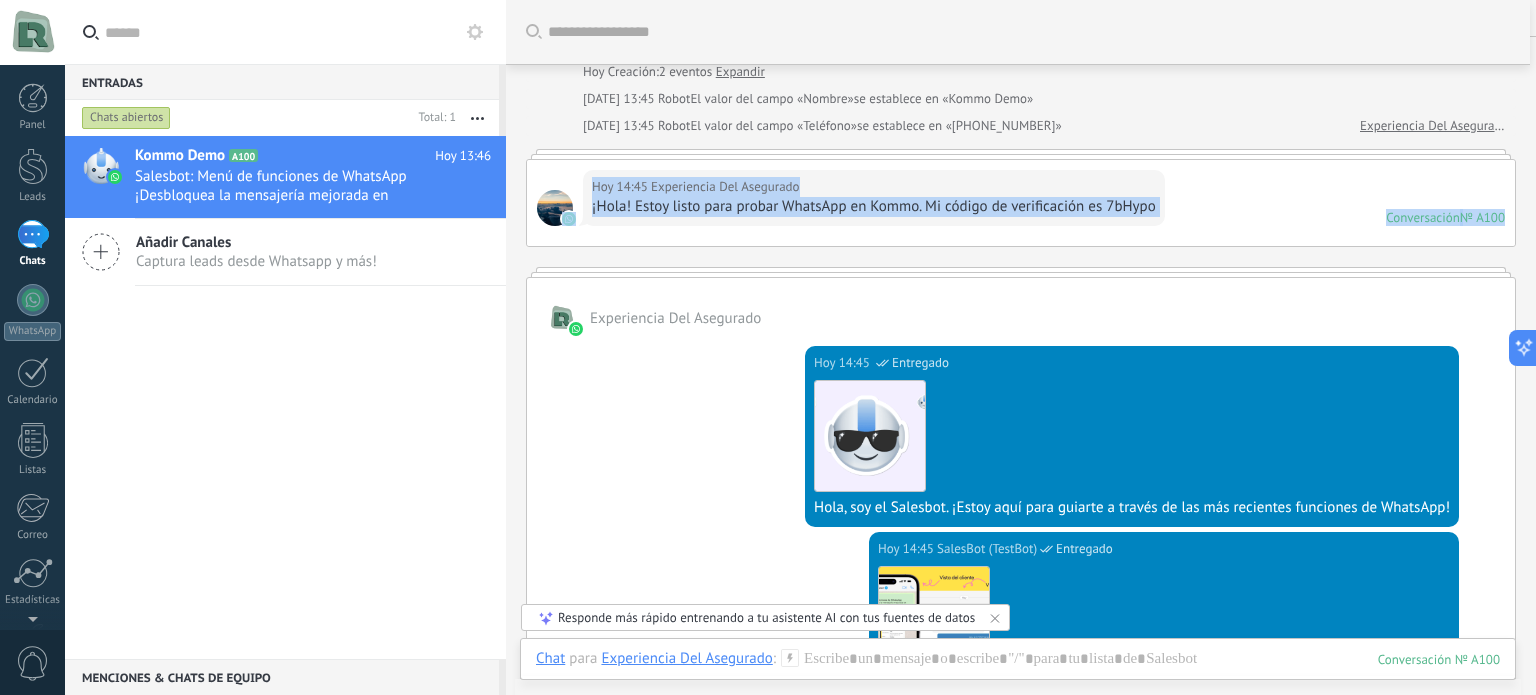 drag, startPoint x: 1535, startPoint y: 274, endPoint x: 1533, endPoint y: 157, distance: 117.01709 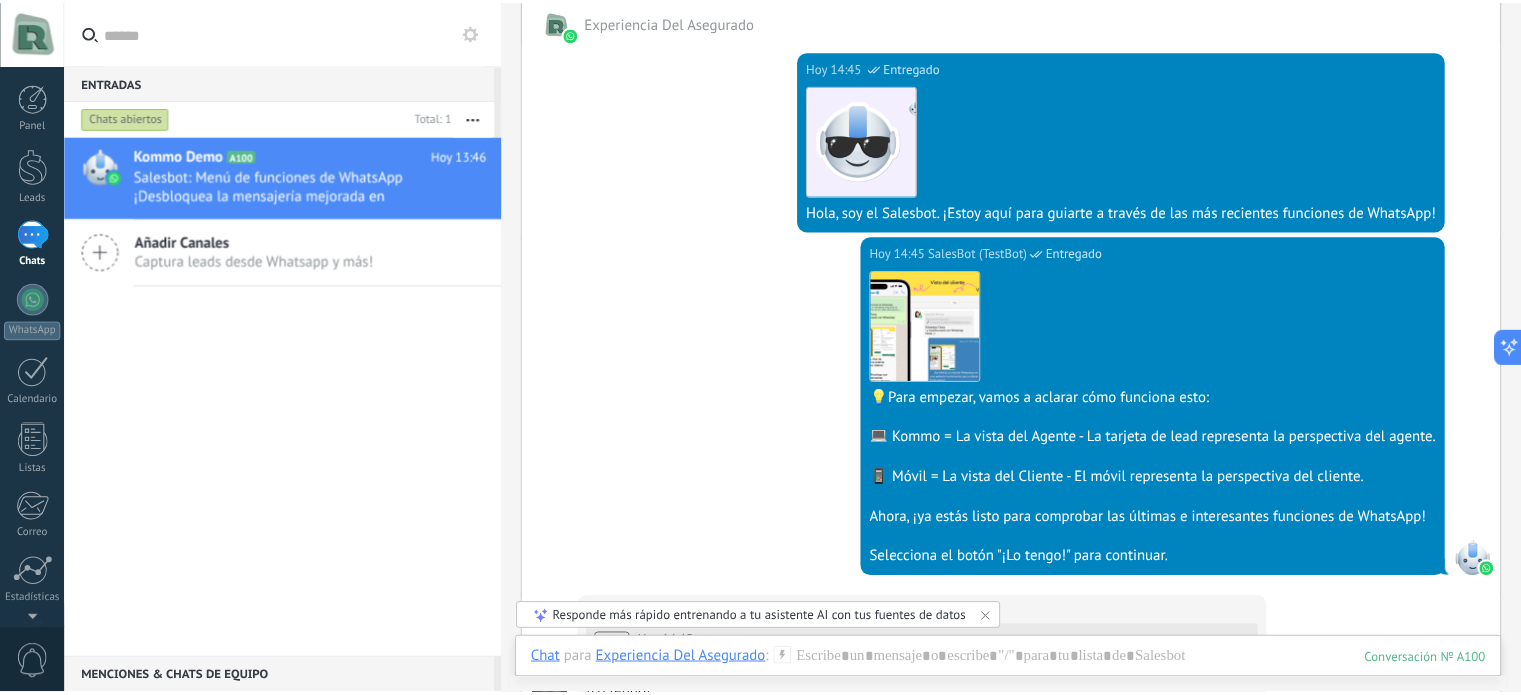scroll, scrollTop: 0, scrollLeft: 0, axis: both 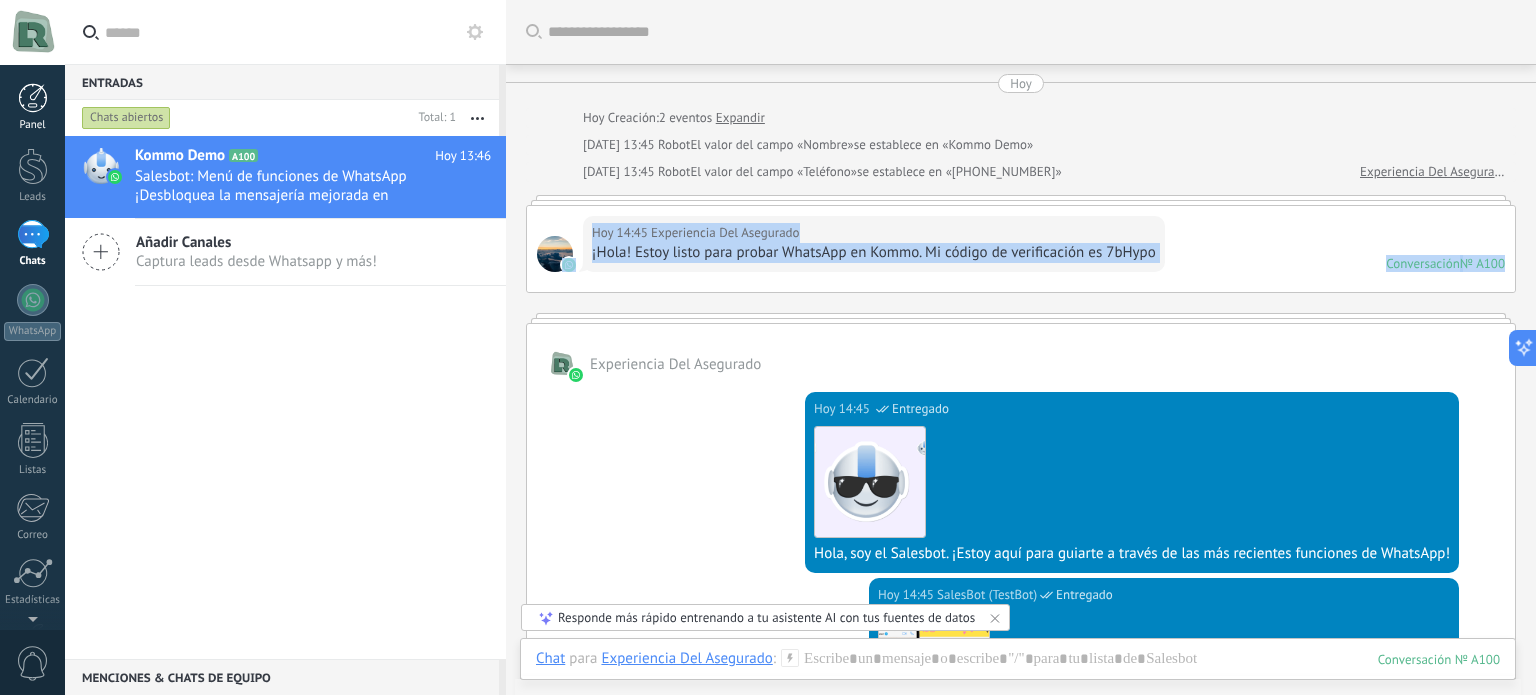 click at bounding box center (33, 98) 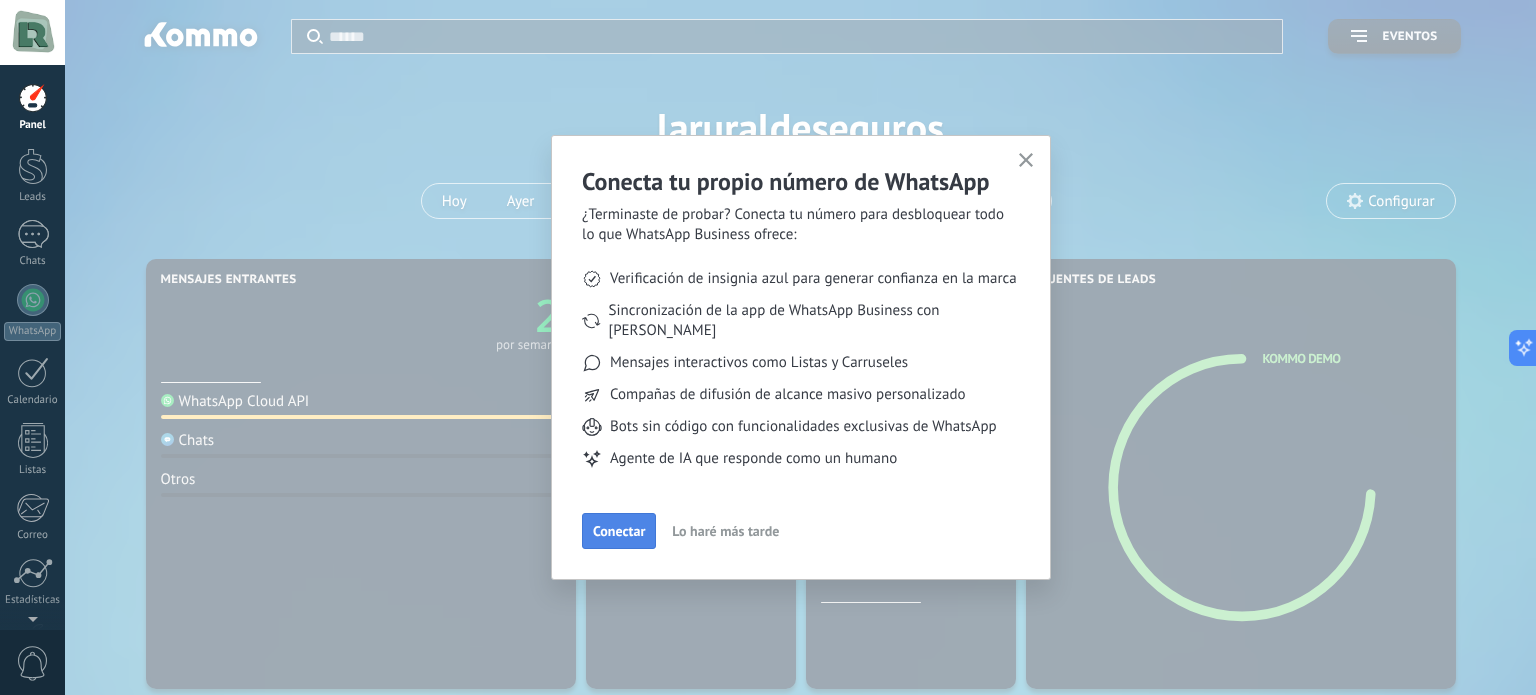 click on "Conectar" at bounding box center (619, 531) 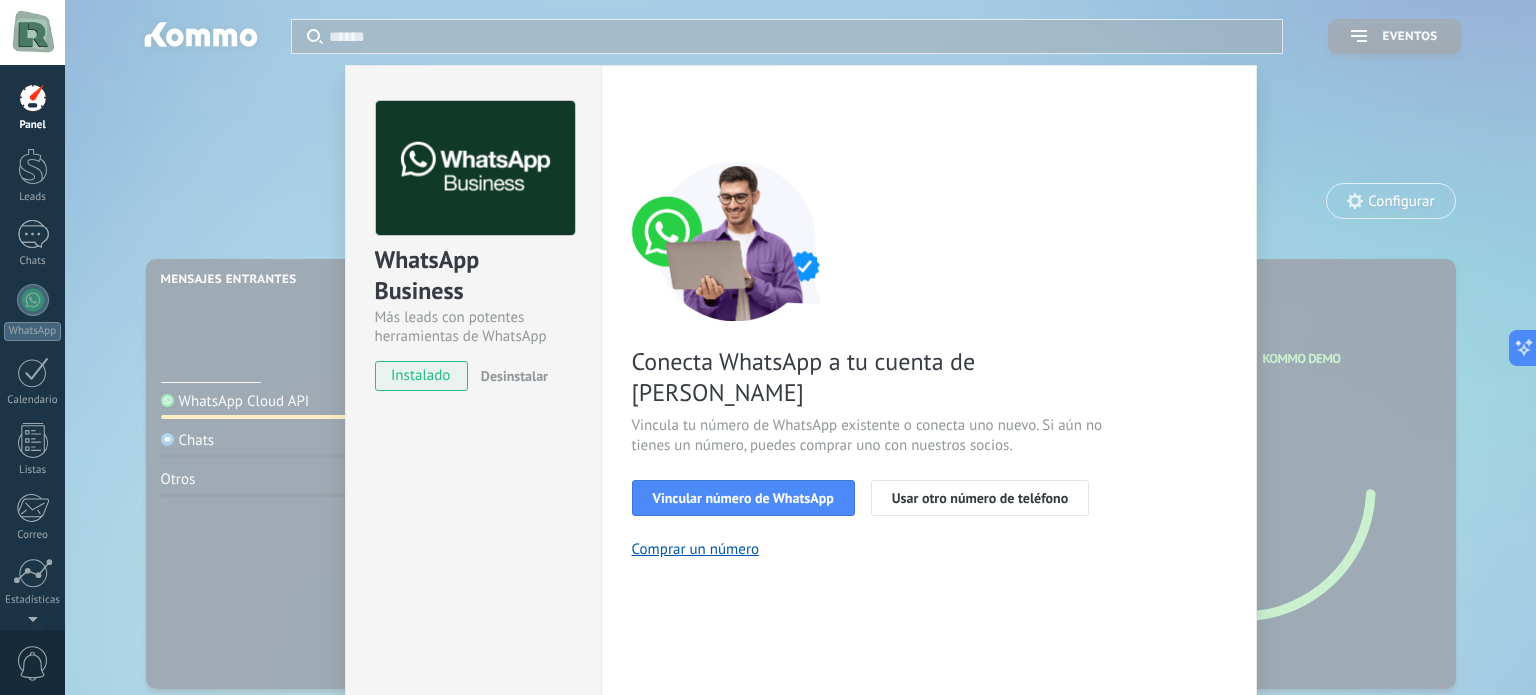click on "WhatsApp Business Más leads con potentes herramientas de WhatsApp instalado Desinstalar Configuraciones Autorizaciones Esta pestaña registra a los usuarios que han concedido acceso a las integración a esta cuenta. Si deseas remover la posibilidad que un usuario pueda enviar solicitudes a la cuenta en nombre de esta integración, puedes revocar el acceso. Si el acceso a todos los usuarios es revocado, la integración dejará de funcionar. Esta aplicacion está instalada, pero nadie le ha dado acceso aun. WhatsApp Cloud API más _:  Guardar < Volver 1 Seleccionar aplicación 2 Conectar Facebook  3 Finalizar configuración Conecta WhatsApp a tu cuenta de Kommo Vincula tu número de WhatsApp existente o conecta uno nuevo. Si aún no tienes un número, puedes comprar uno con nuestros socios. Vincular número de WhatsApp Usar otro número de teléfono Comprar un número ¿Necesitas ayuda?" at bounding box center [800, 347] 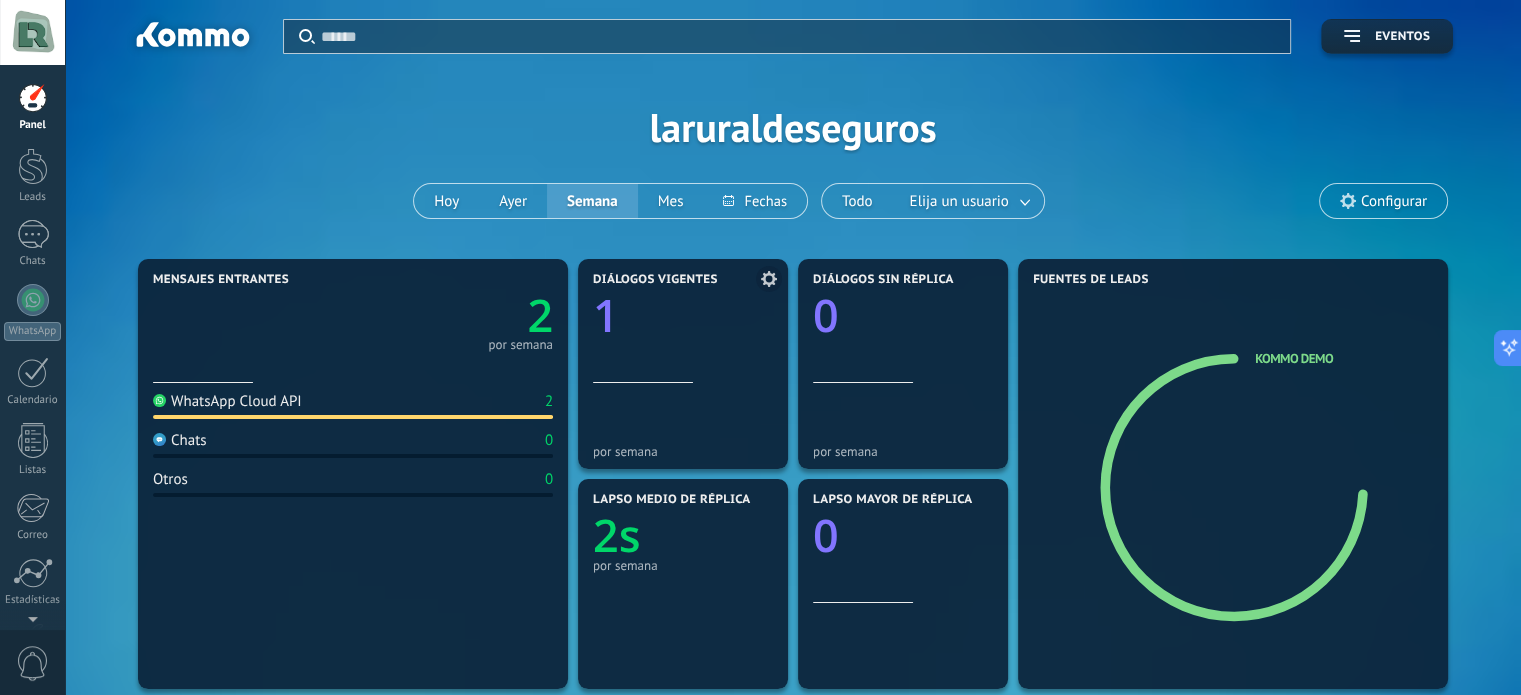 click at bounding box center [683, 346] 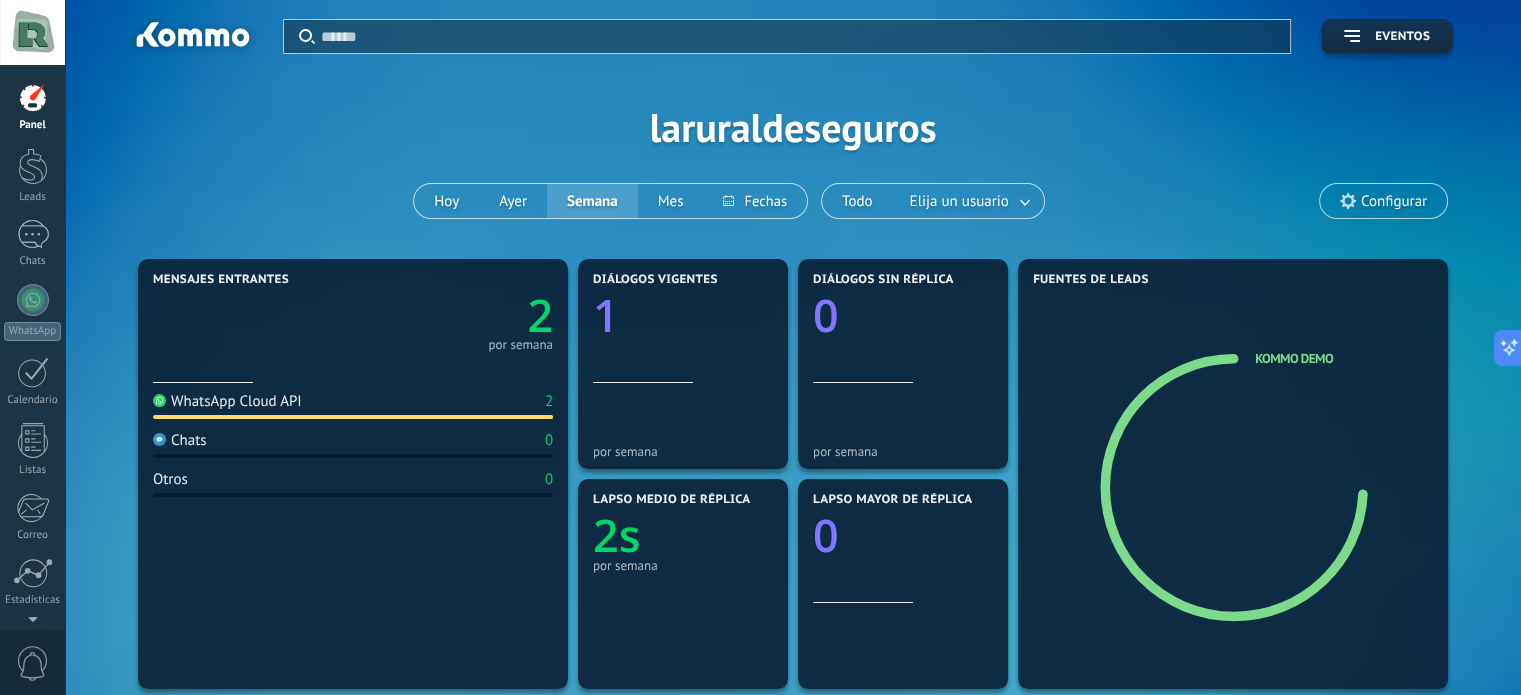 click on "2" 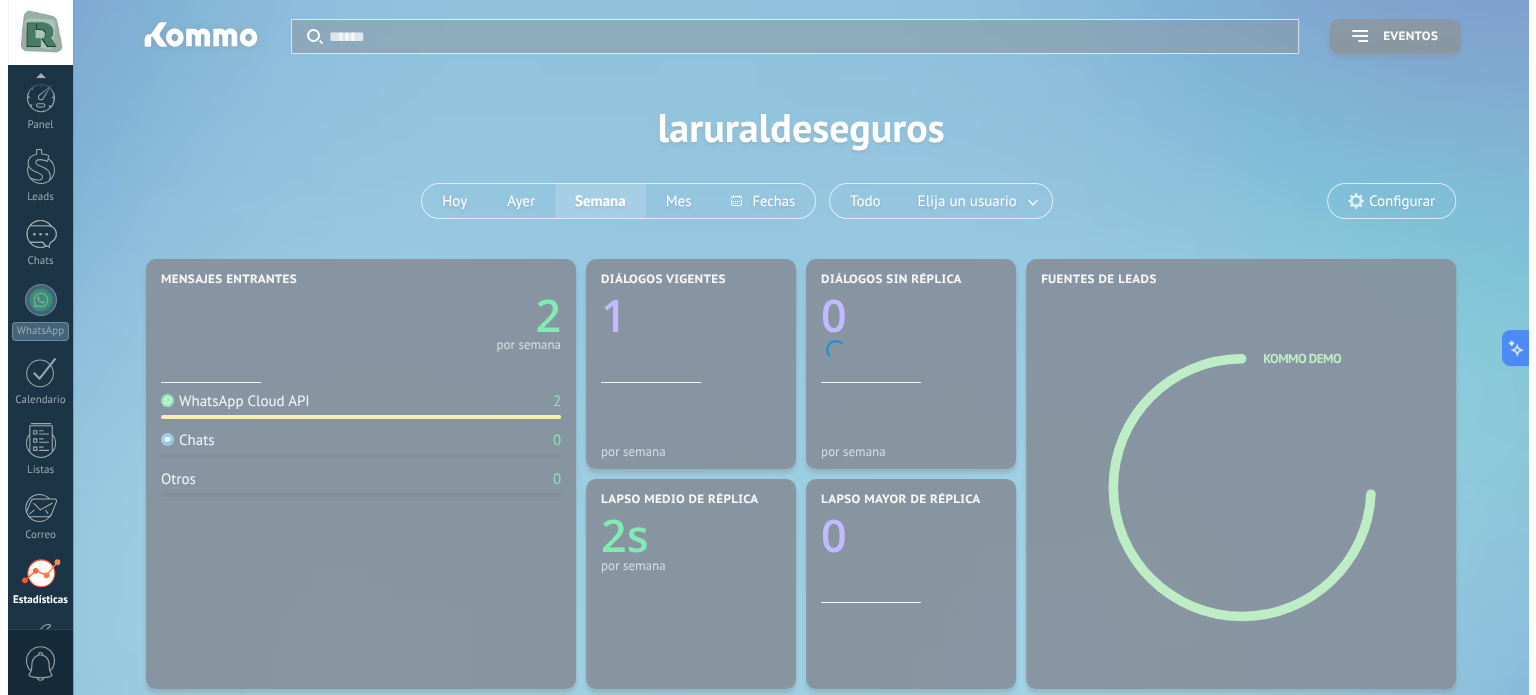 scroll, scrollTop: 136, scrollLeft: 0, axis: vertical 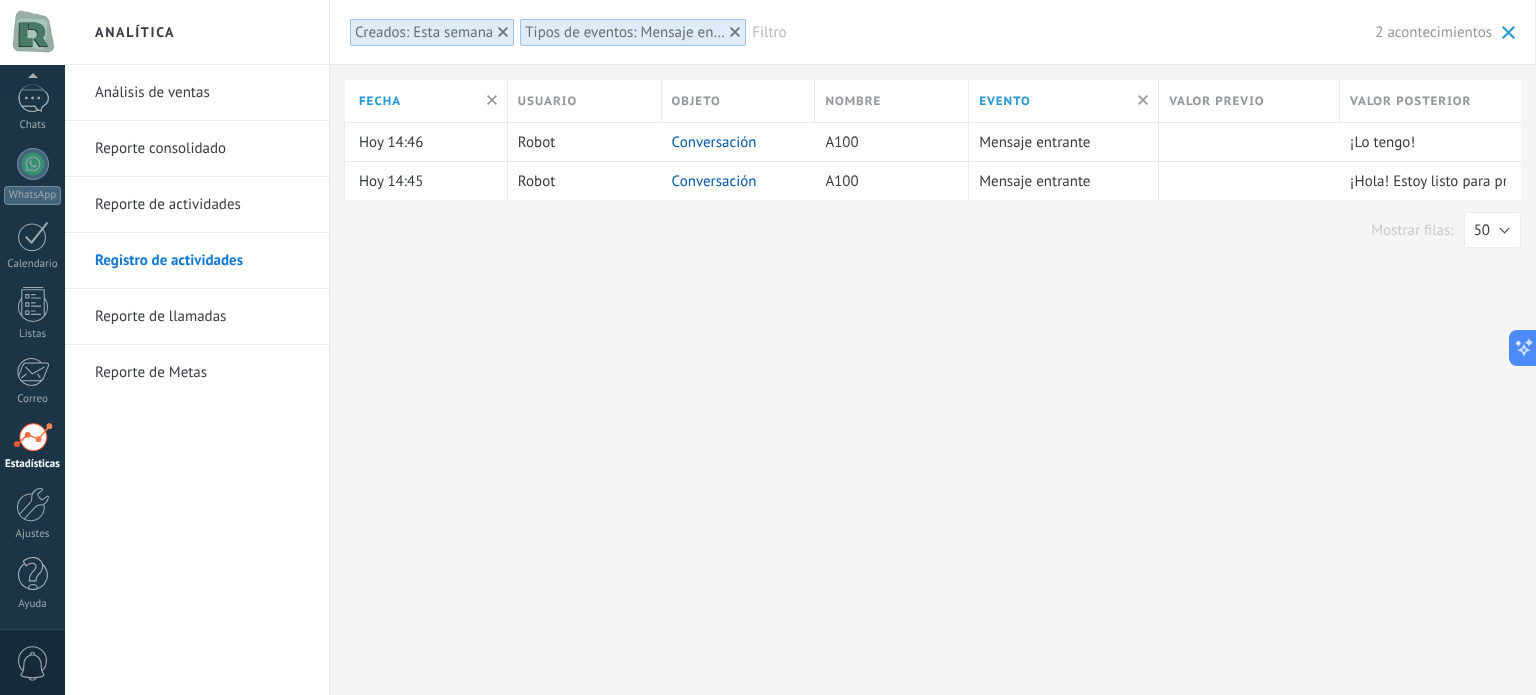click on "Análisis de ventas" at bounding box center (202, 93) 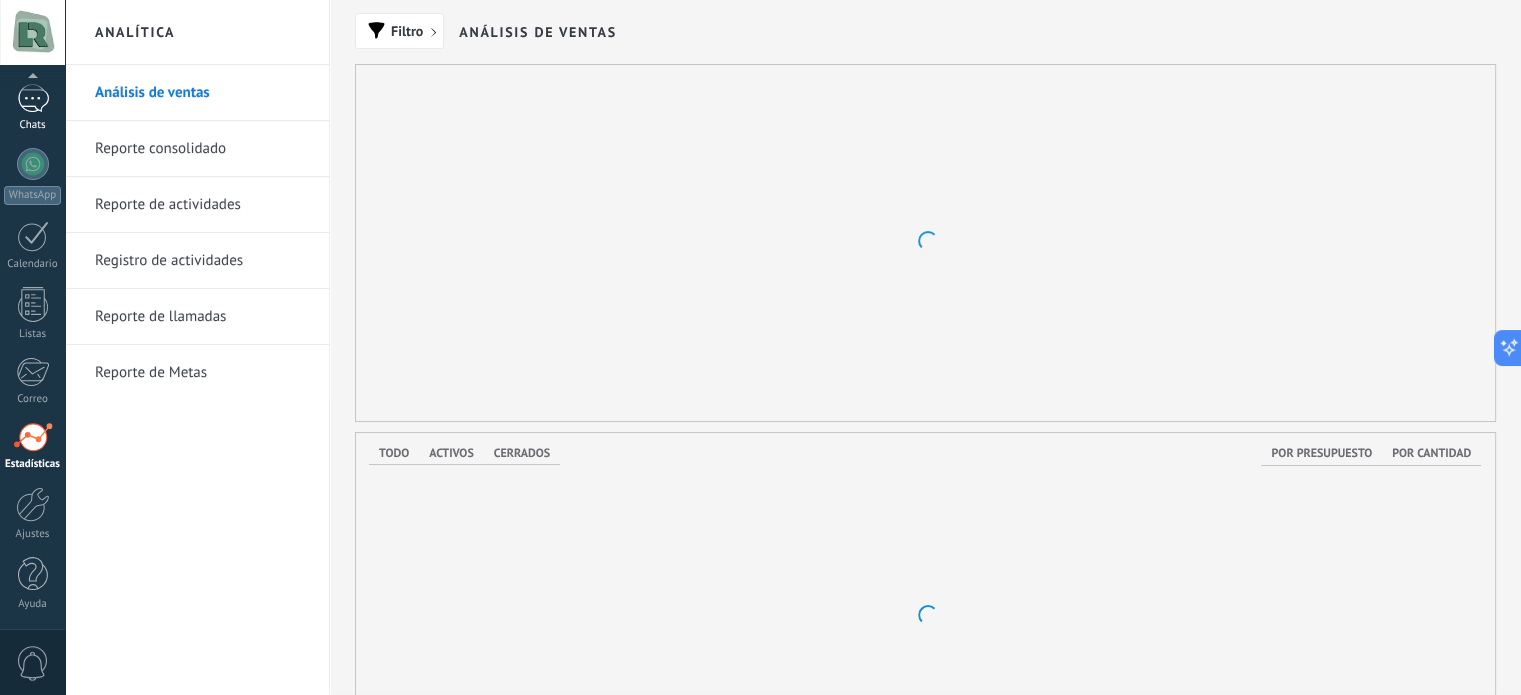 click on "1" at bounding box center [33, 98] 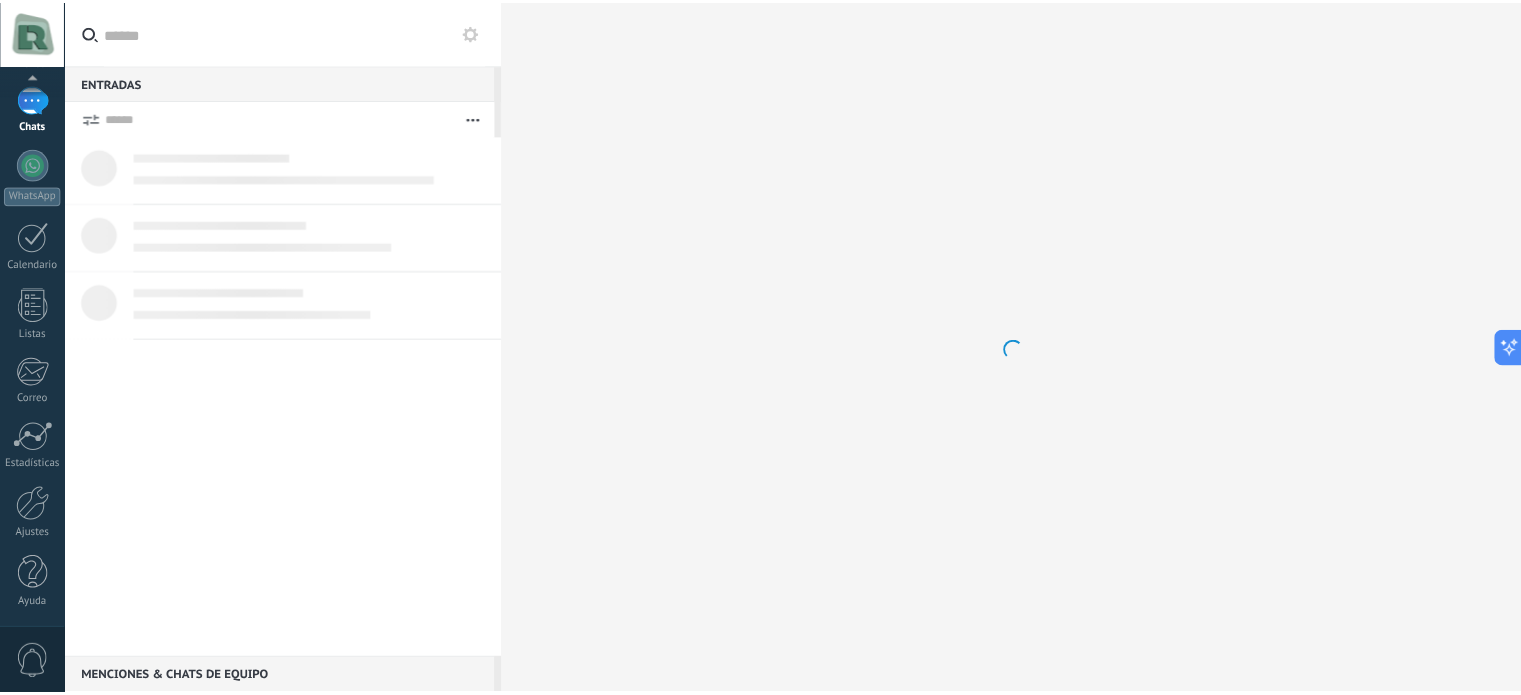 scroll, scrollTop: 0, scrollLeft: 0, axis: both 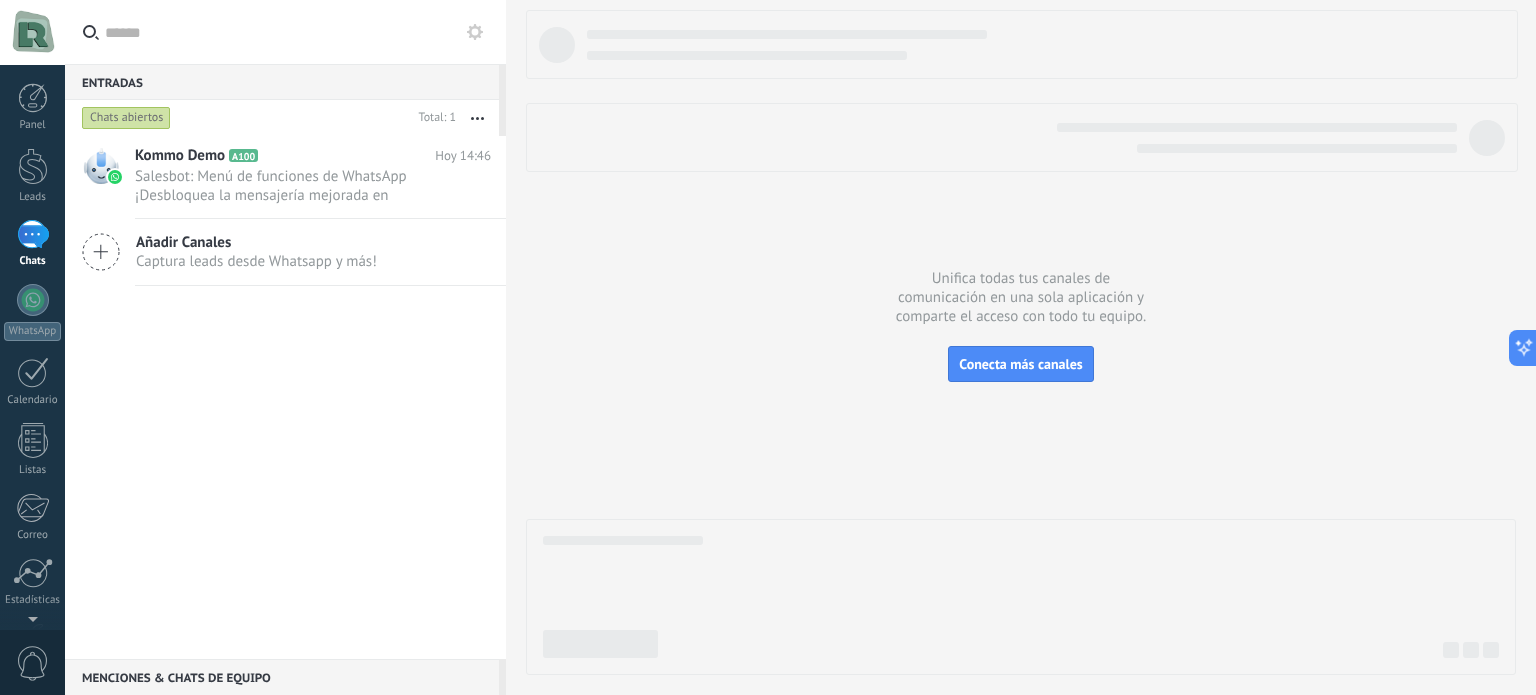 click on "1" at bounding box center (33, 234) 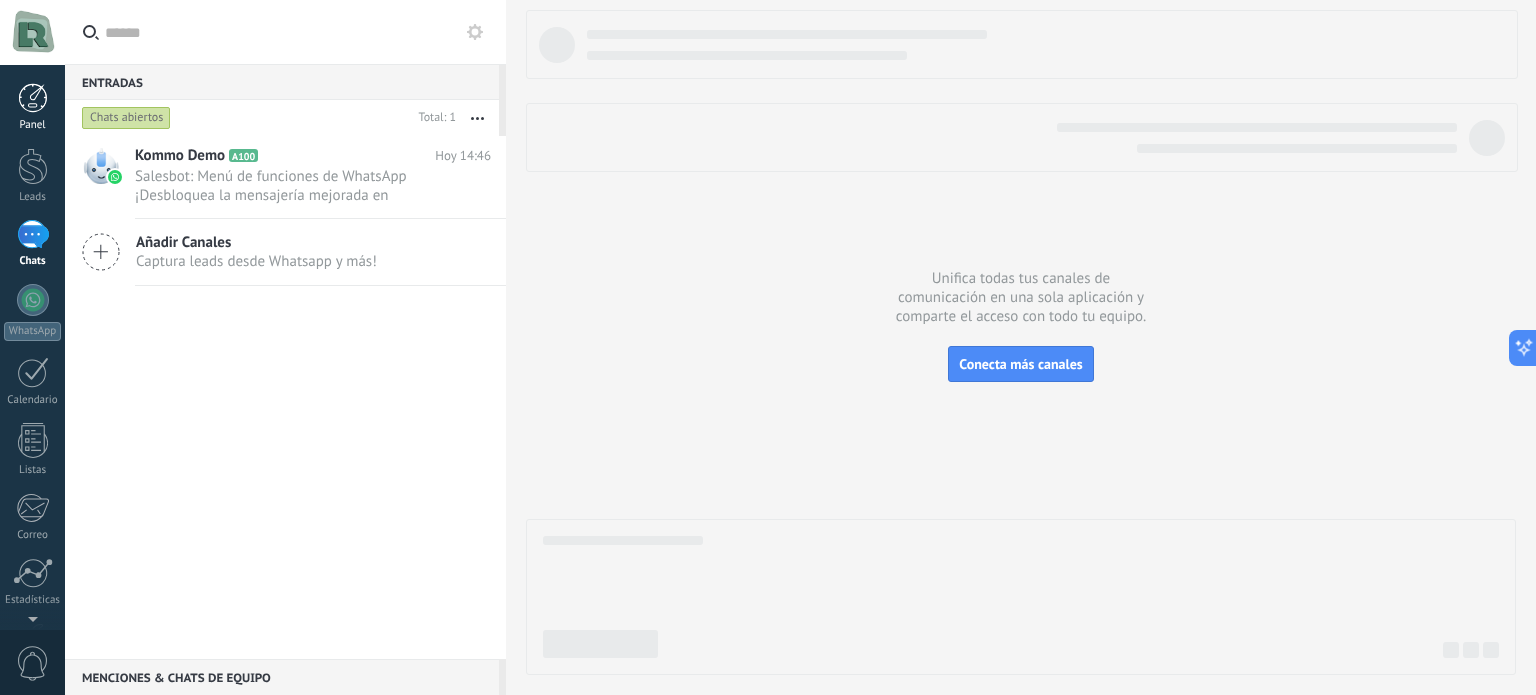 click at bounding box center (33, 98) 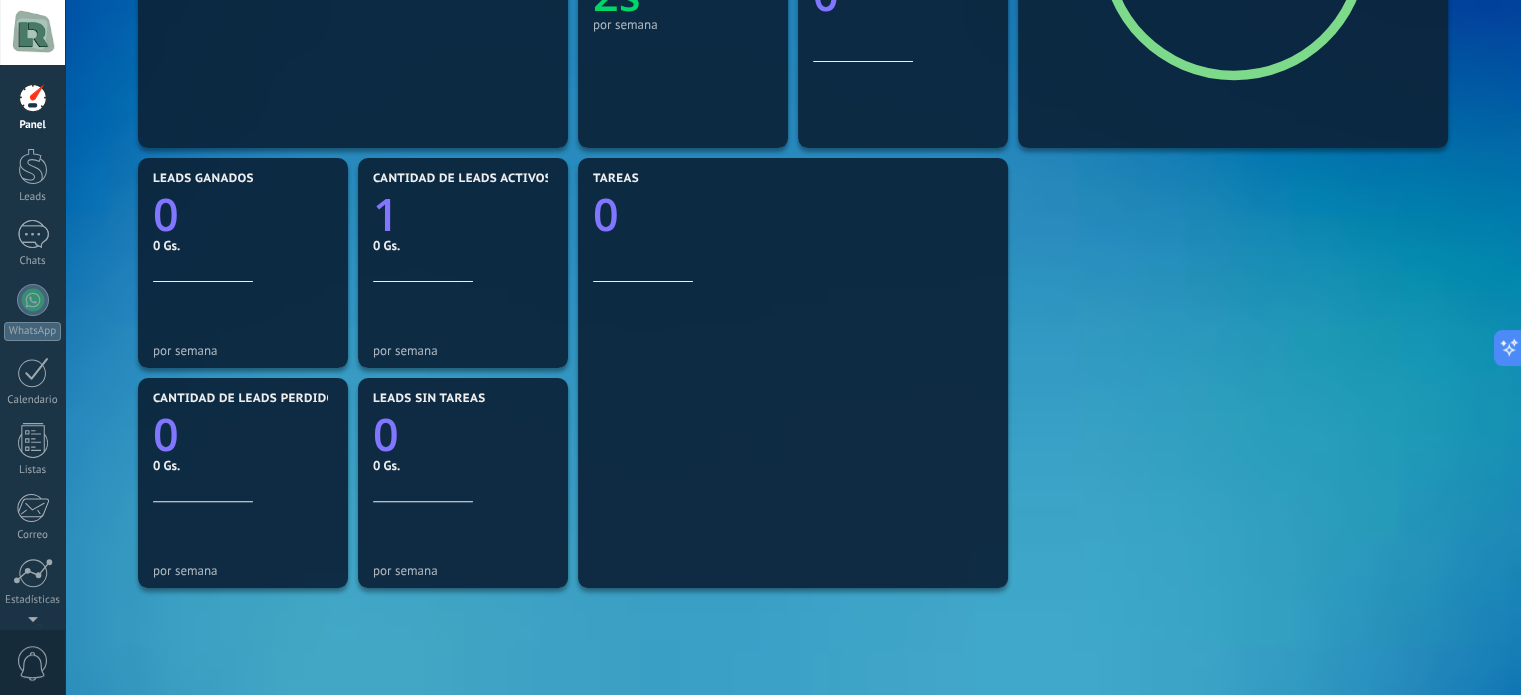 scroll, scrollTop: 0, scrollLeft: 0, axis: both 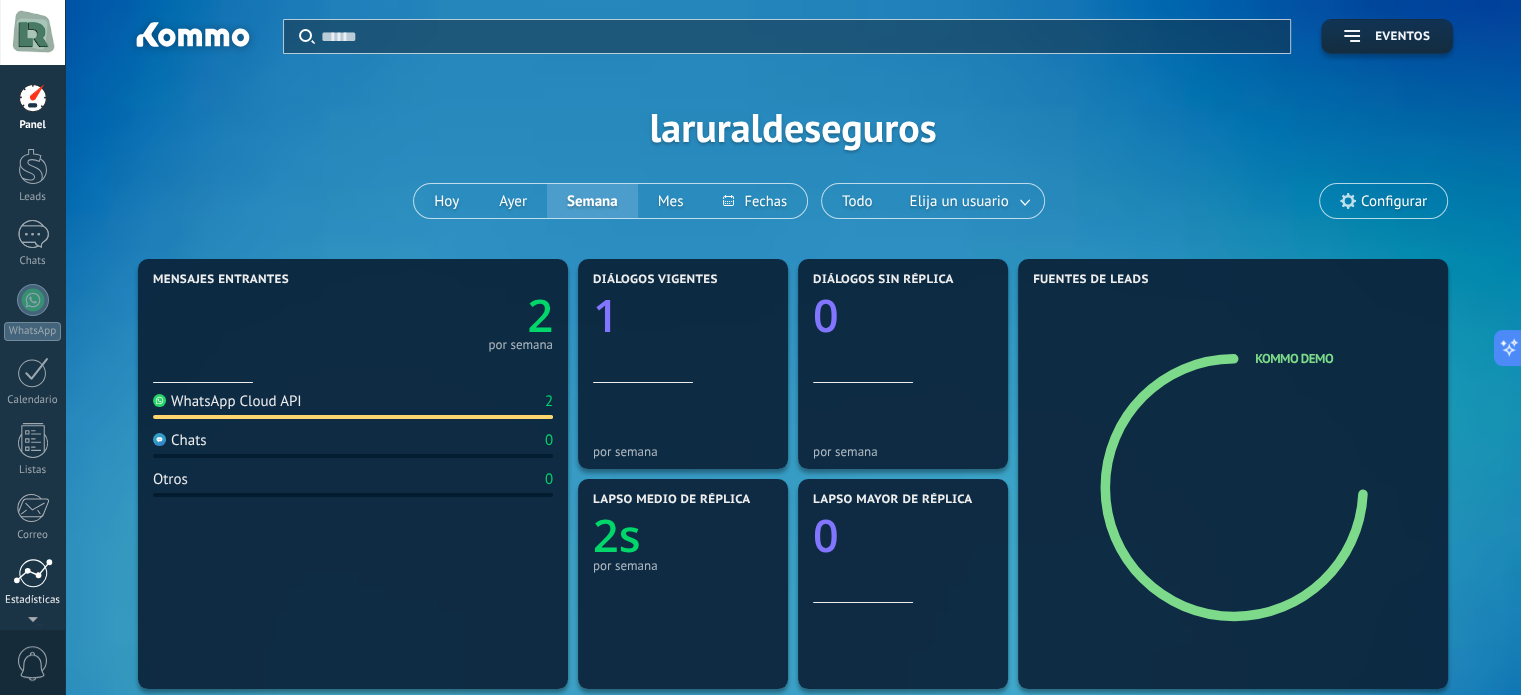 click on "Estadísticas" at bounding box center [33, 600] 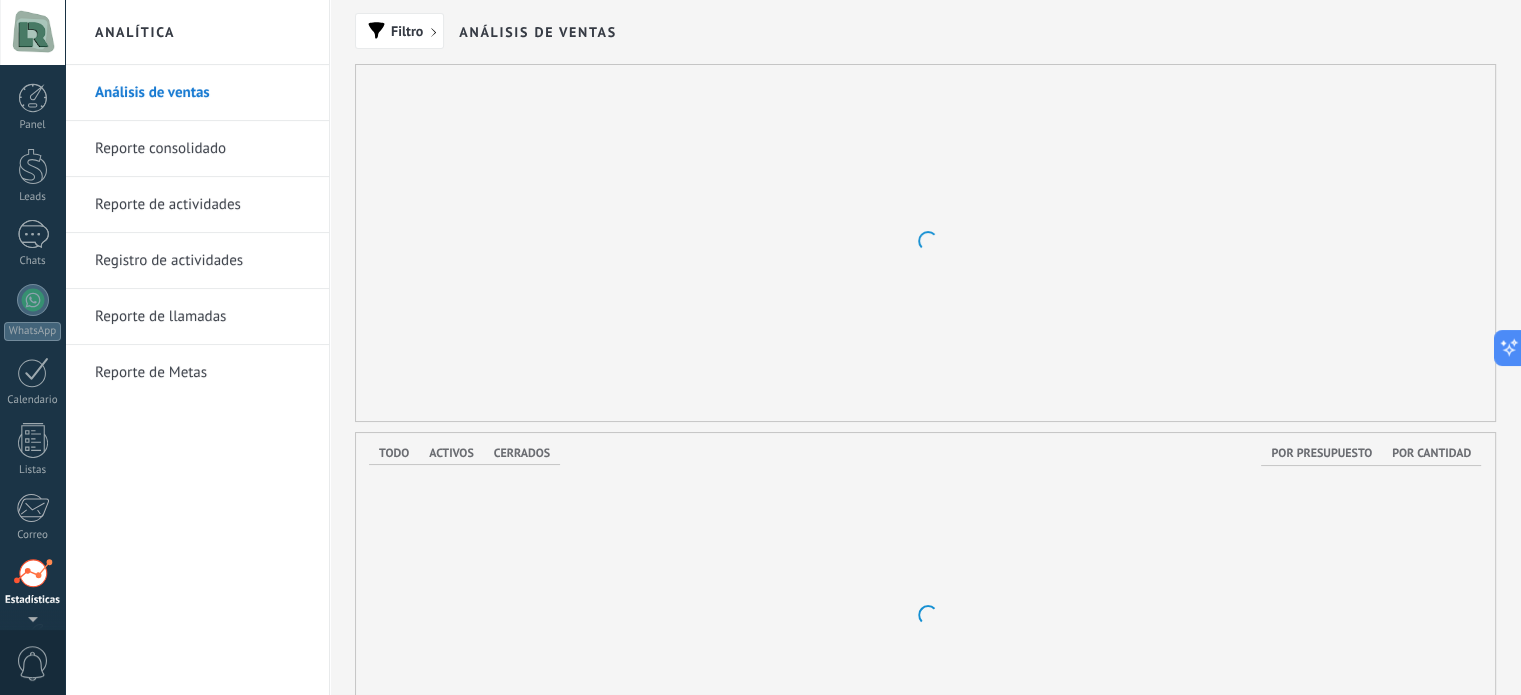scroll, scrollTop: 136, scrollLeft: 0, axis: vertical 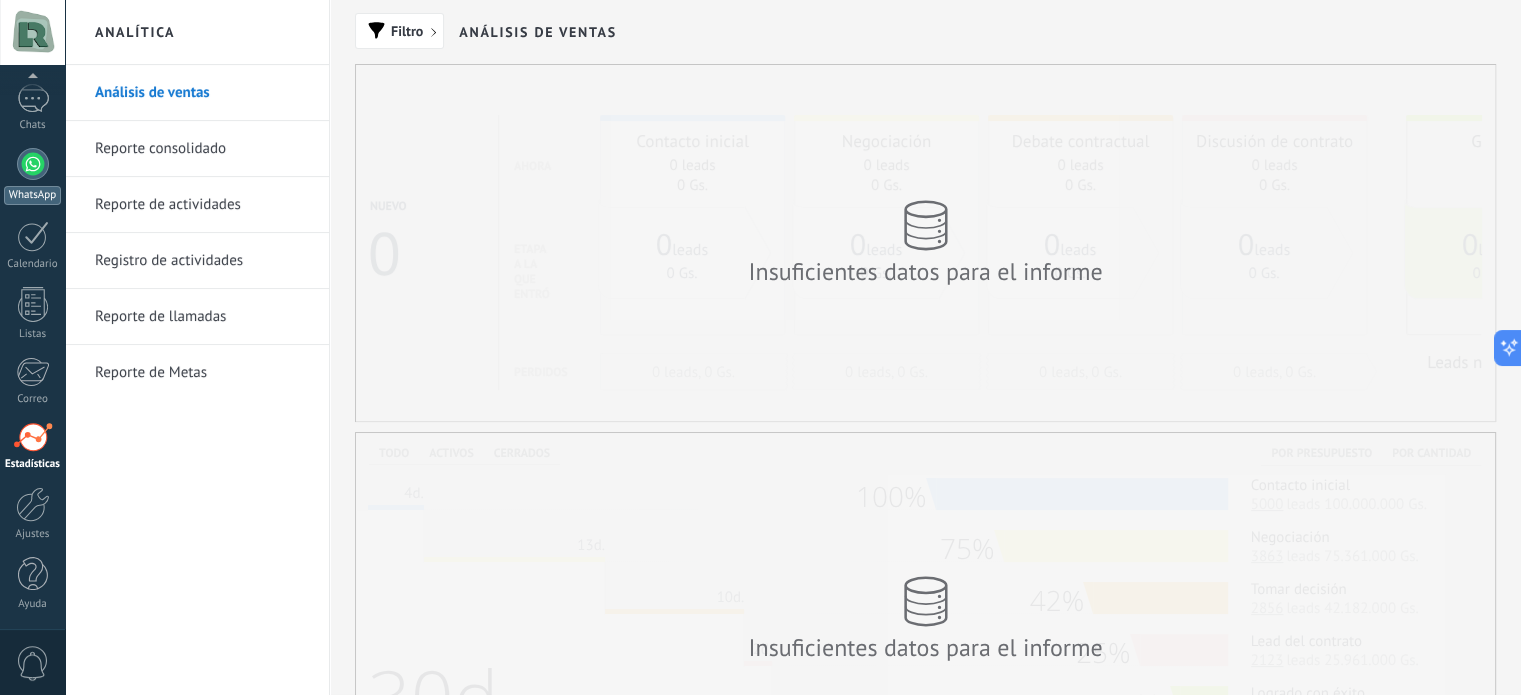 click at bounding box center (33, 164) 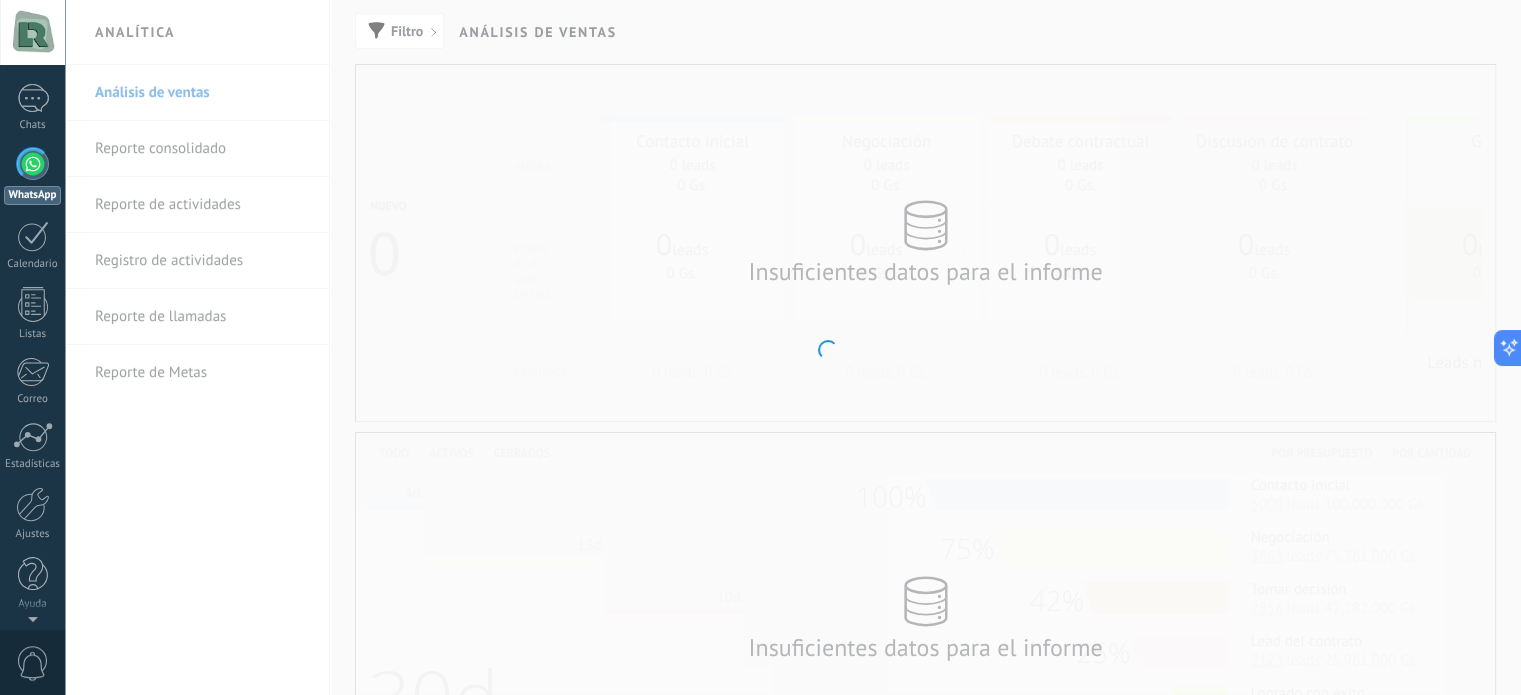 scroll, scrollTop: 0, scrollLeft: 0, axis: both 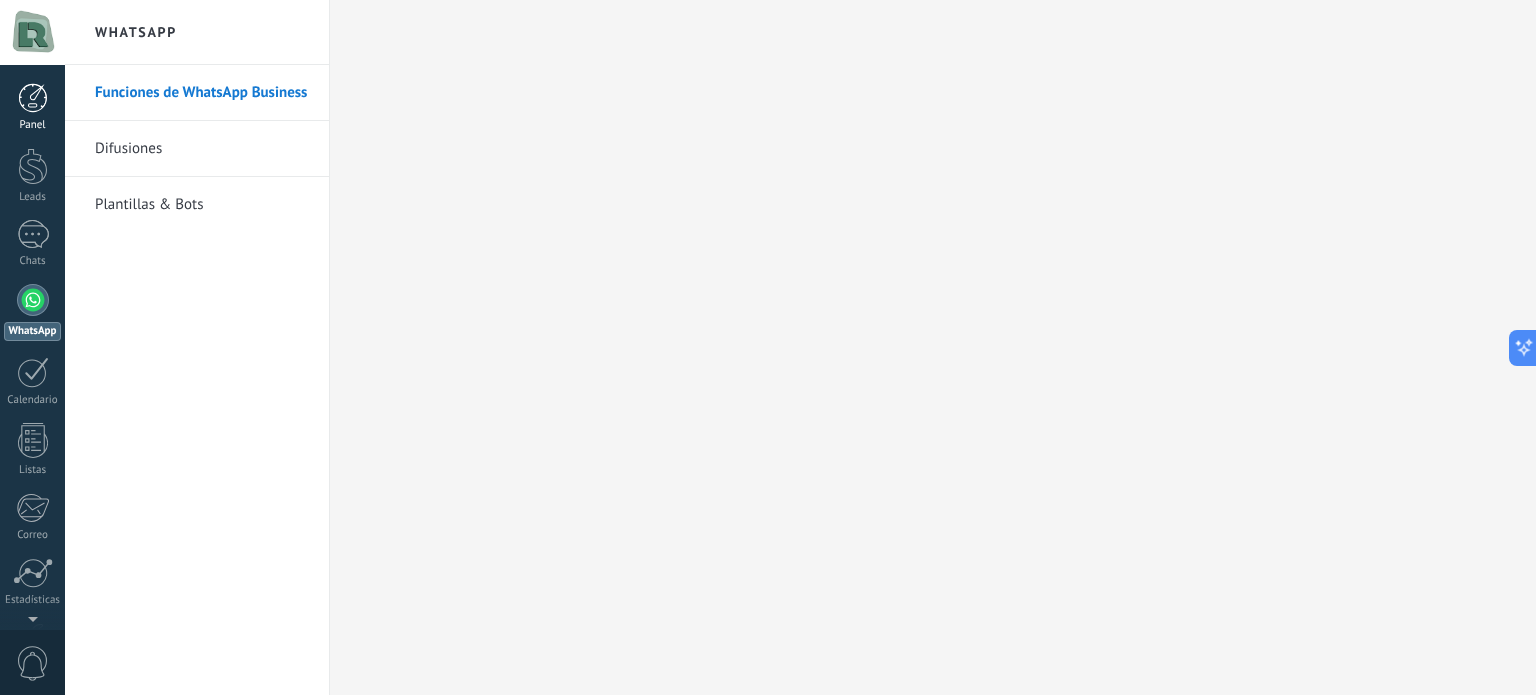click at bounding box center (33, 98) 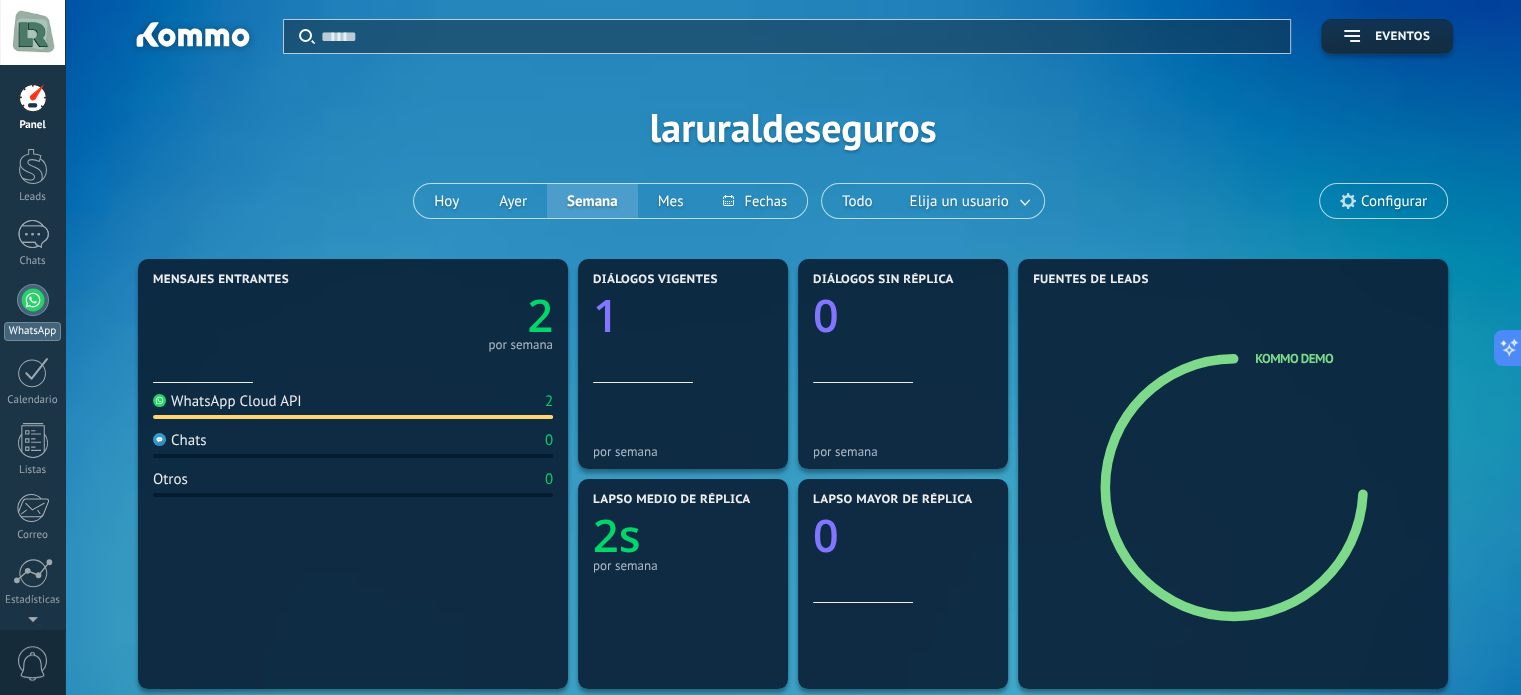 click at bounding box center [33, 300] 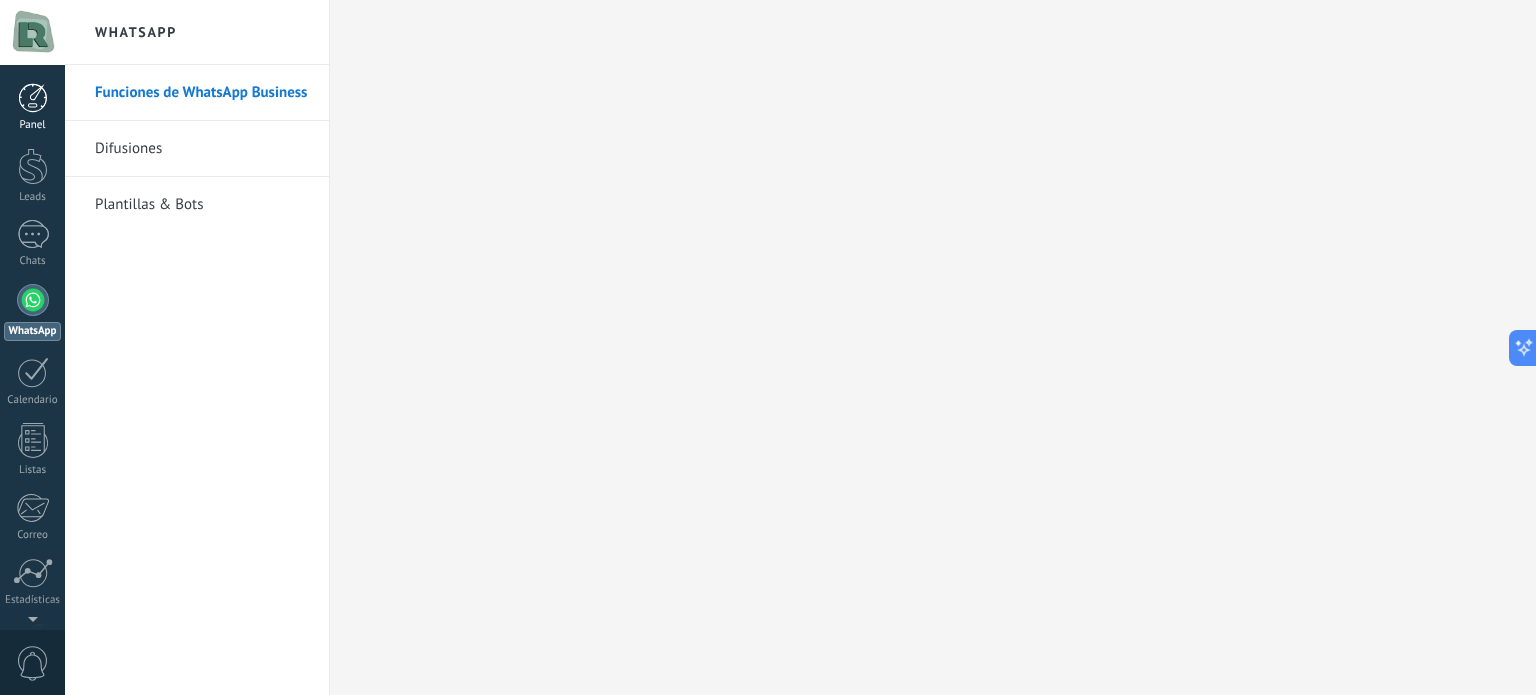 click at bounding box center [33, 98] 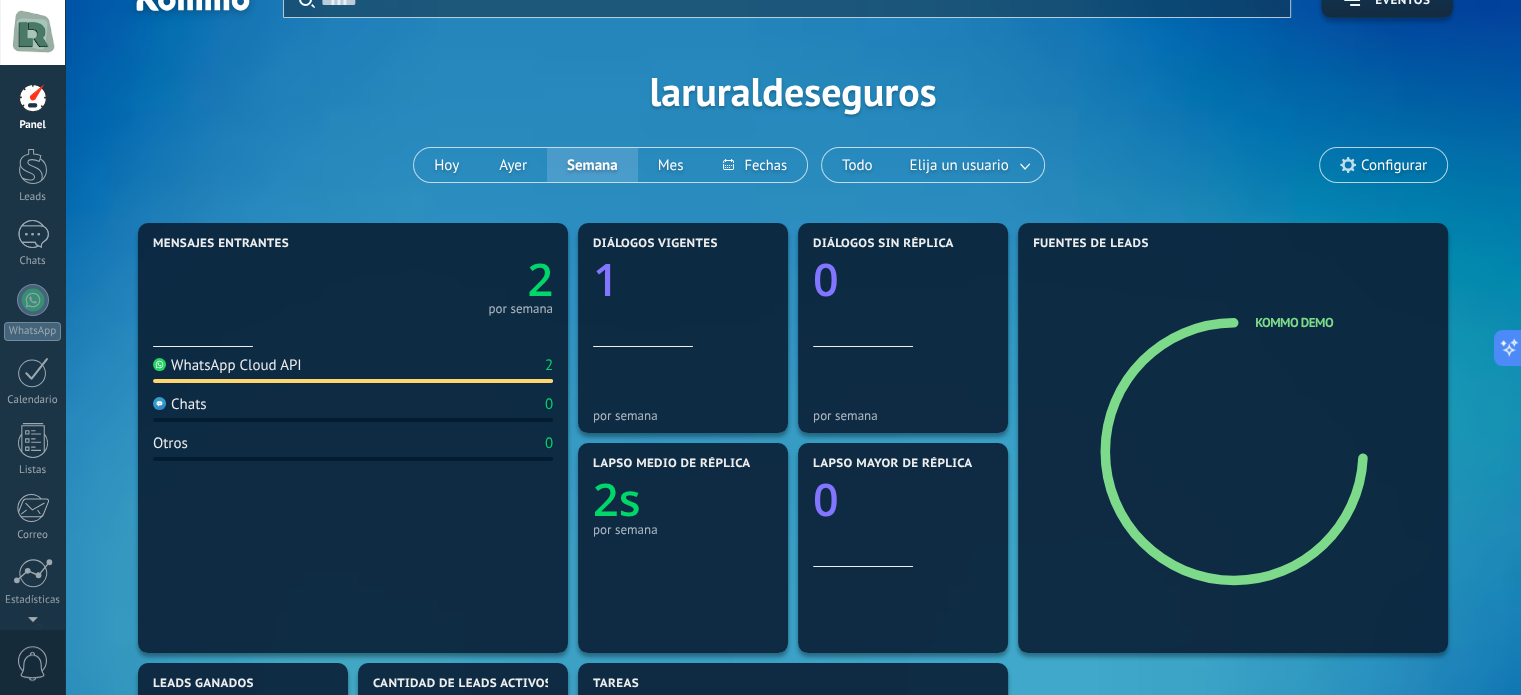 scroll, scrollTop: 0, scrollLeft: 0, axis: both 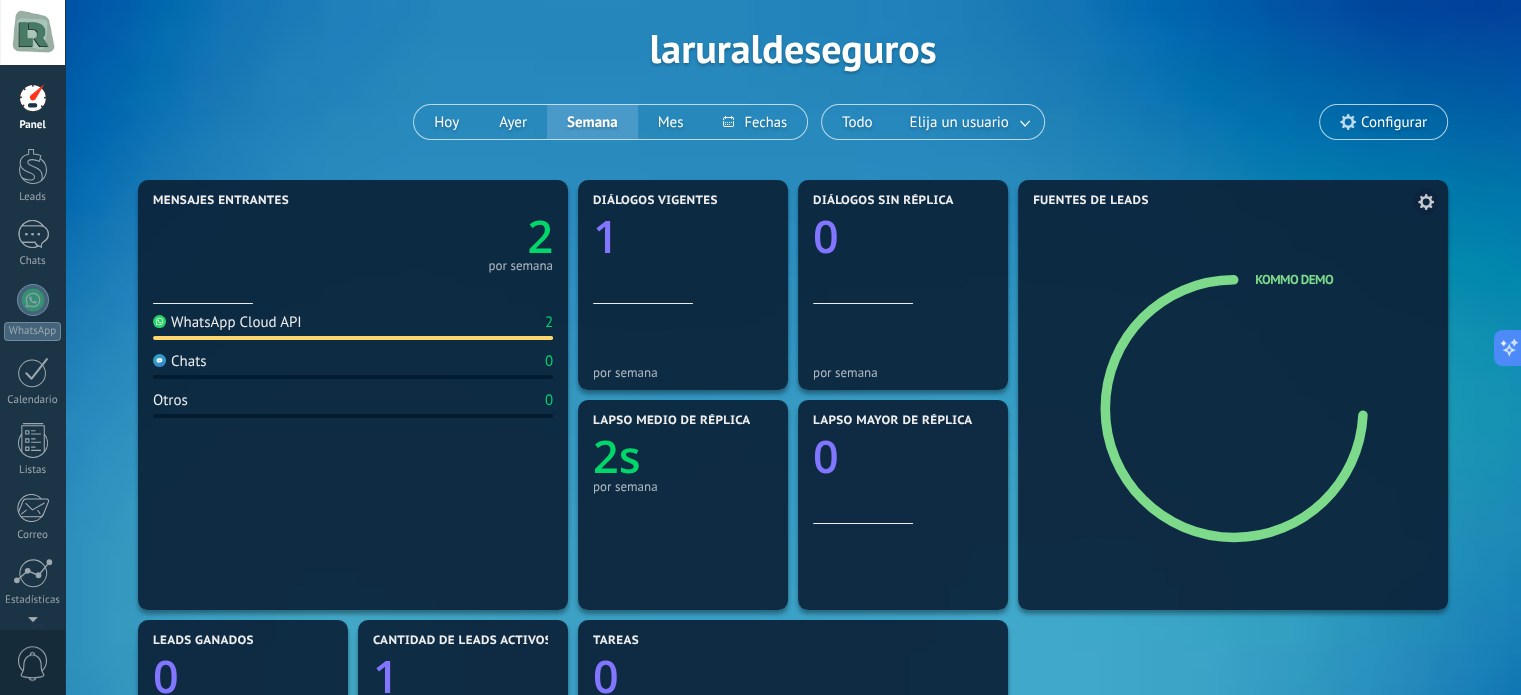 click 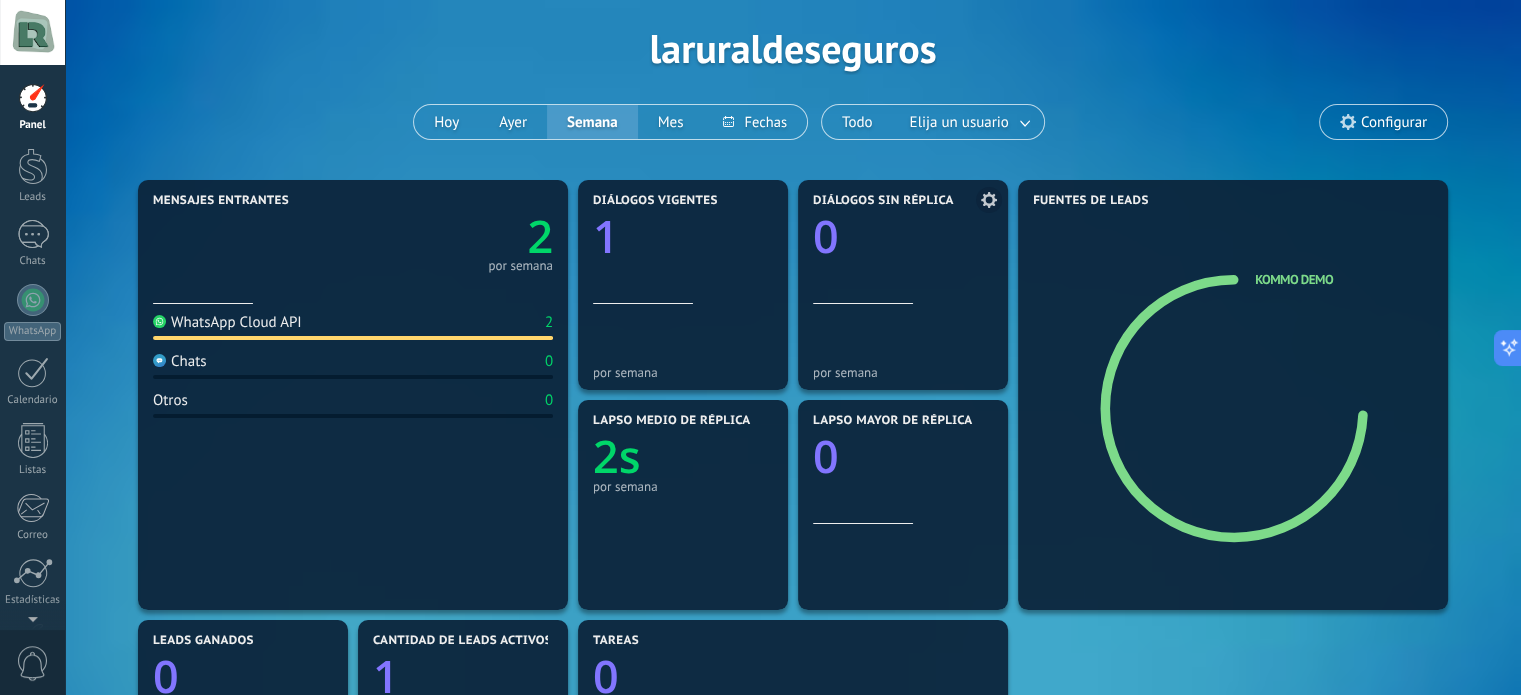 click on "Diálogos sin réplica 0" at bounding box center (903, 249) 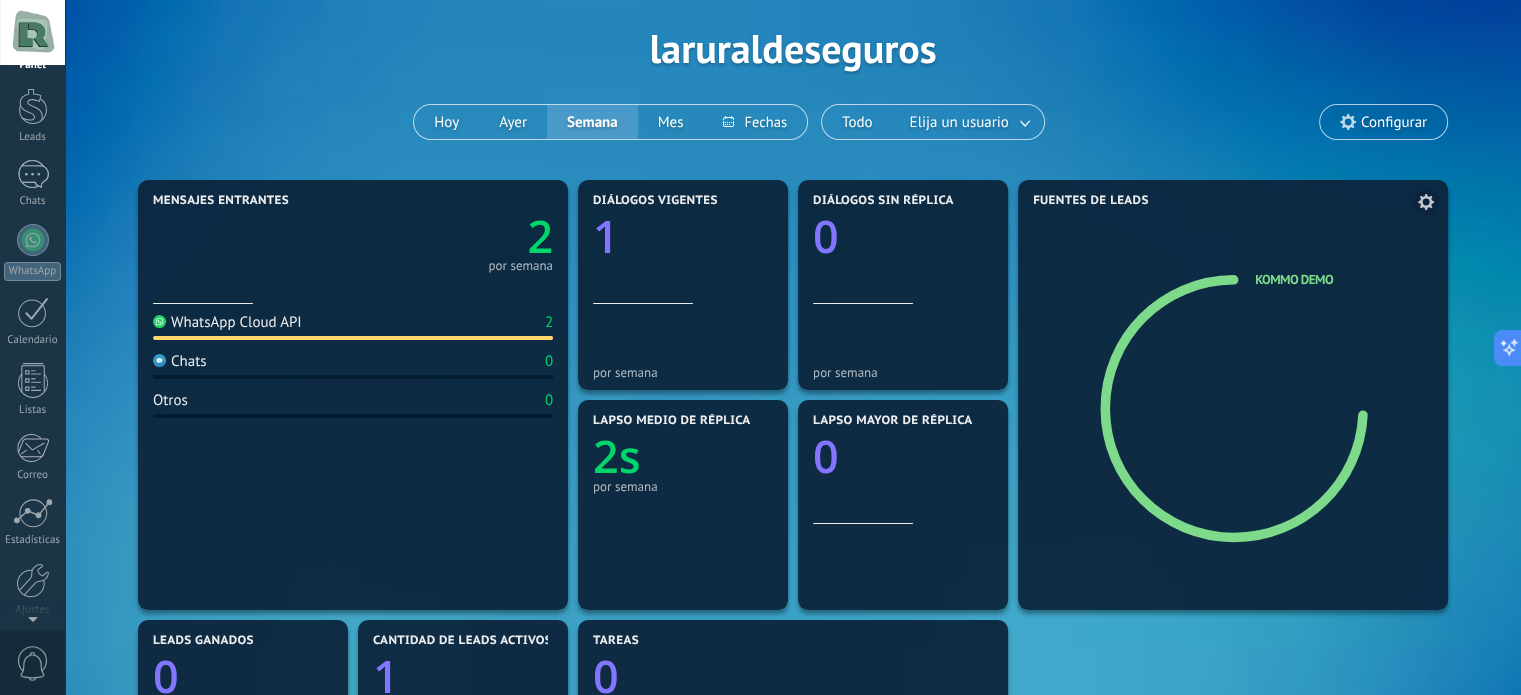 scroll, scrollTop: 0, scrollLeft: 0, axis: both 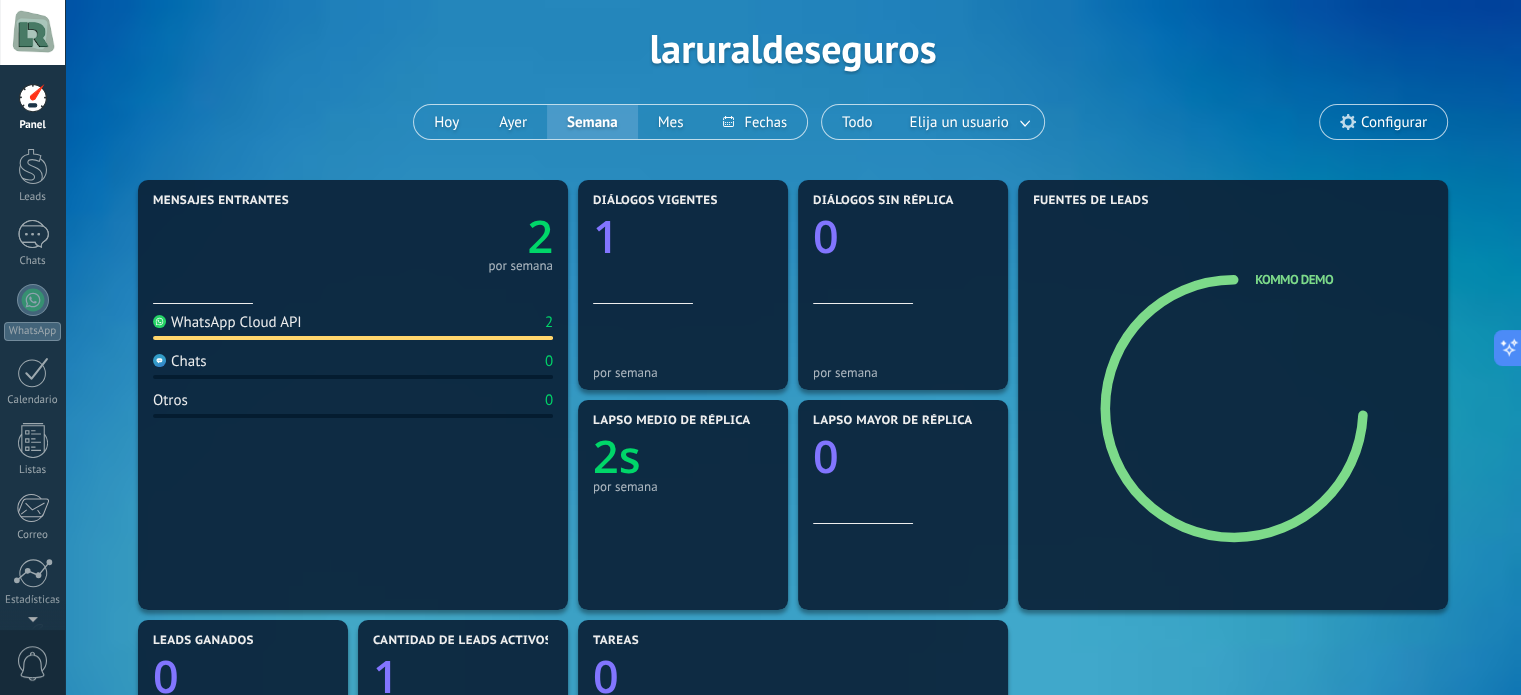 click on "Configurar" at bounding box center (1394, 122) 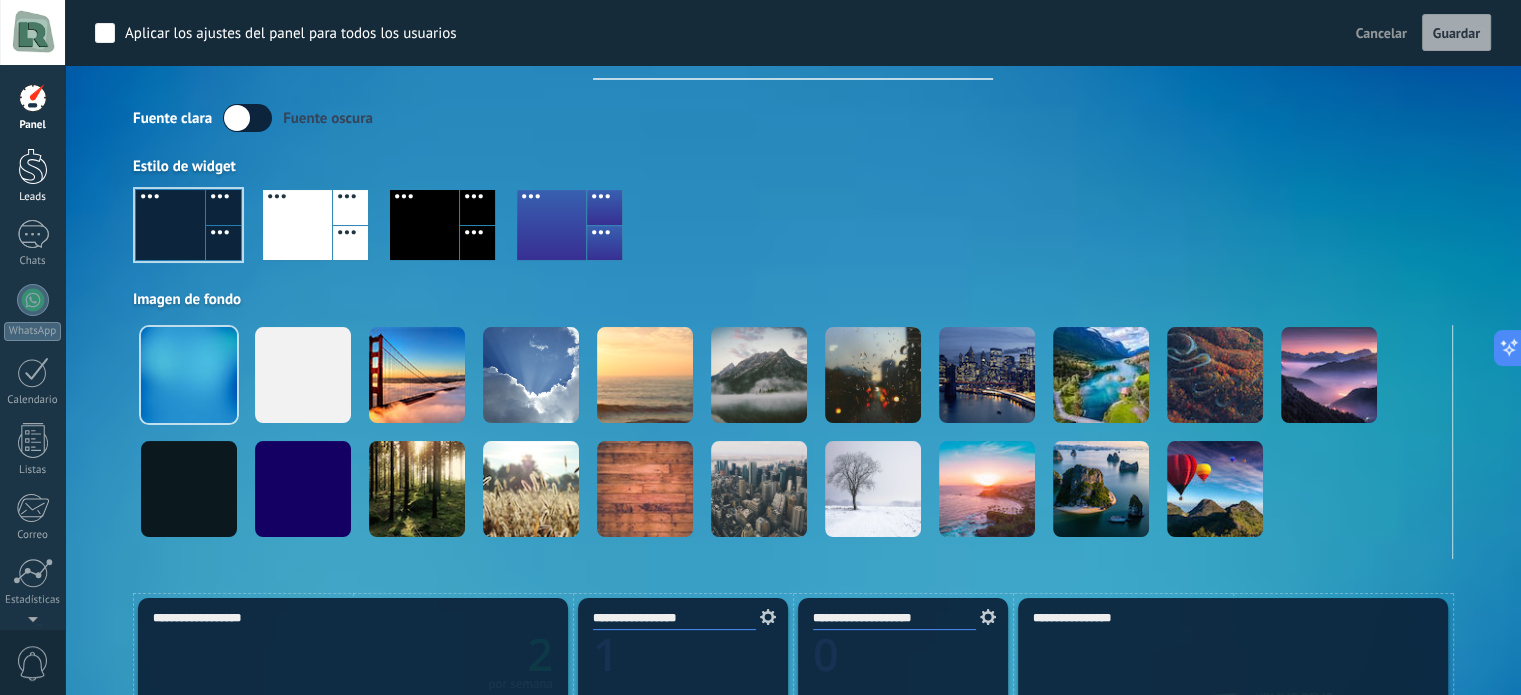 click at bounding box center [33, 166] 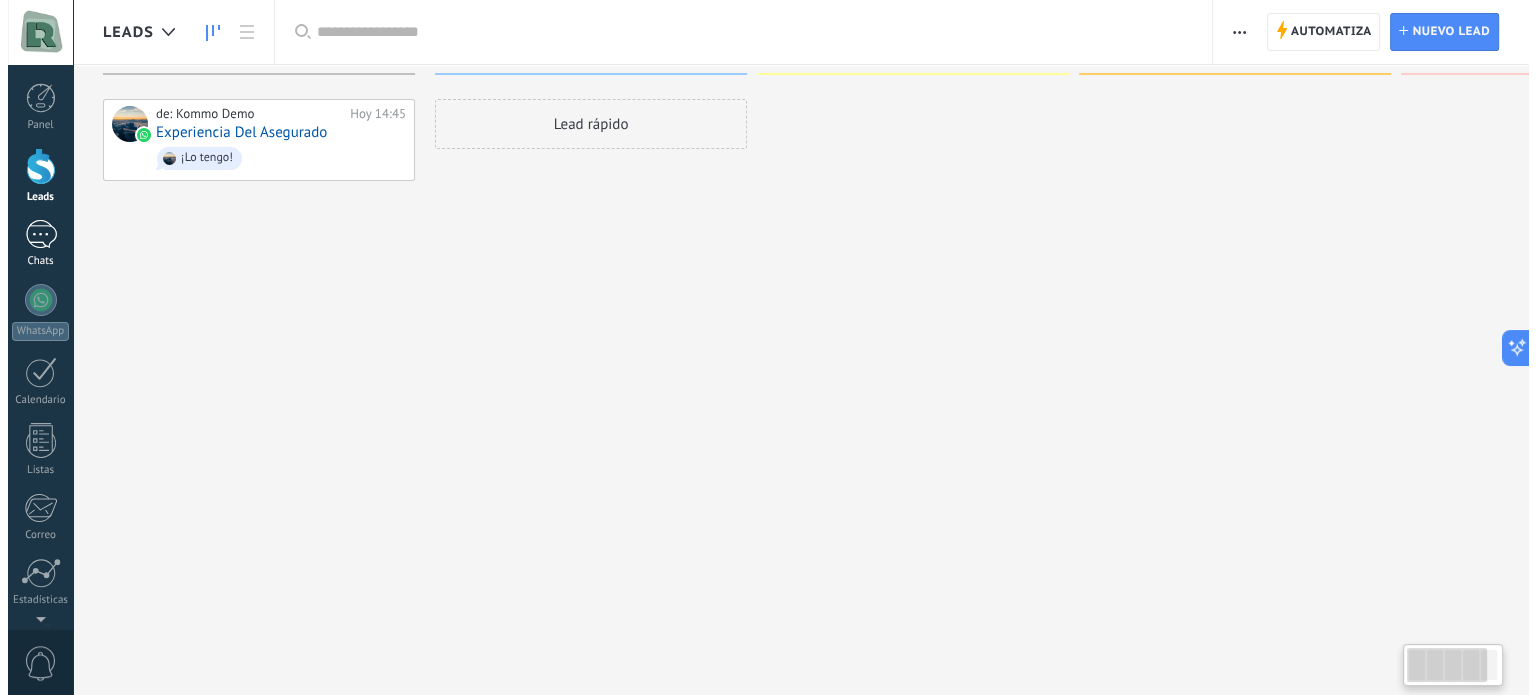 scroll, scrollTop: 0, scrollLeft: 0, axis: both 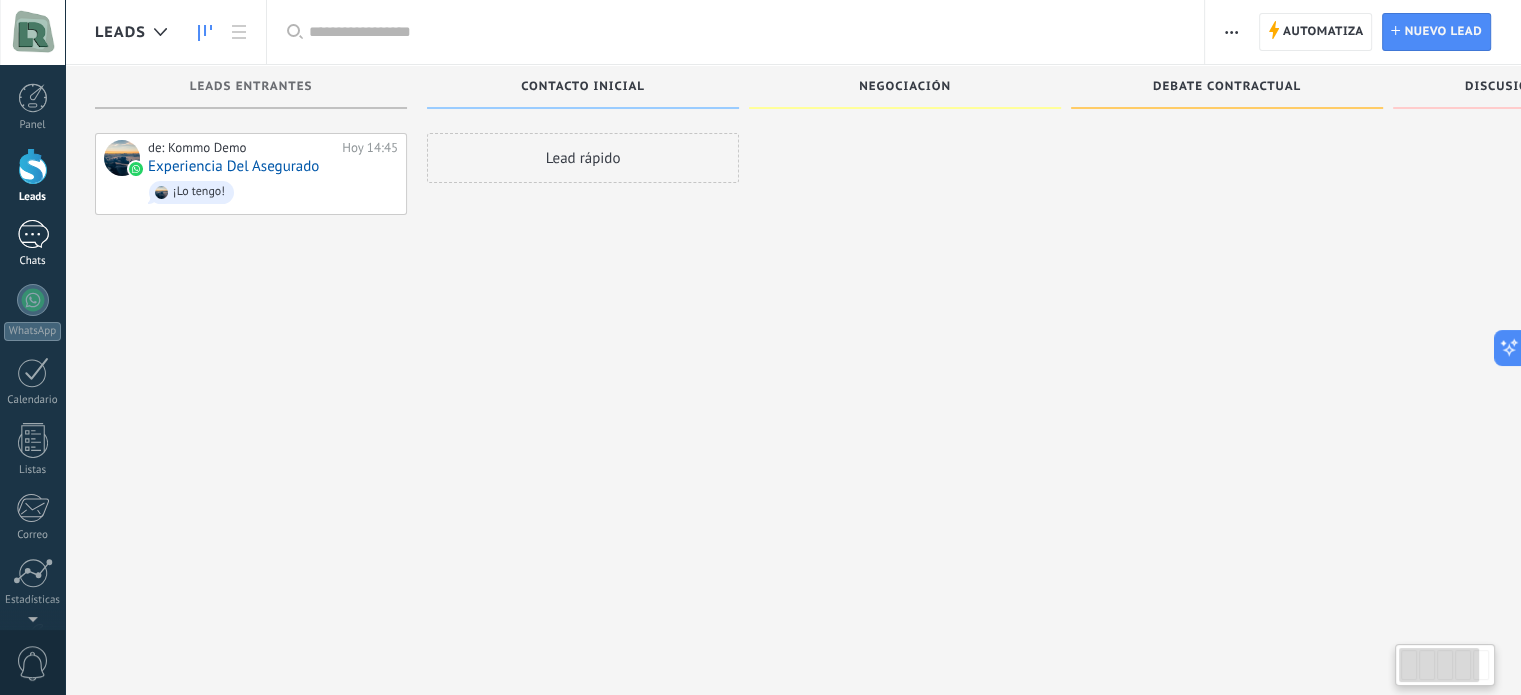 click on "1" at bounding box center [33, 234] 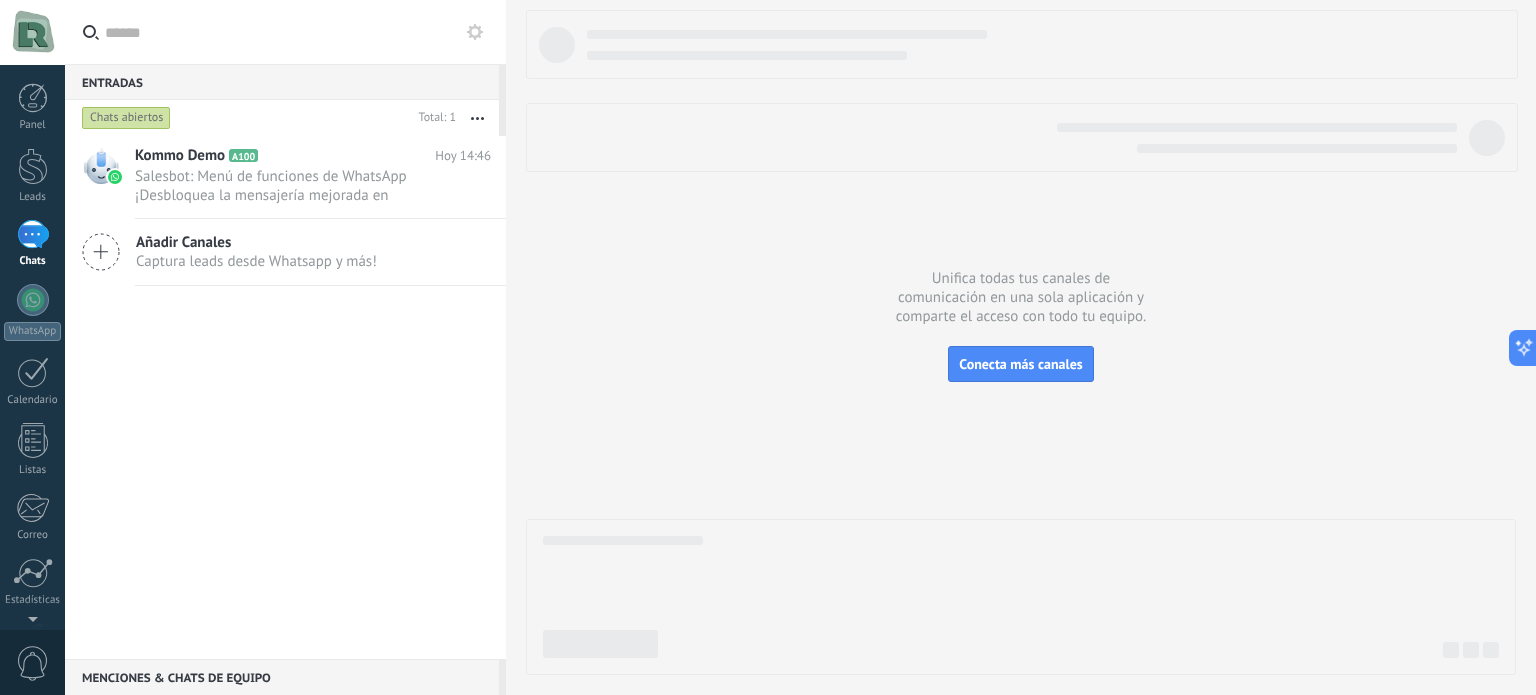 click on "Captura leads desde Whatsapp y más!" at bounding box center (256, 261) 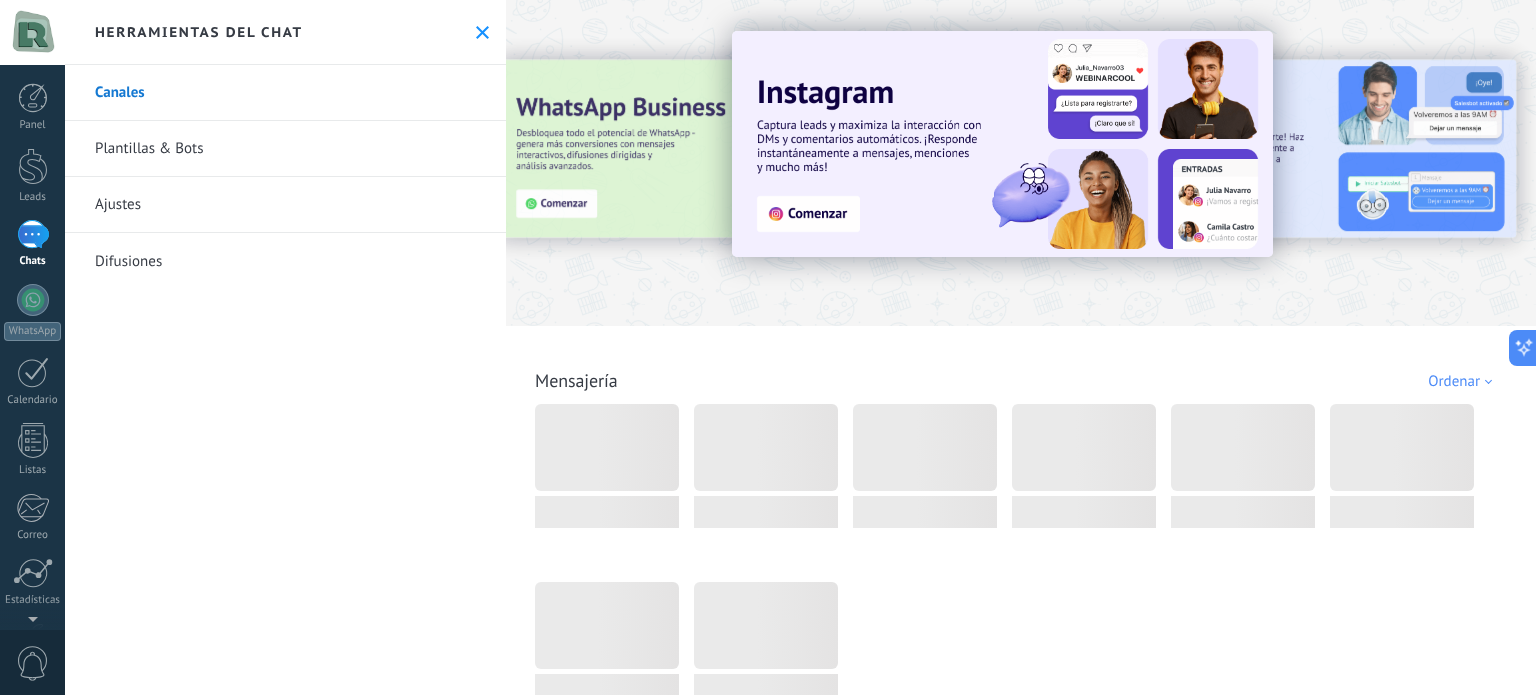 click at bounding box center [1021, 157] 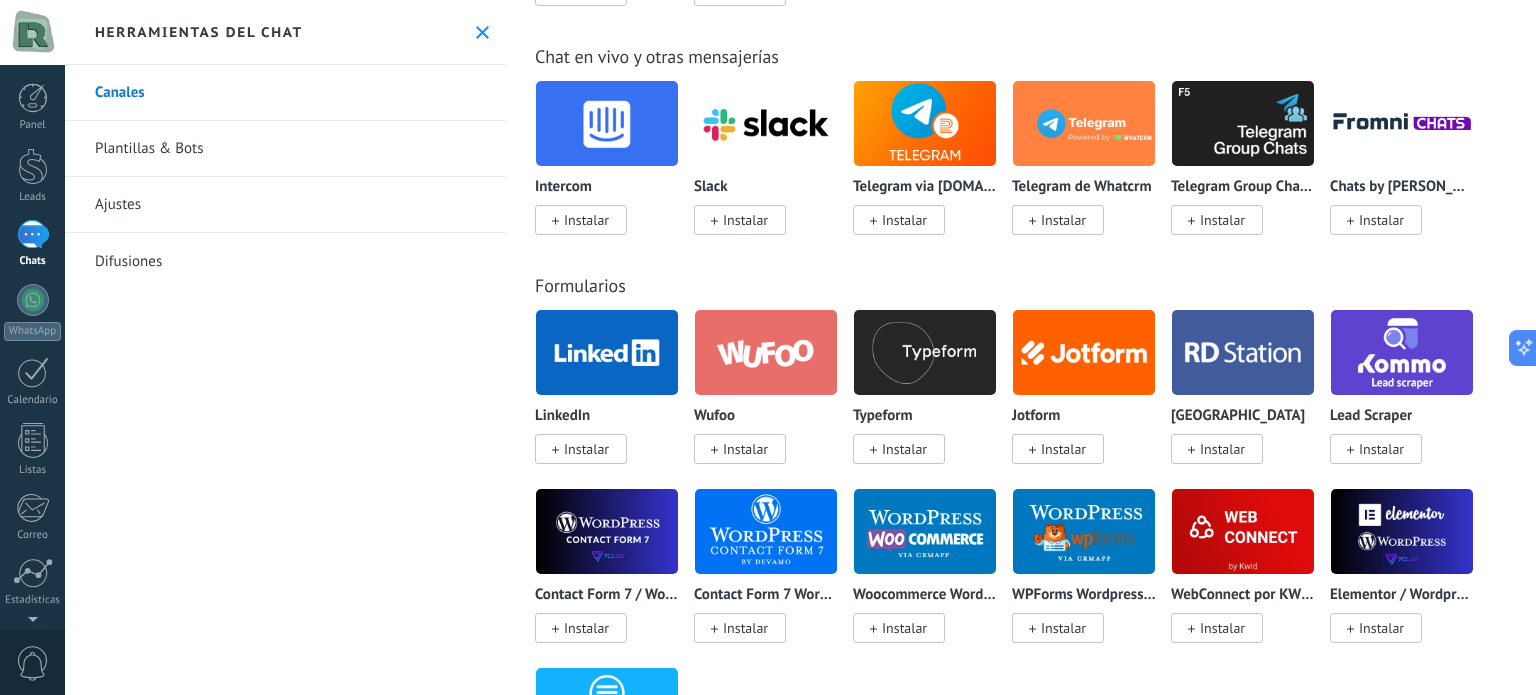 scroll, scrollTop: 0, scrollLeft: 0, axis: both 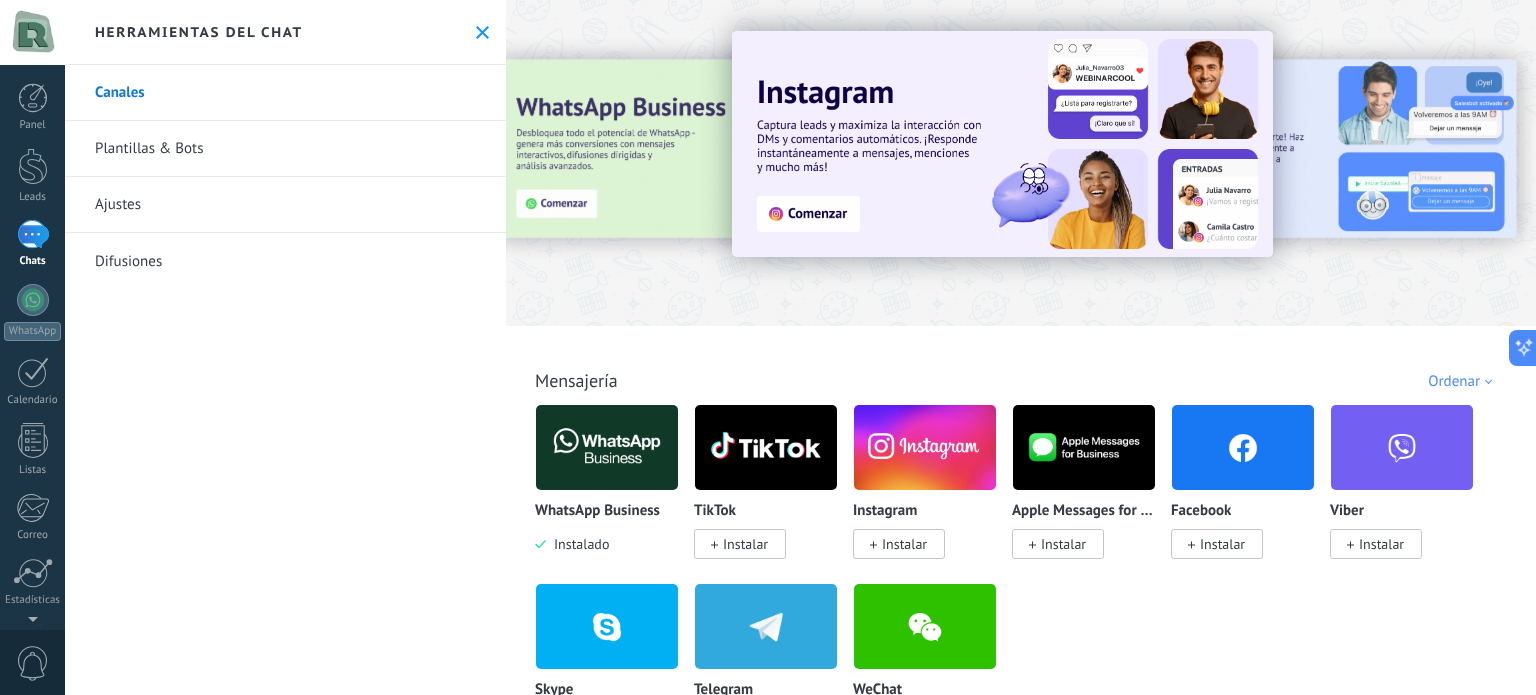 click on "Plantillas & Bots" at bounding box center (285, 149) 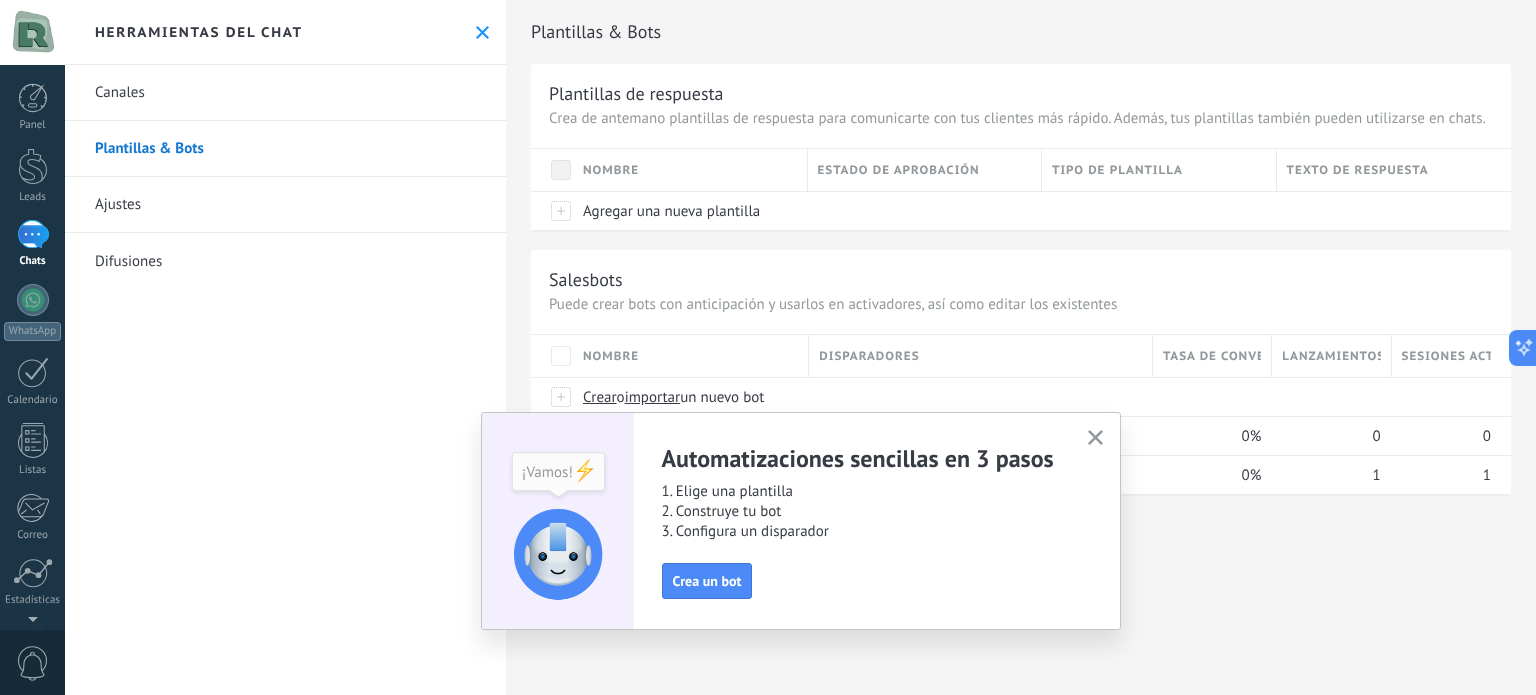 click at bounding box center [1095, 438] 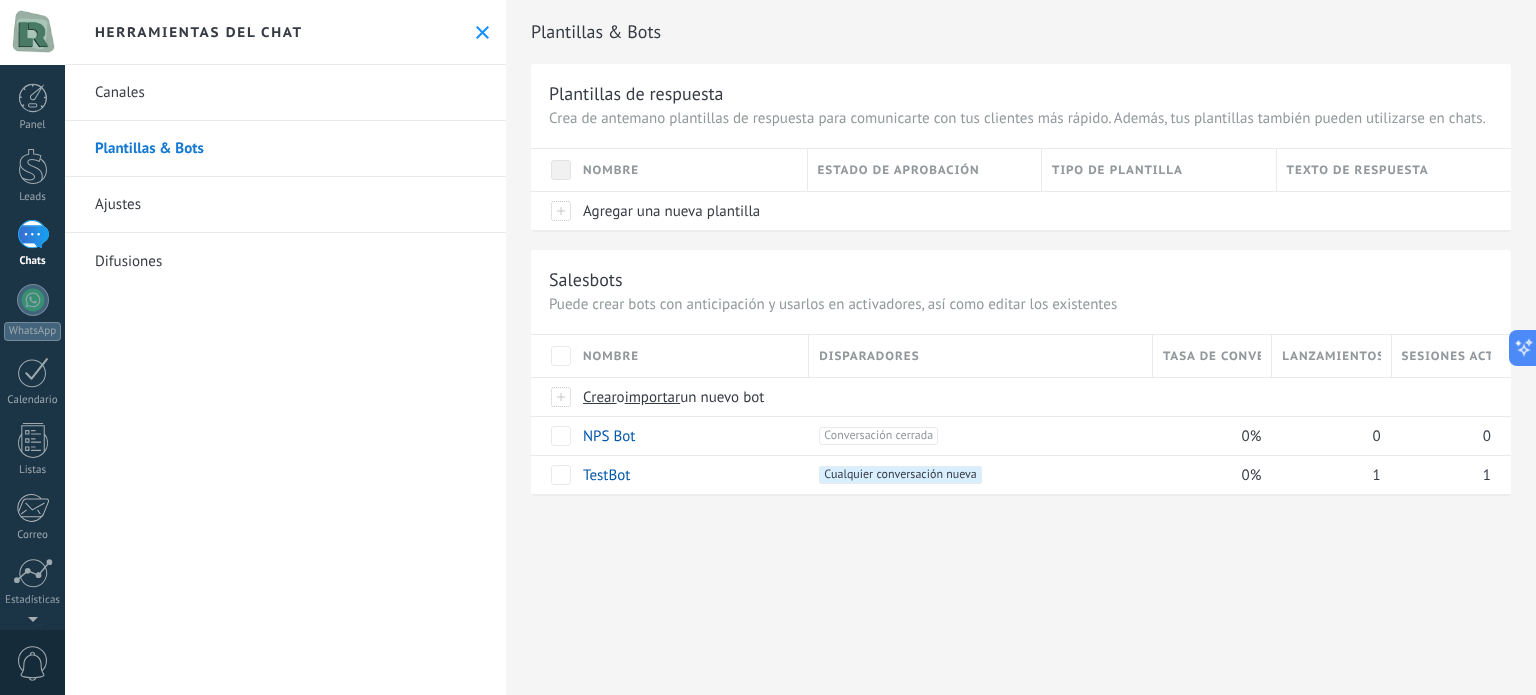 click on "Difusiones" at bounding box center (285, 261) 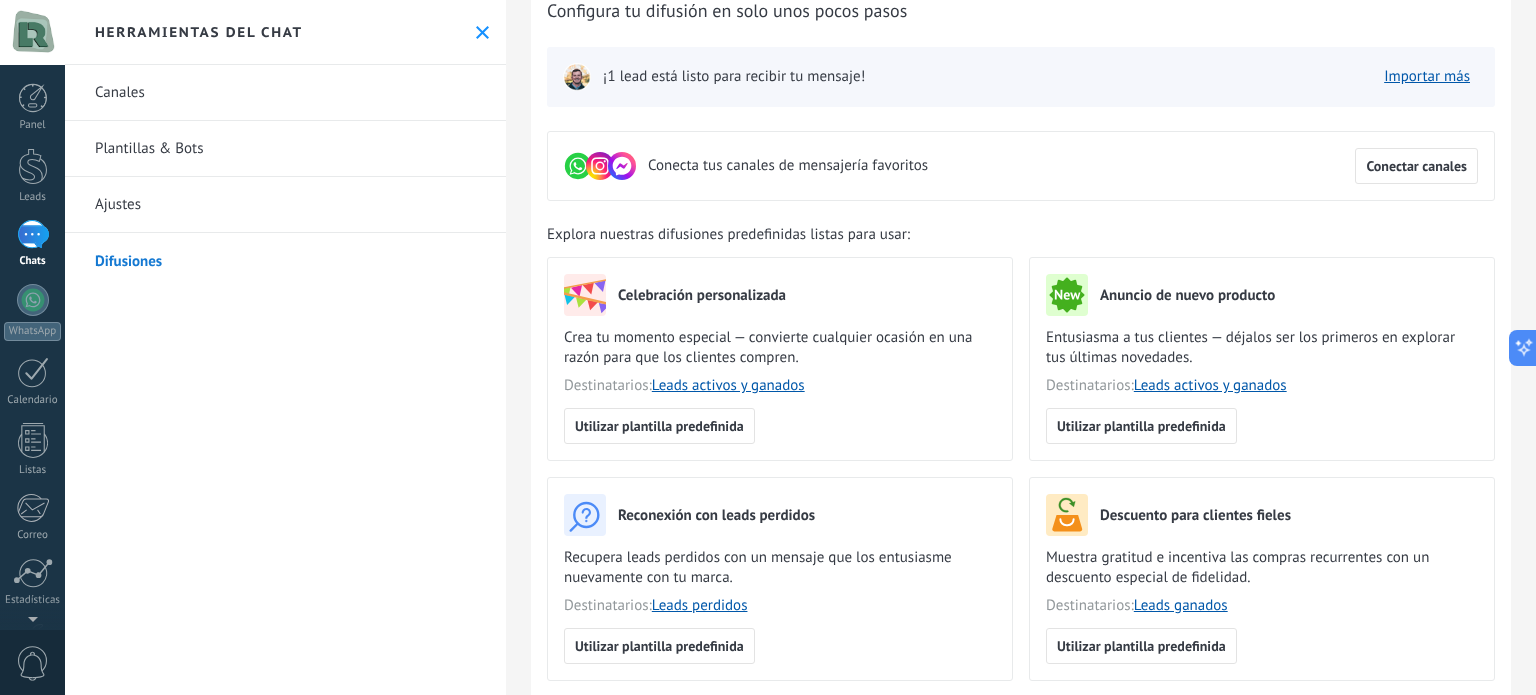 scroll, scrollTop: 0, scrollLeft: 0, axis: both 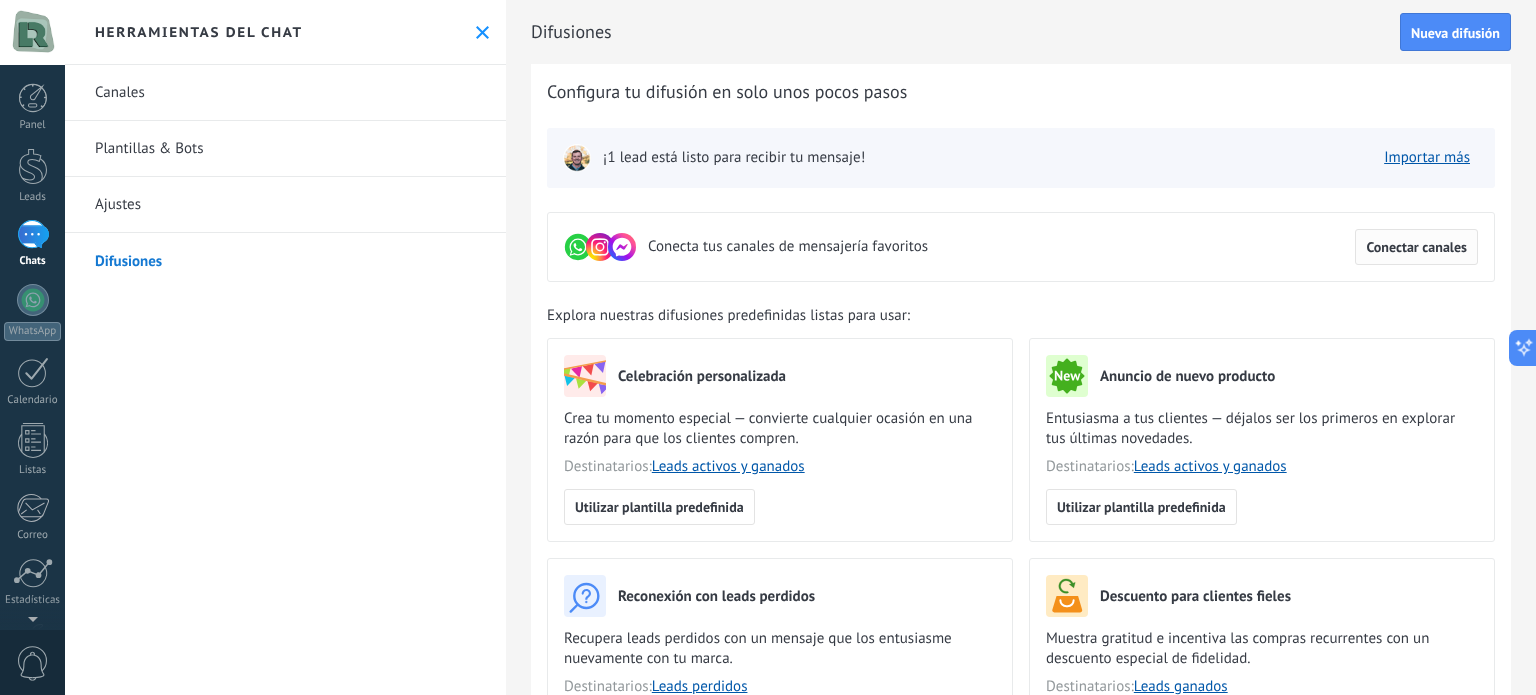 click on "Conectar canales" at bounding box center [1416, 247] 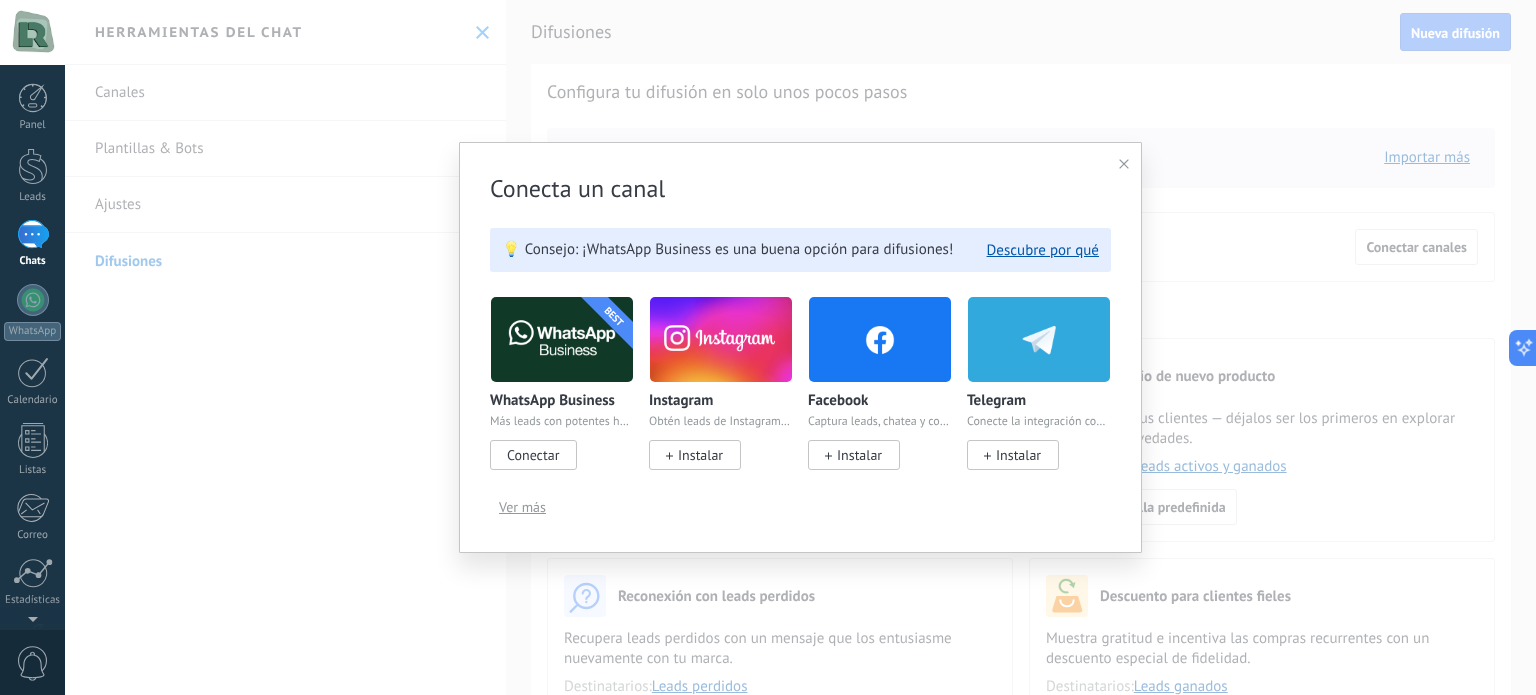 click on "Conectar" at bounding box center [533, 455] 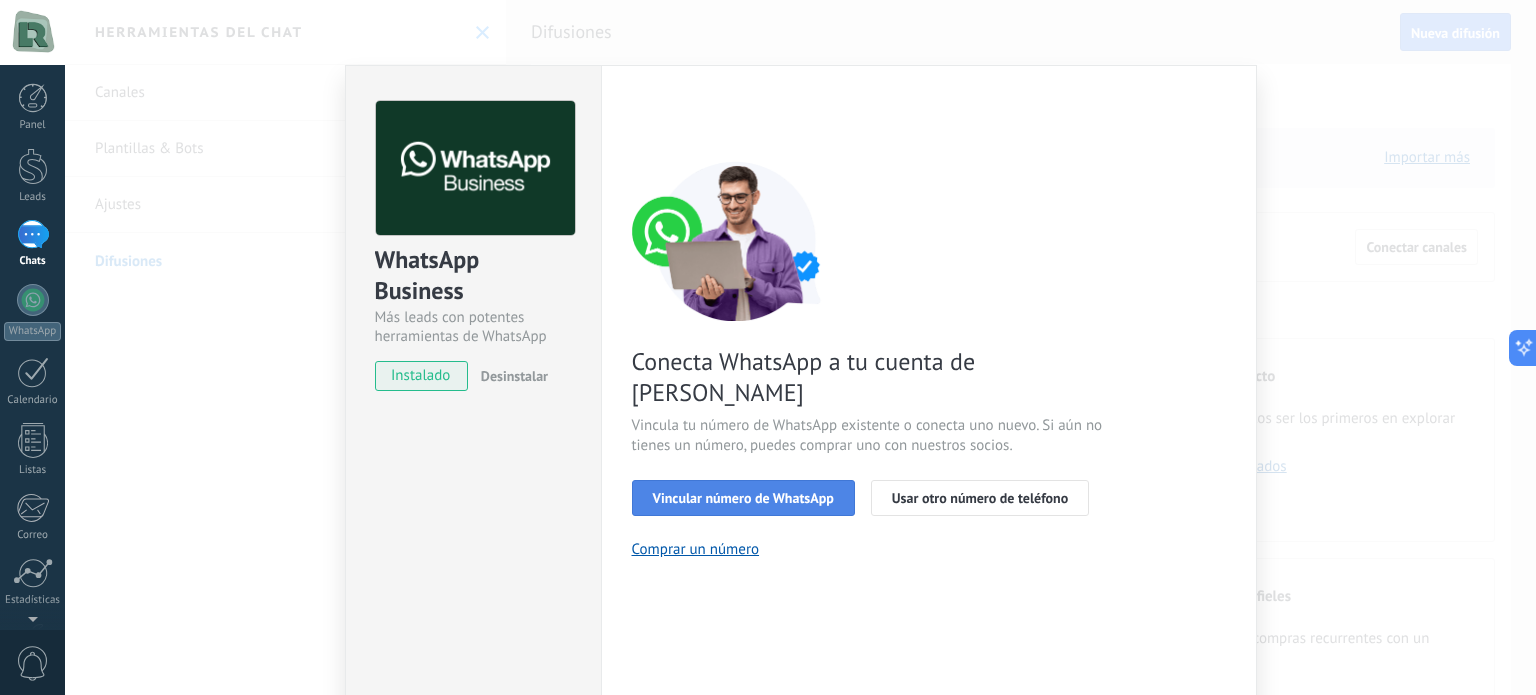 click on "Conecta WhatsApp a tu cuenta de Kommo Vincula tu número de WhatsApp existente o conecta uno nuevo. Si aún no tienes un número, puedes comprar uno con nuestros socios. Vincular número de WhatsApp Usar otro número de teléfono Comprar un número" at bounding box center [929, 360] 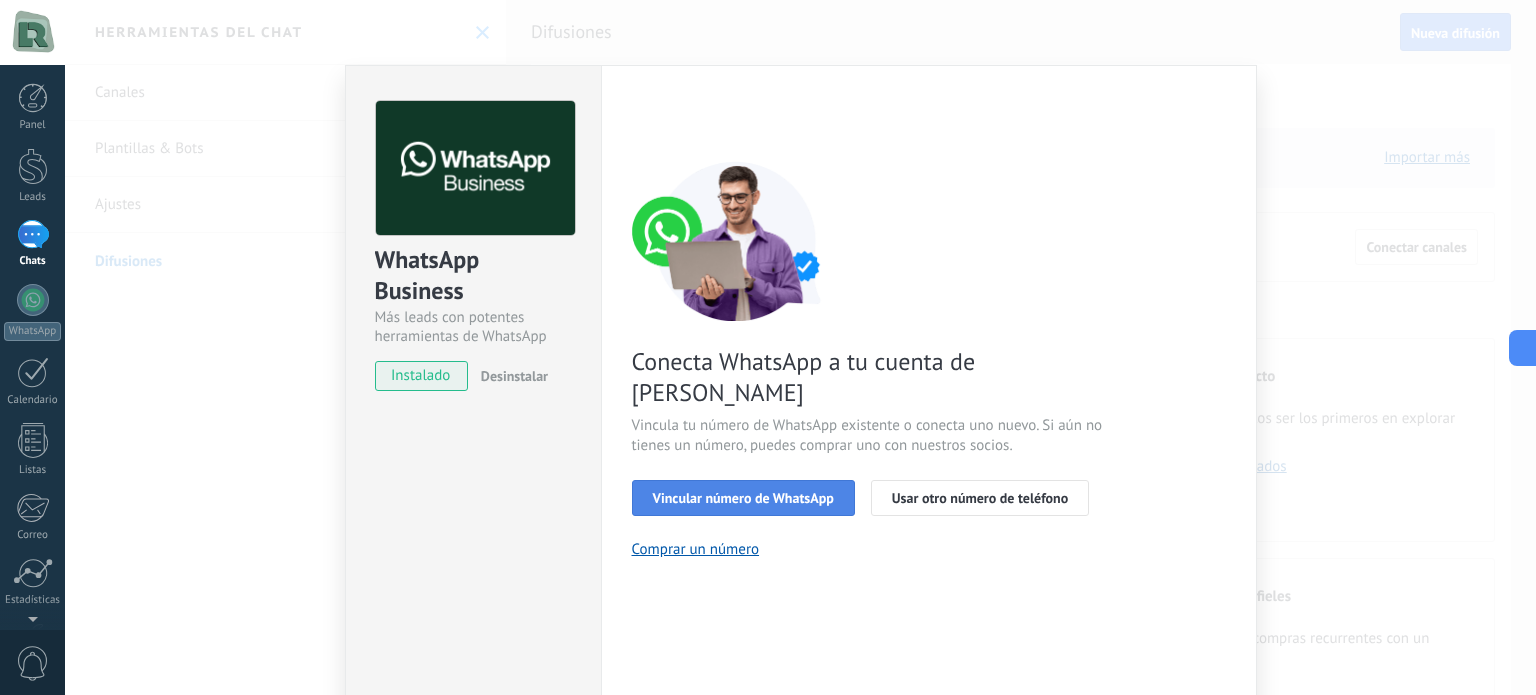 click on "Vincular número de WhatsApp" at bounding box center [743, 498] 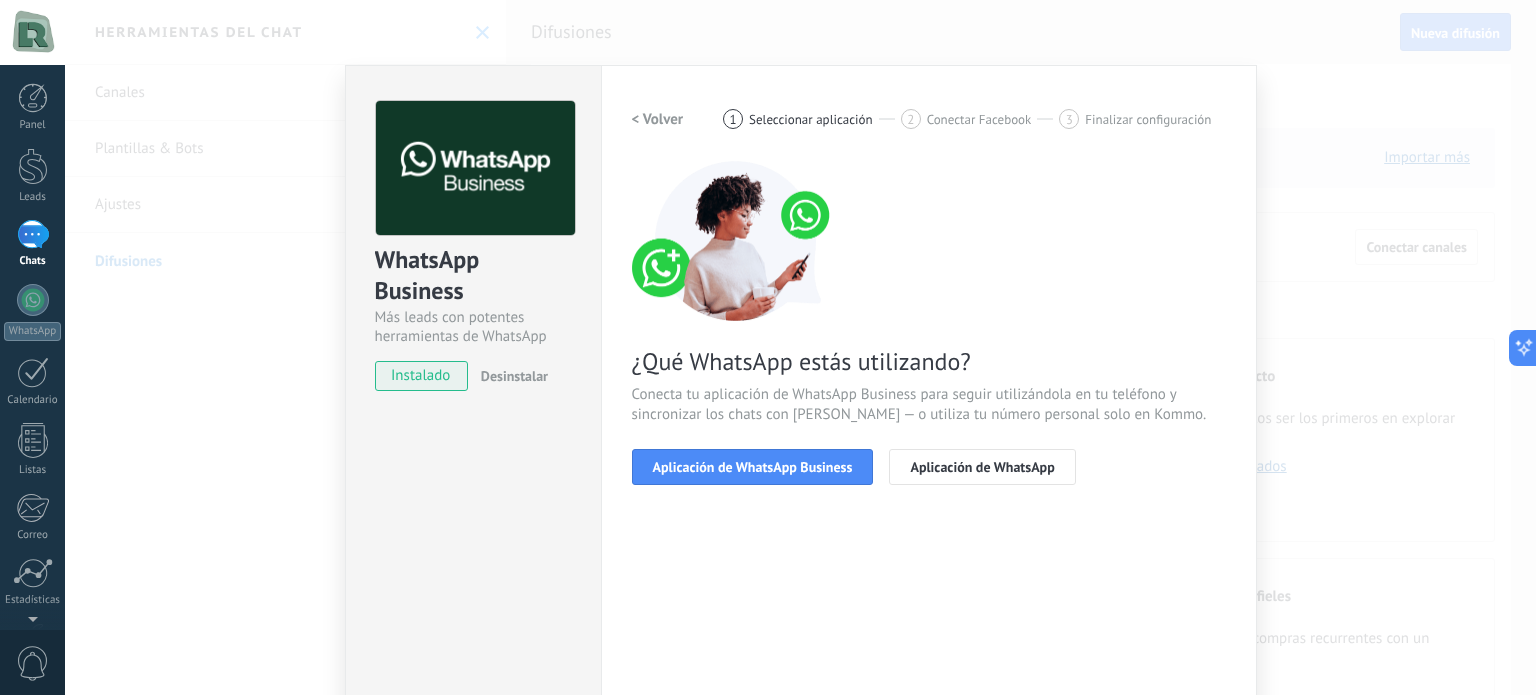 click on "Aplicación de WhatsApp Business" at bounding box center (753, 467) 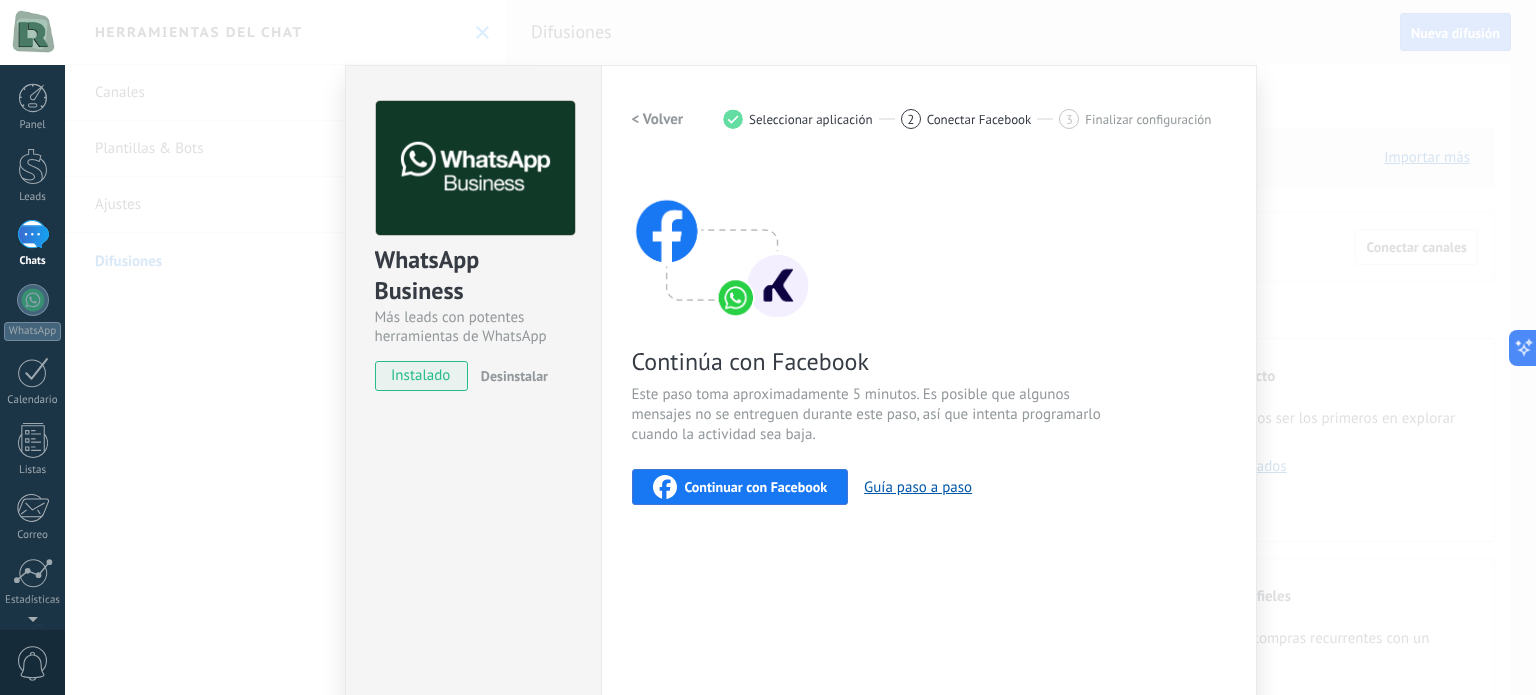 click on "Continuar con Facebook" at bounding box center (756, 487) 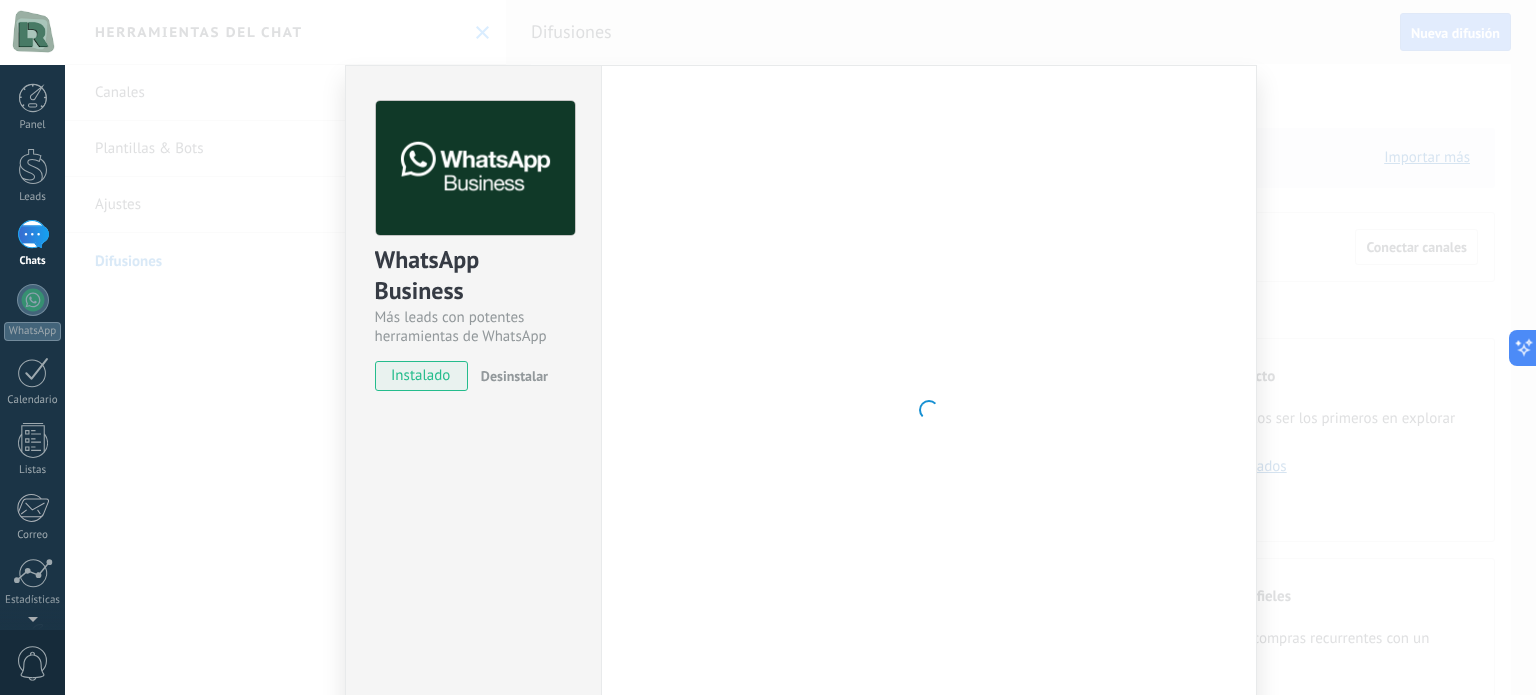 click on "Desinstalar" at bounding box center [514, 376] 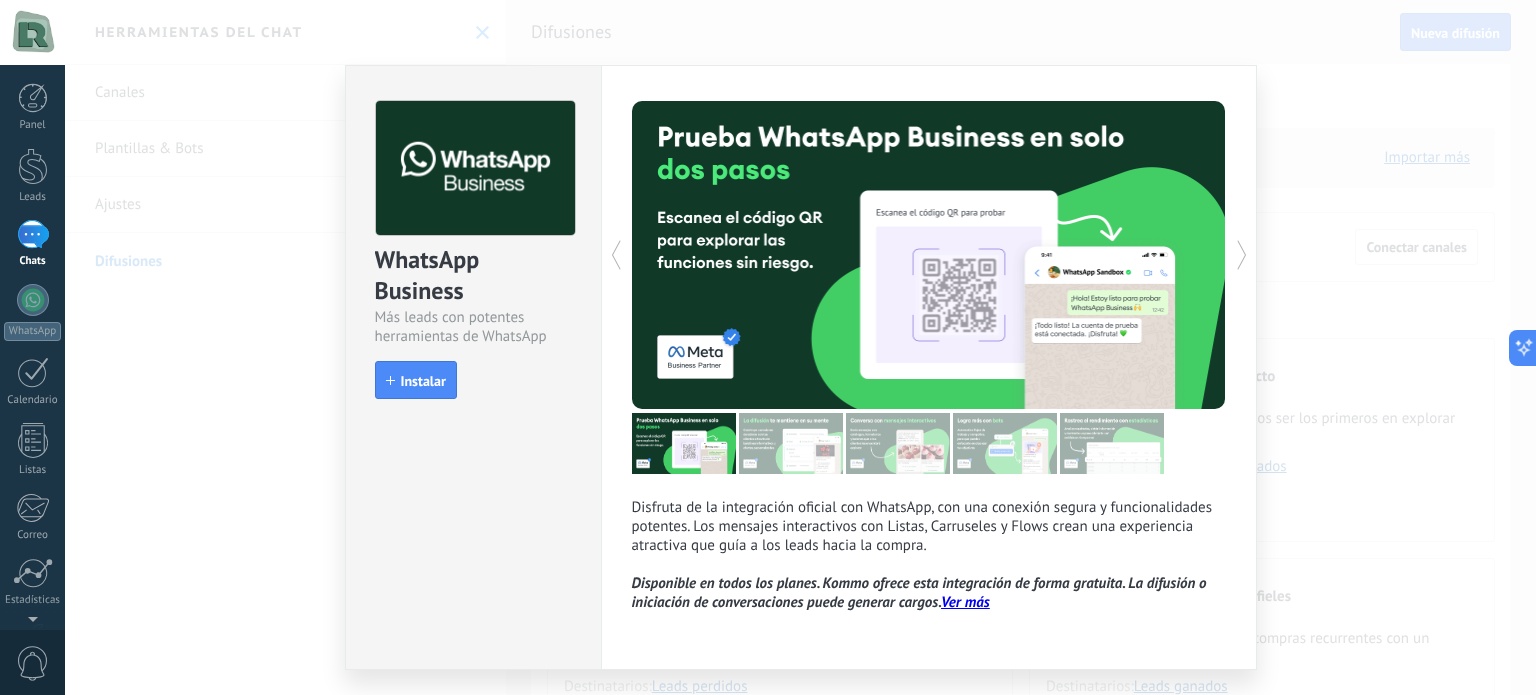 click on "WhatsApp Business Más leads con potentes herramientas de WhatsApp install Instalar Disfruta de la integración oficial con WhatsApp, con una conexión segura y funcionalidades potentes. Los mensajes interactivos con Listas, Carruseles y Flows crean una experiencia atractiva que guía a los leads hacia la compra.    Disponible en todos los planes. Kommo ofrece esta integración de forma gratuita. La difusión o iniciación de conversaciones puede generar cargos.  Ver más más" at bounding box center [800, 347] 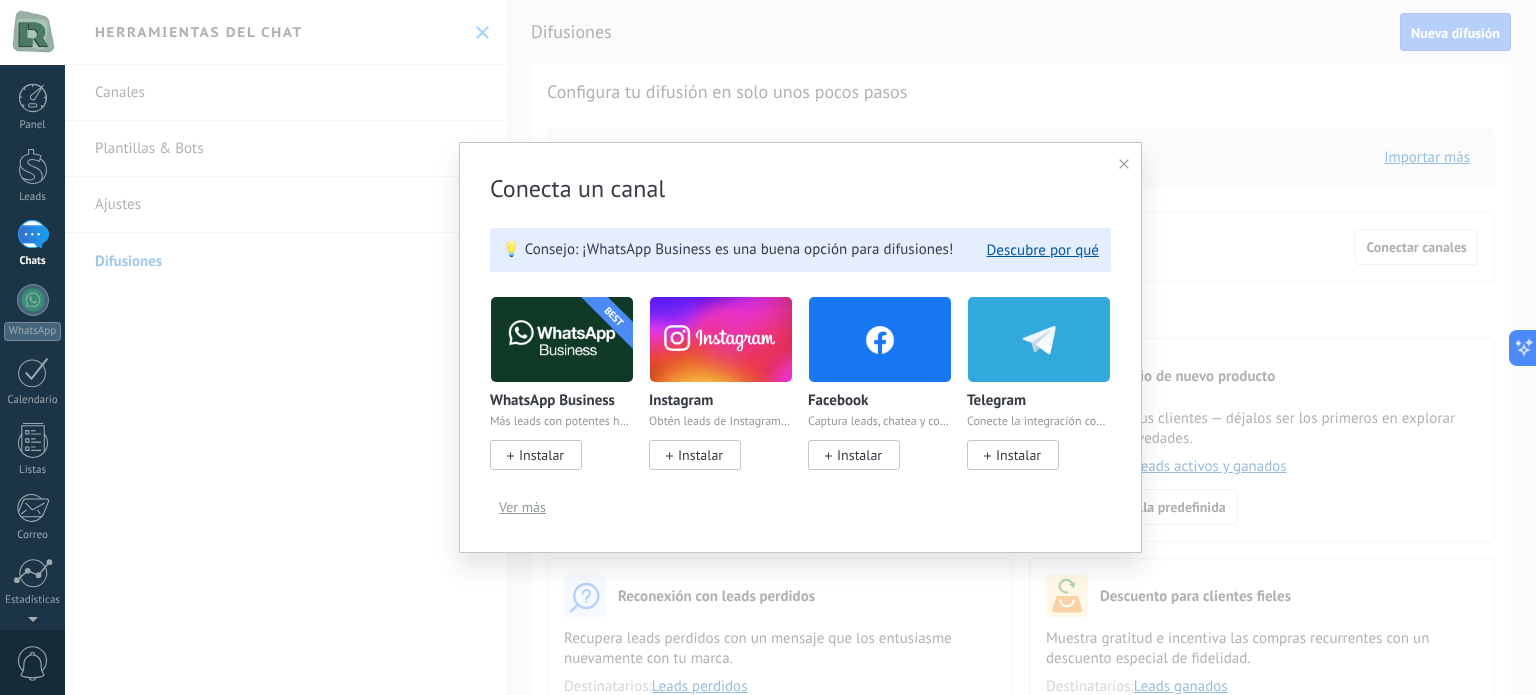click 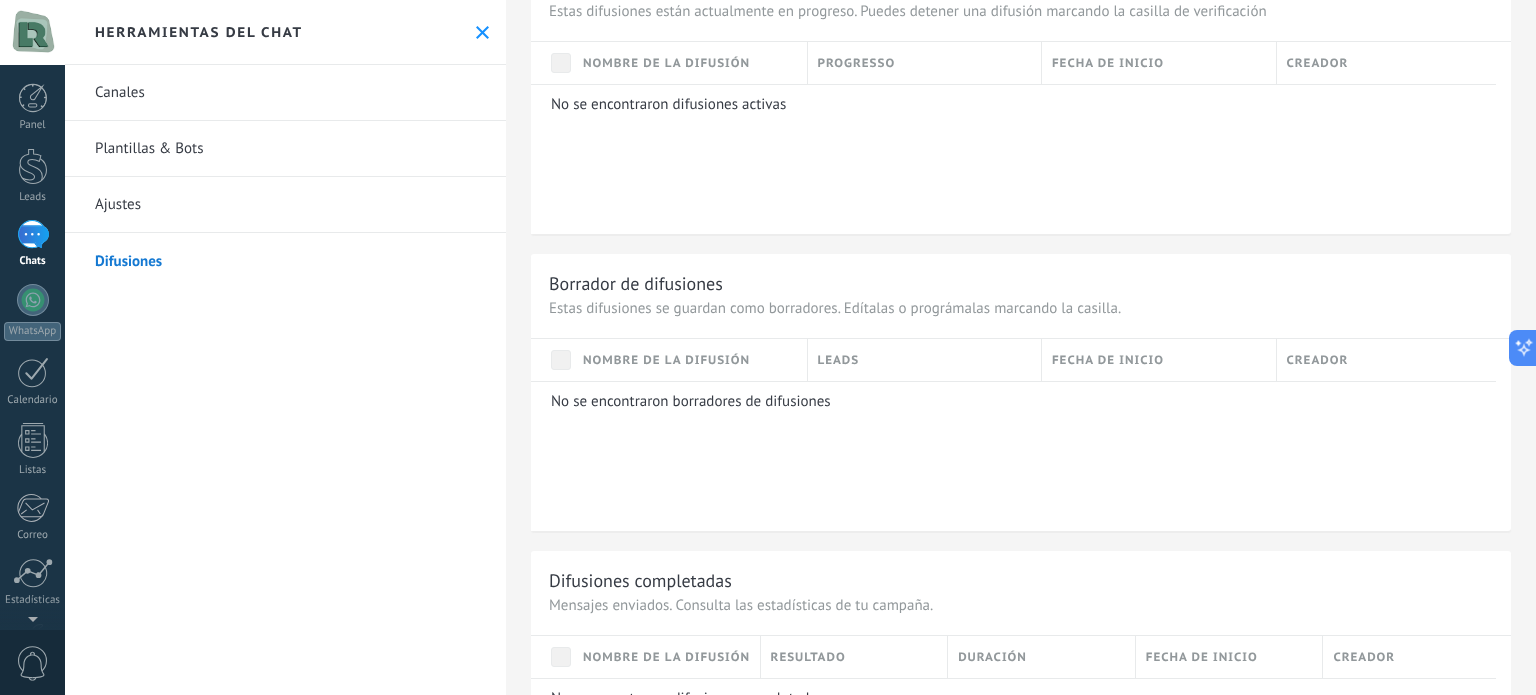 scroll, scrollTop: 1400, scrollLeft: 0, axis: vertical 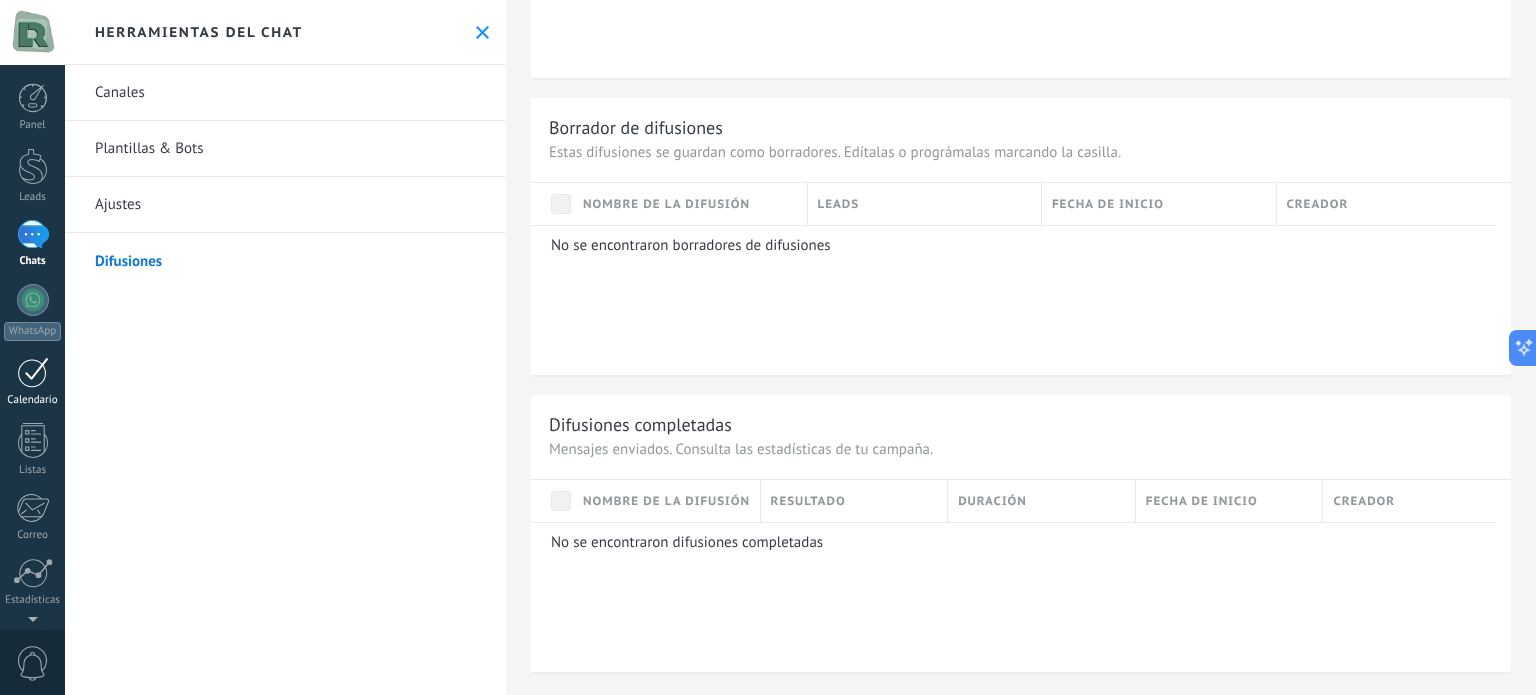 click at bounding box center [33, 372] 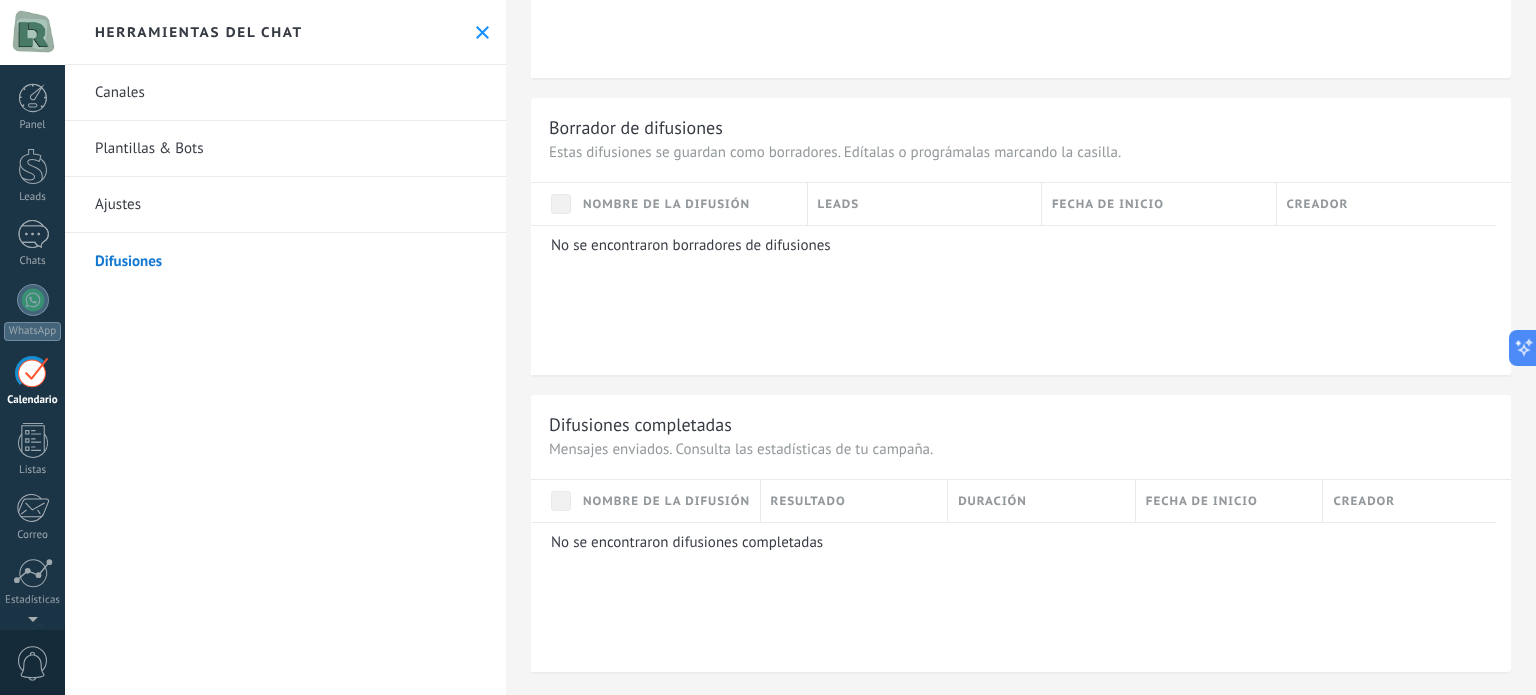 scroll, scrollTop: 561, scrollLeft: 0, axis: vertical 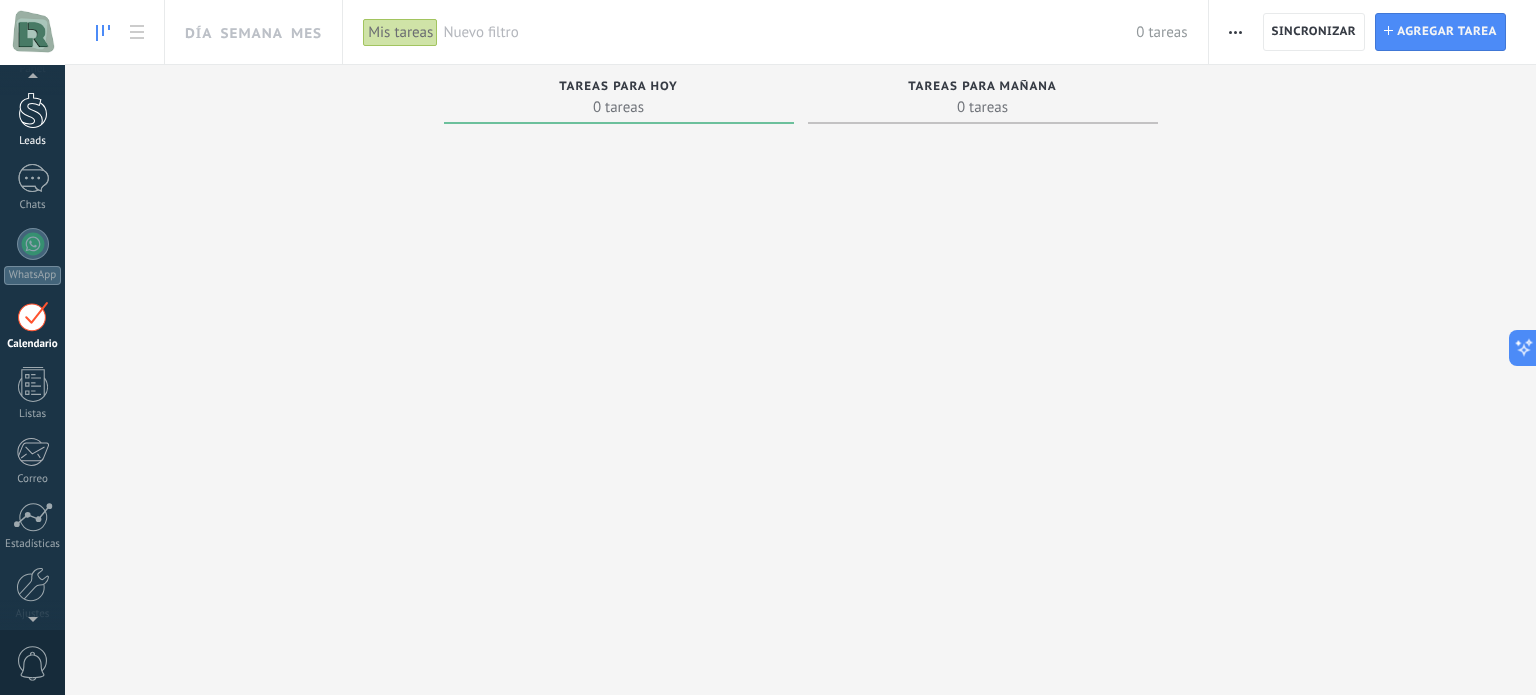 click on "Leads" at bounding box center (33, 141) 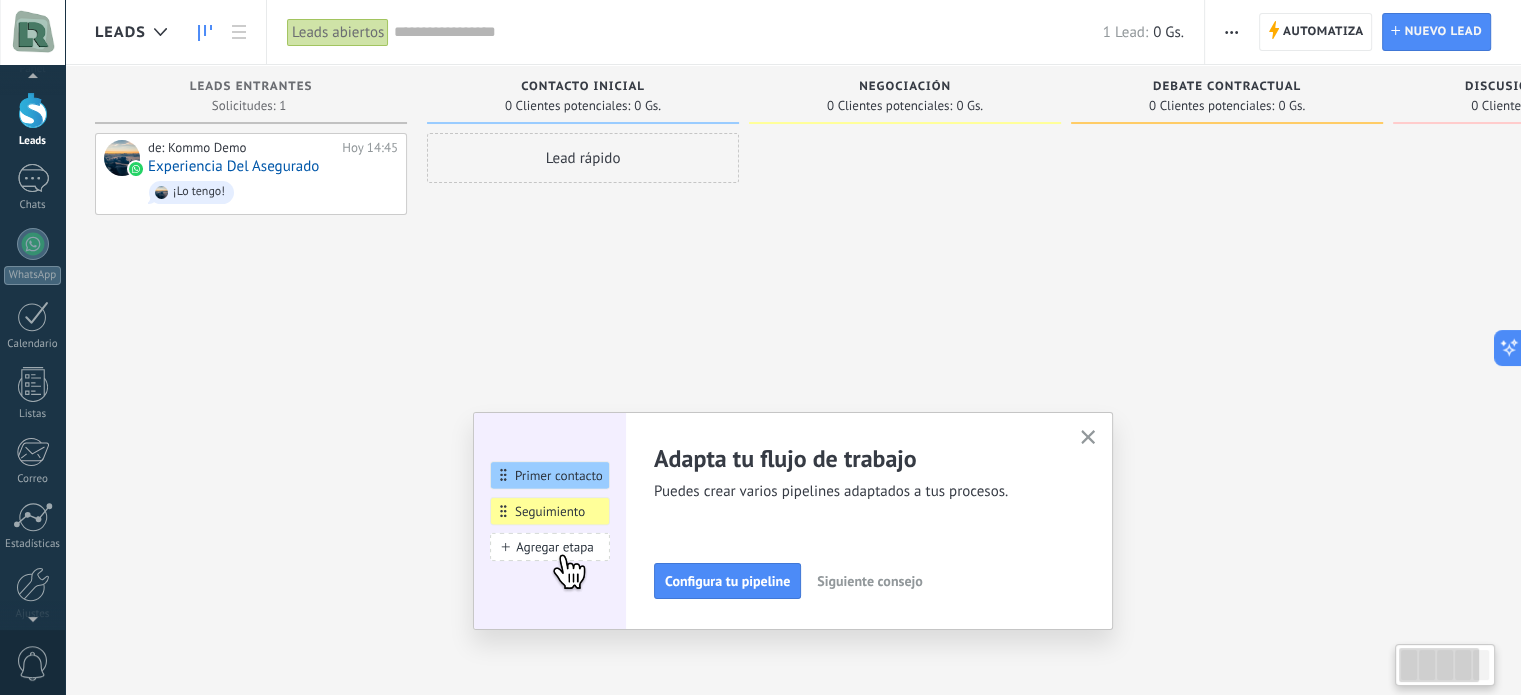 scroll, scrollTop: 0, scrollLeft: 0, axis: both 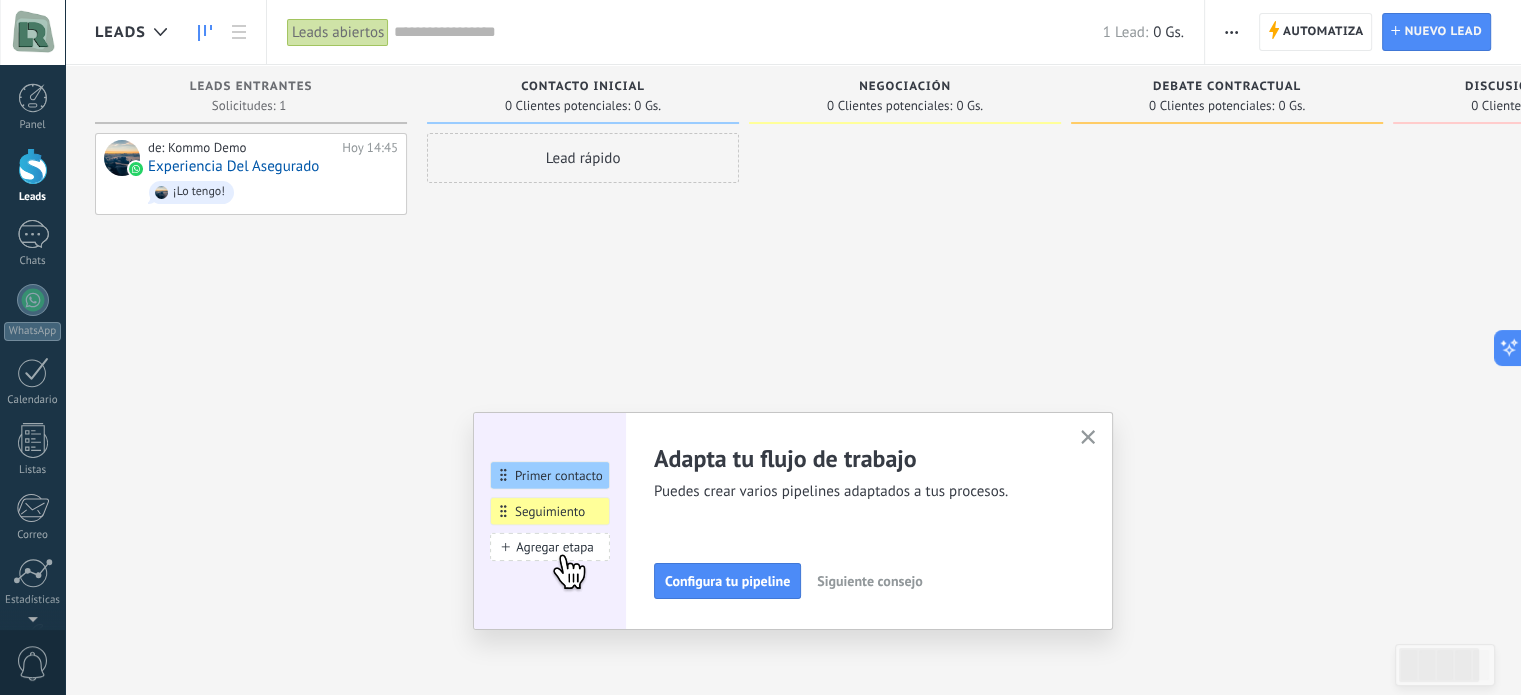 click 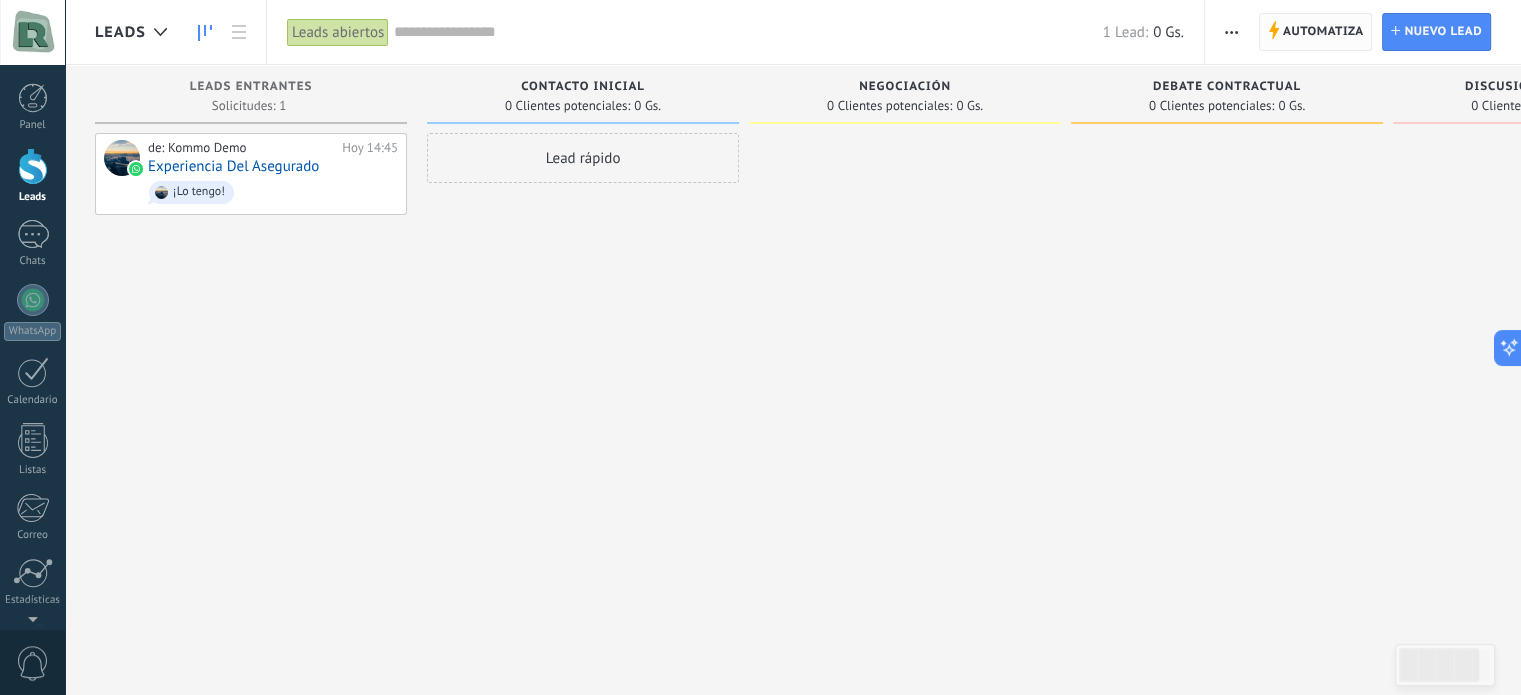 click on "Automatiza" at bounding box center [1323, 32] 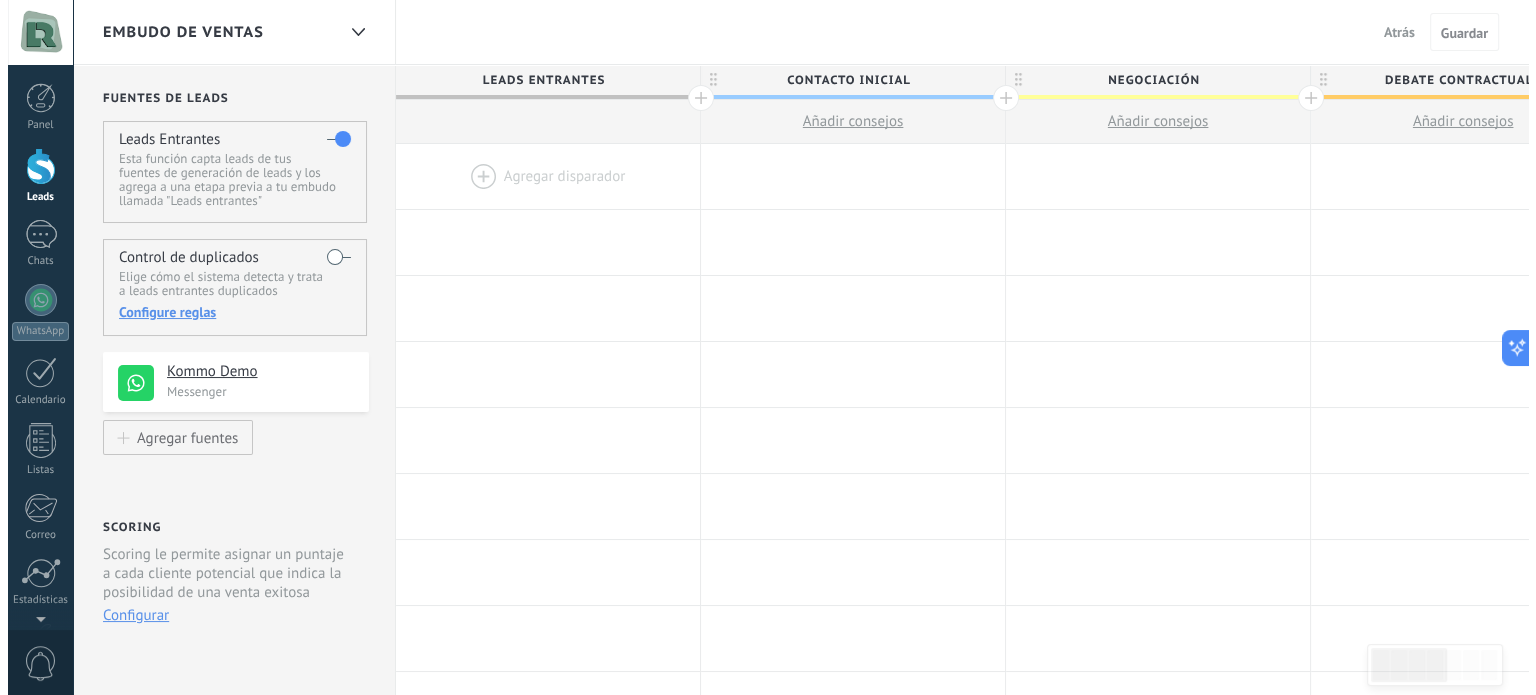 scroll, scrollTop: 0, scrollLeft: 0, axis: both 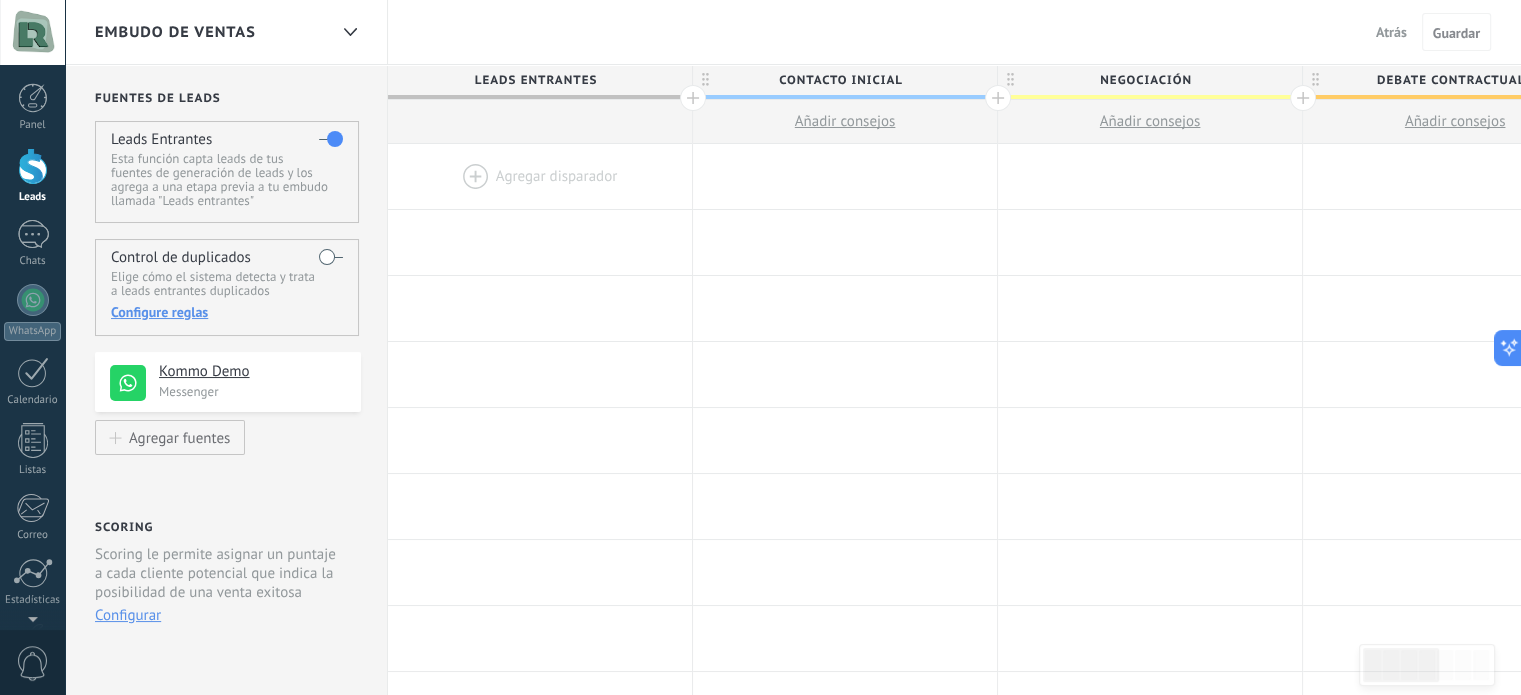 click on "Kommo Demo" at bounding box center (252, 372) 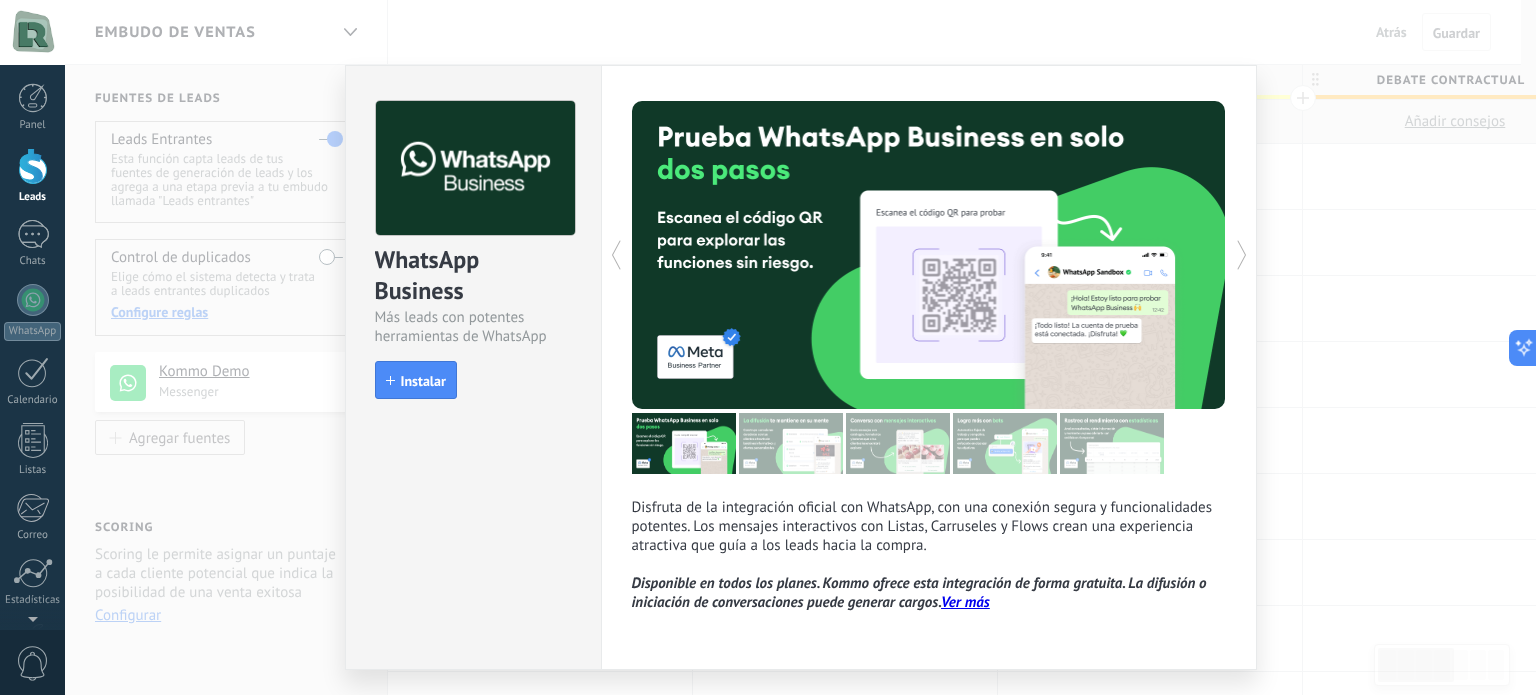 click at bounding box center [33, 166] 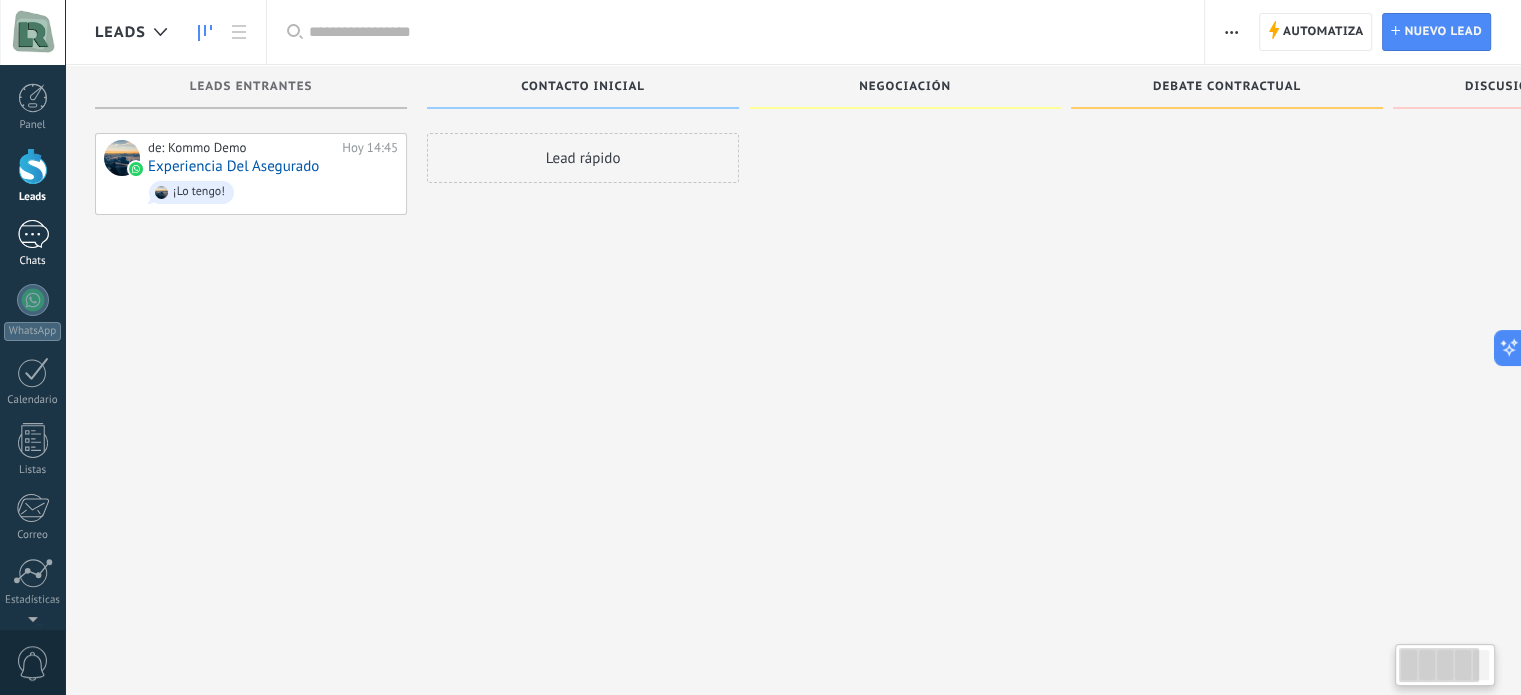 click on "Leads Entrantes     de: Kommo Demo Hoy 14:45 Experiencia Del Asegurado ¡Lo tengo! Contacto inicial     Lead rápido Negociación     Debate contractual     Discusión de contrato" at bounding box center (793, 398) 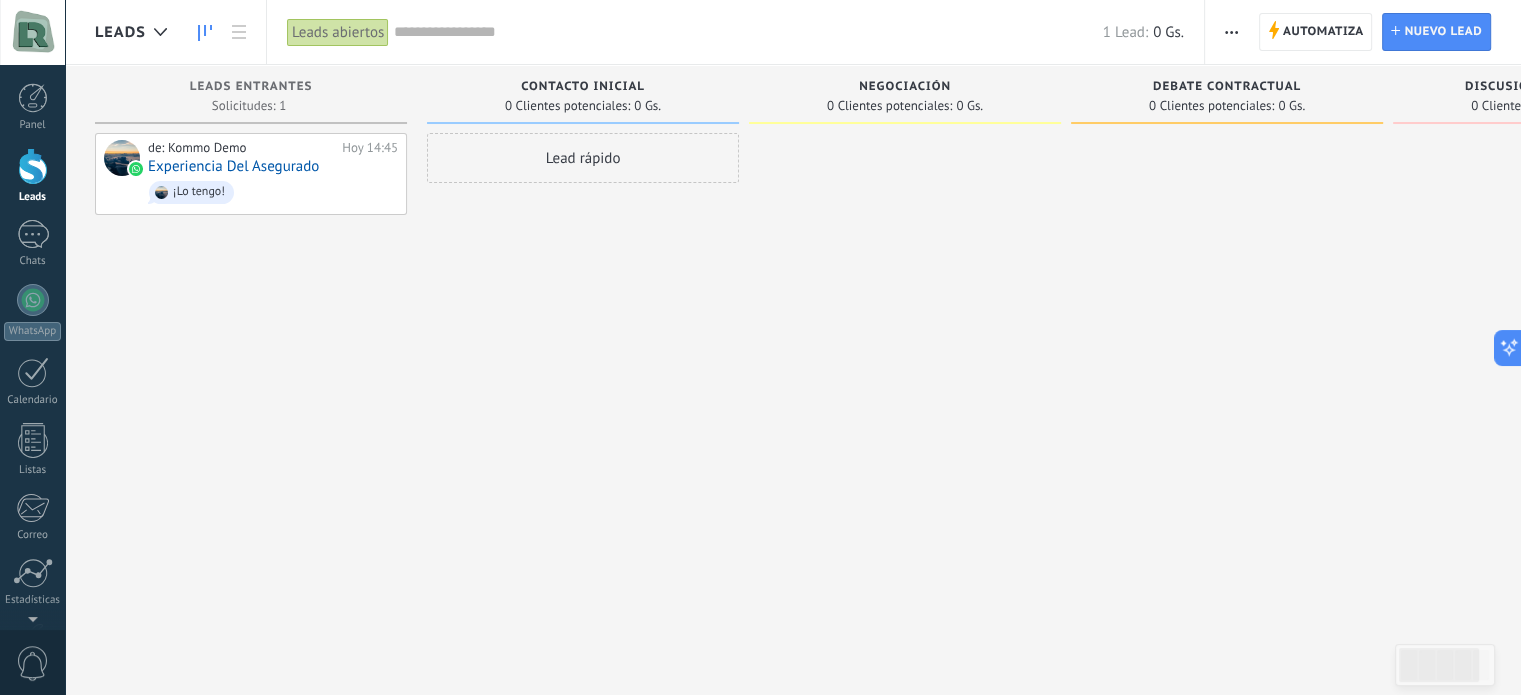 click on "Lead rápido" at bounding box center [583, 158] 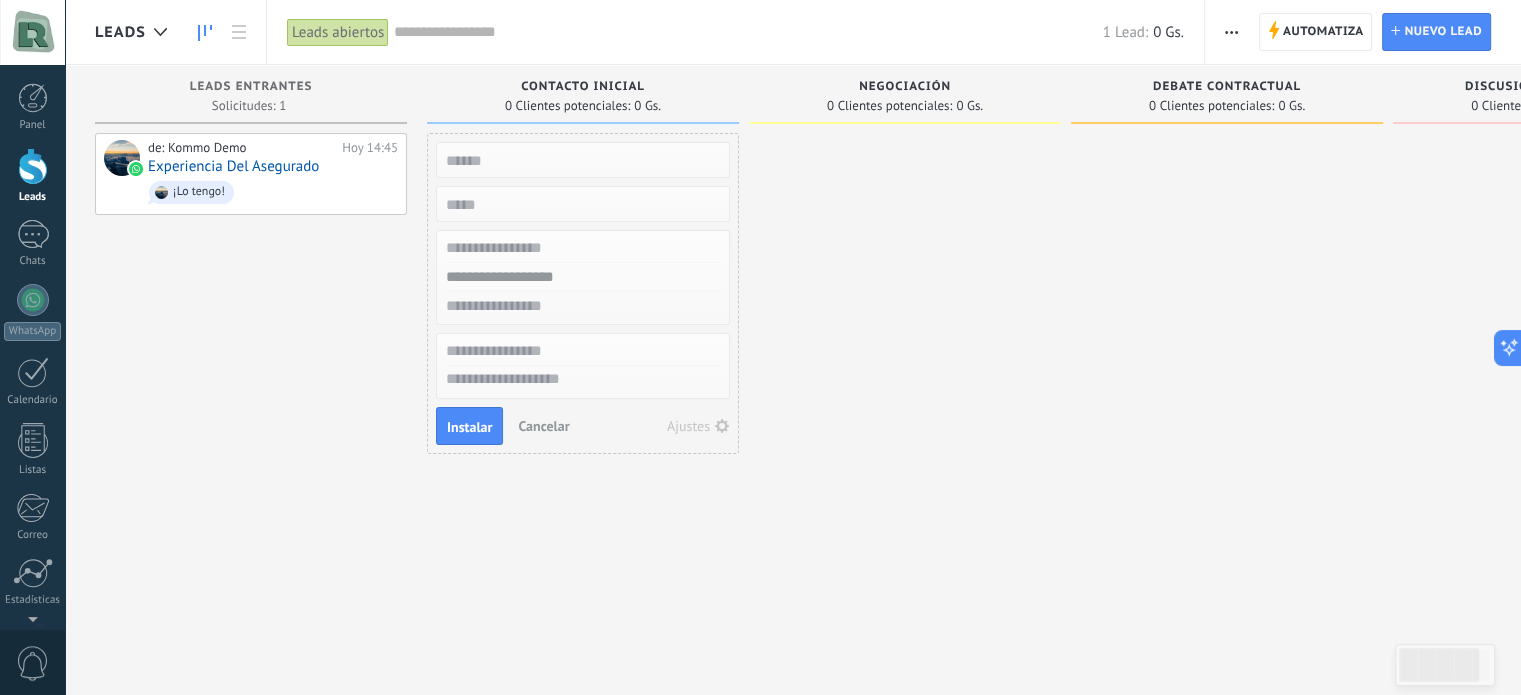 click at bounding box center [581, 160] 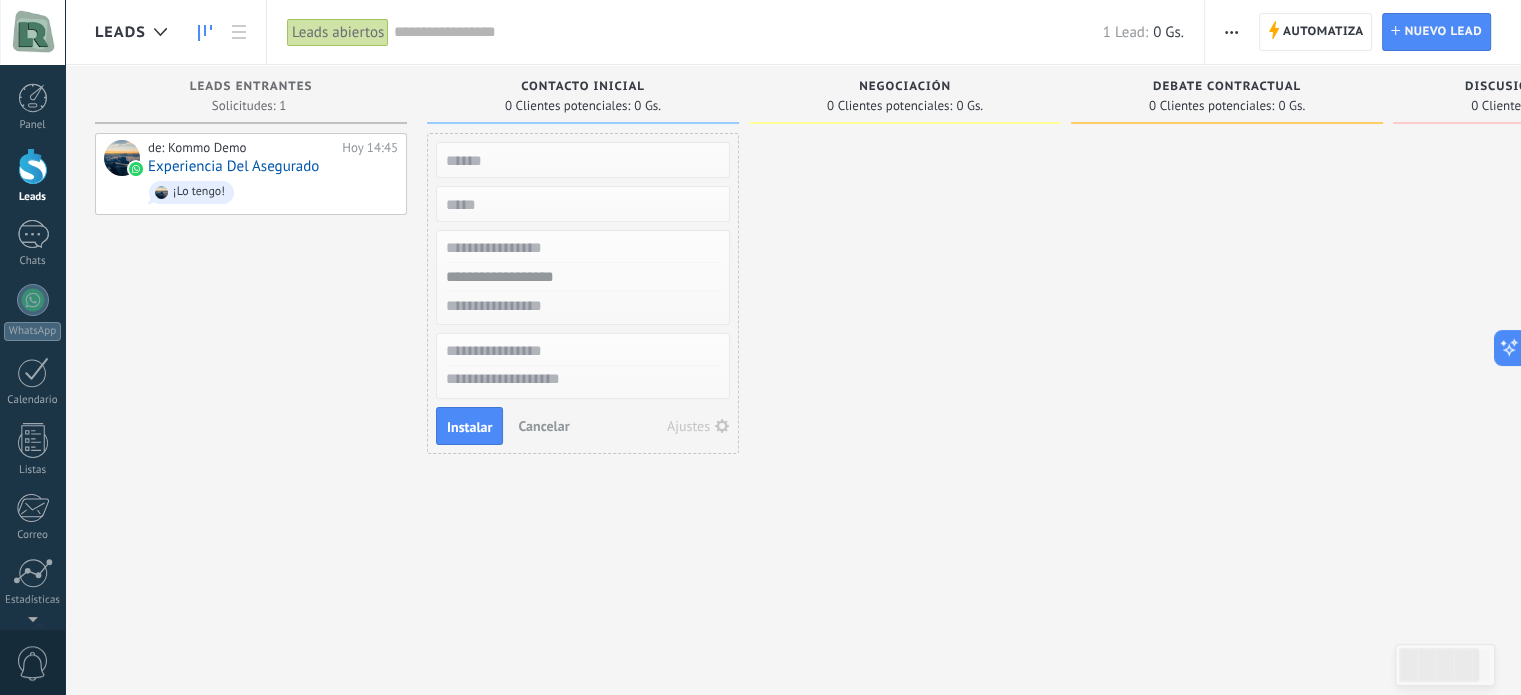 click at bounding box center (905, 350) 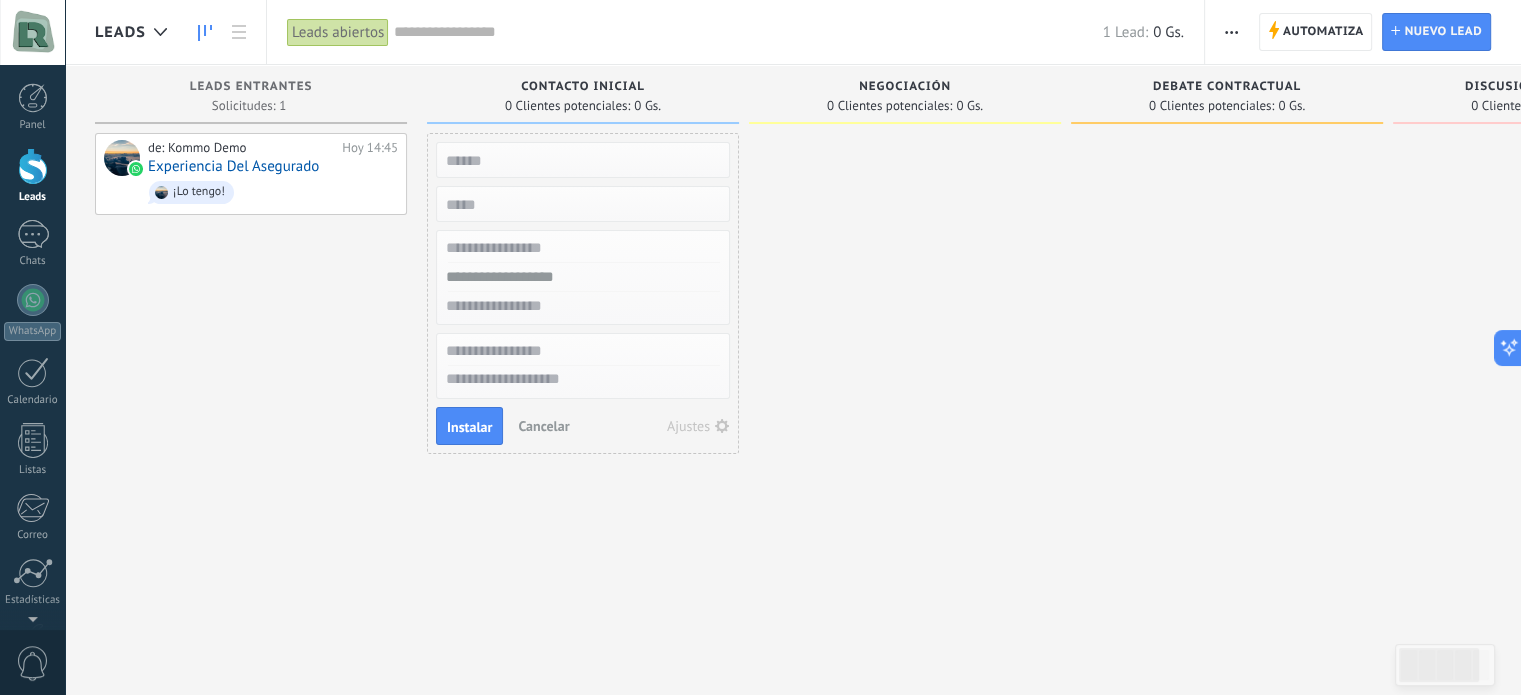 click on "Cancelar" at bounding box center (543, 426) 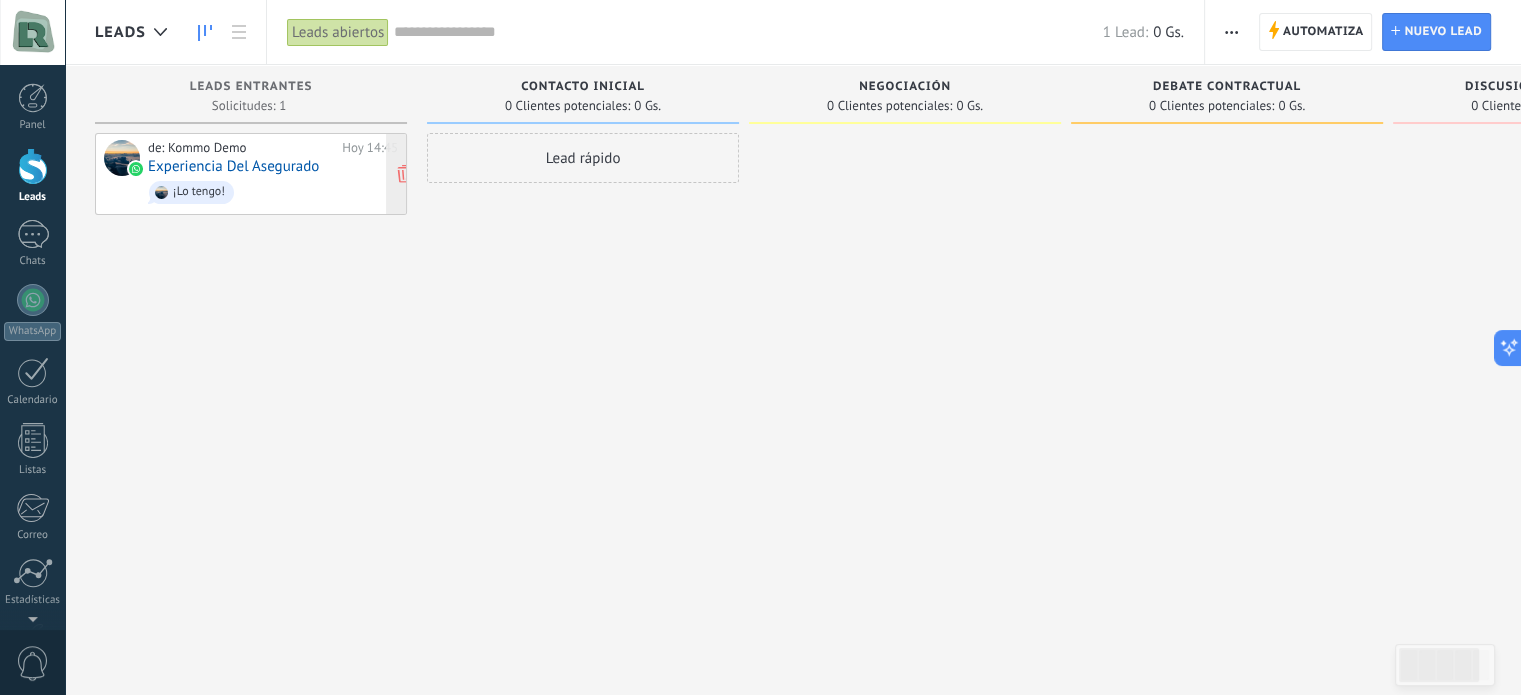 click on "Experiencia Del Asegurado" at bounding box center [233, 166] 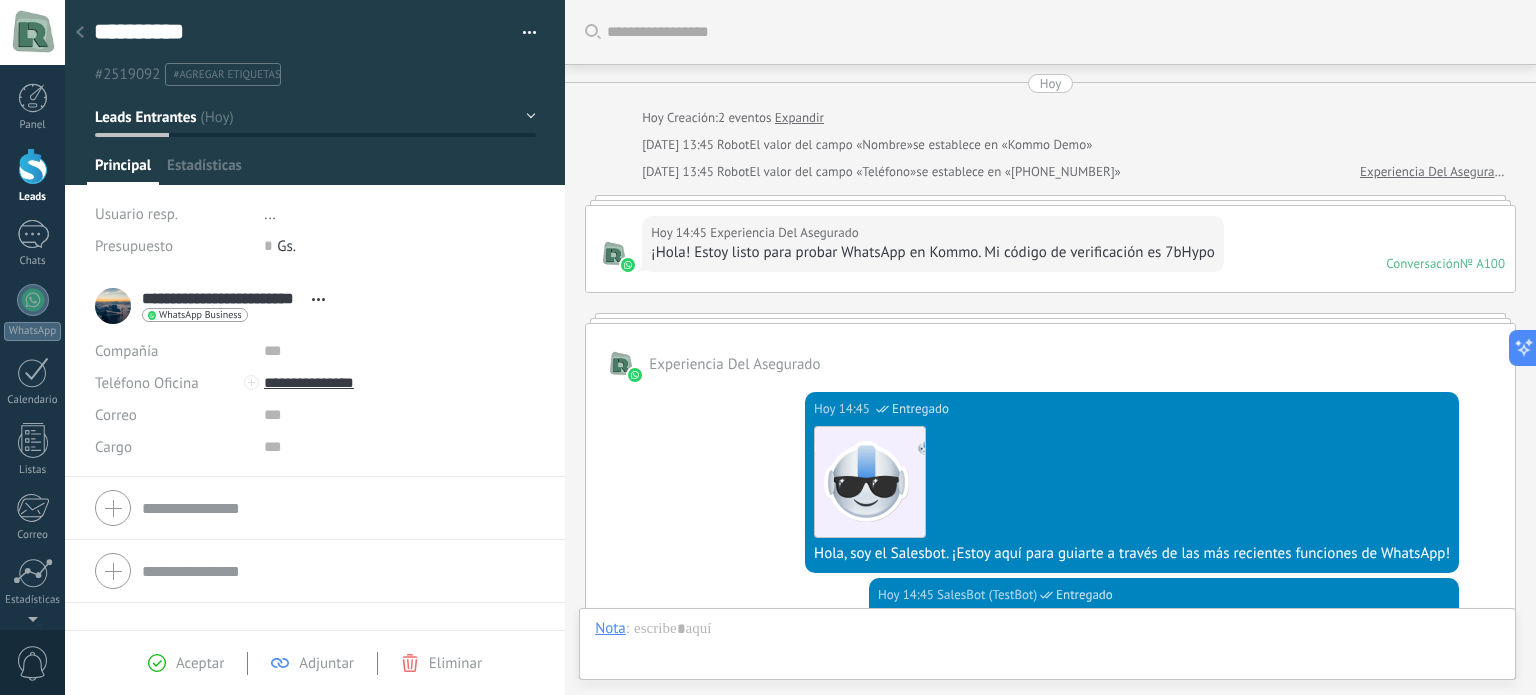 scroll, scrollTop: 29, scrollLeft: 0, axis: vertical 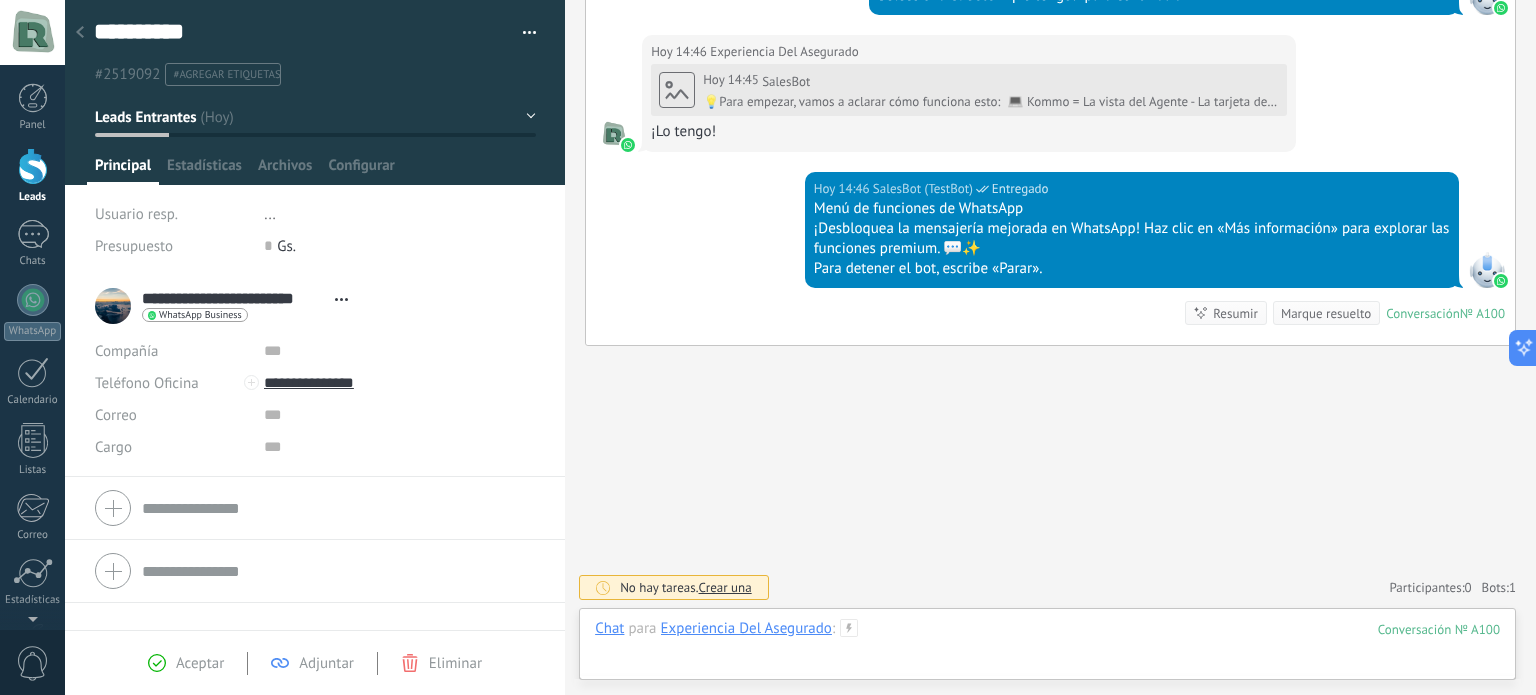 click at bounding box center [1047, 649] 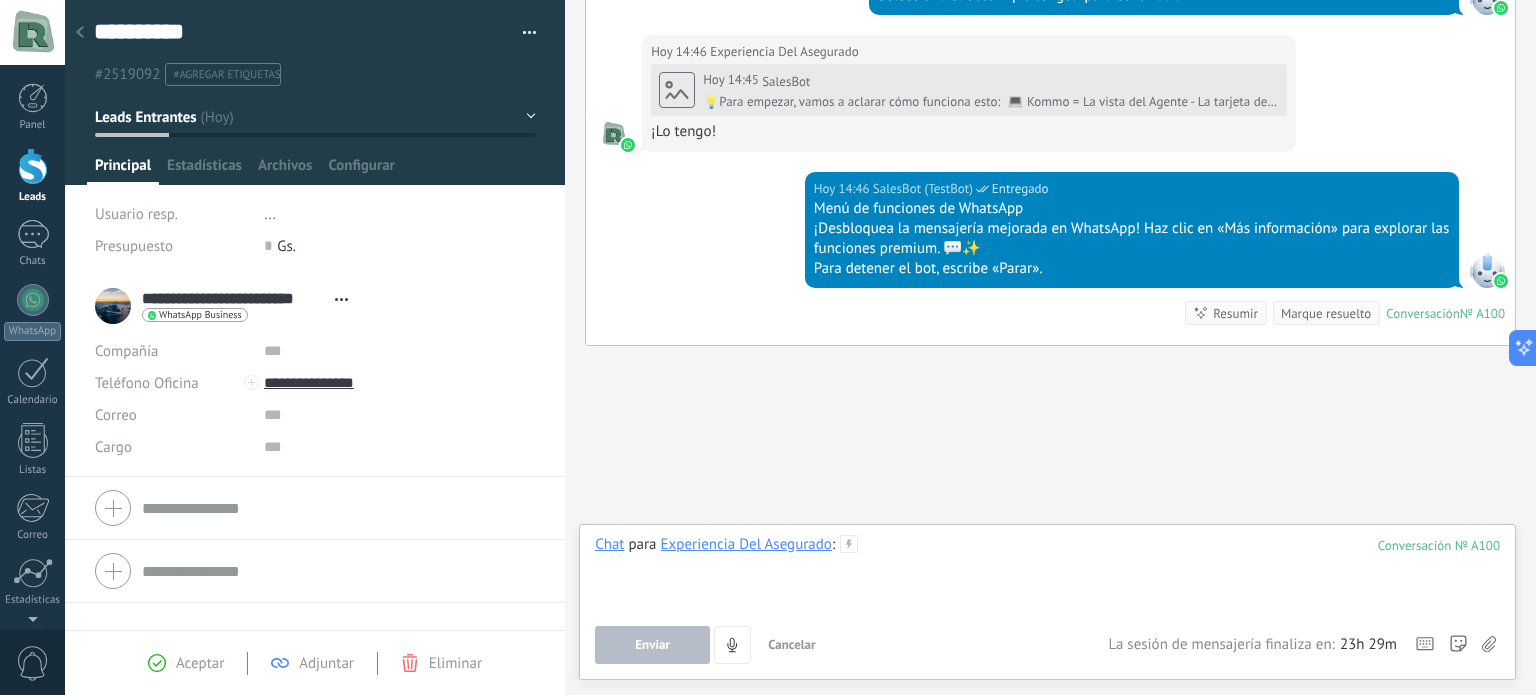 click at bounding box center [1047, 573] 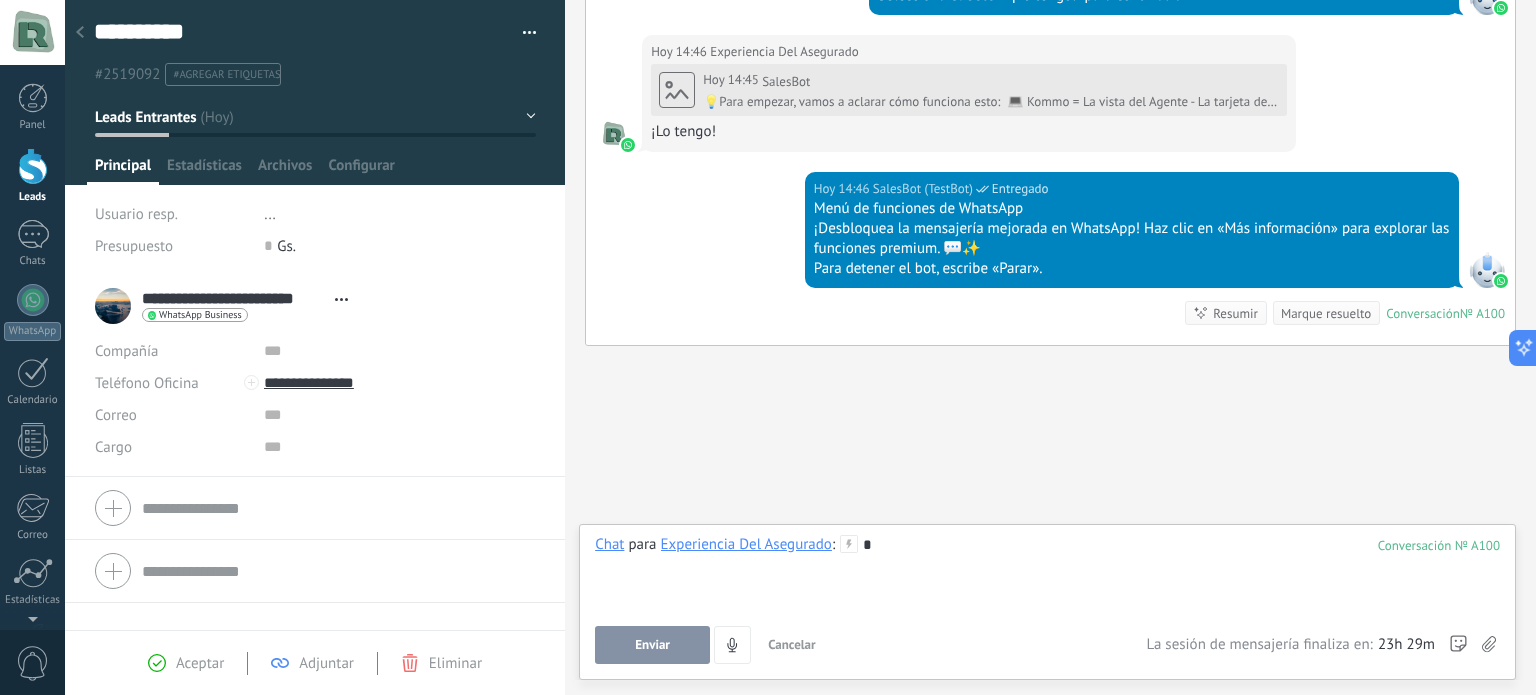 click on "Enviar" at bounding box center (652, 645) 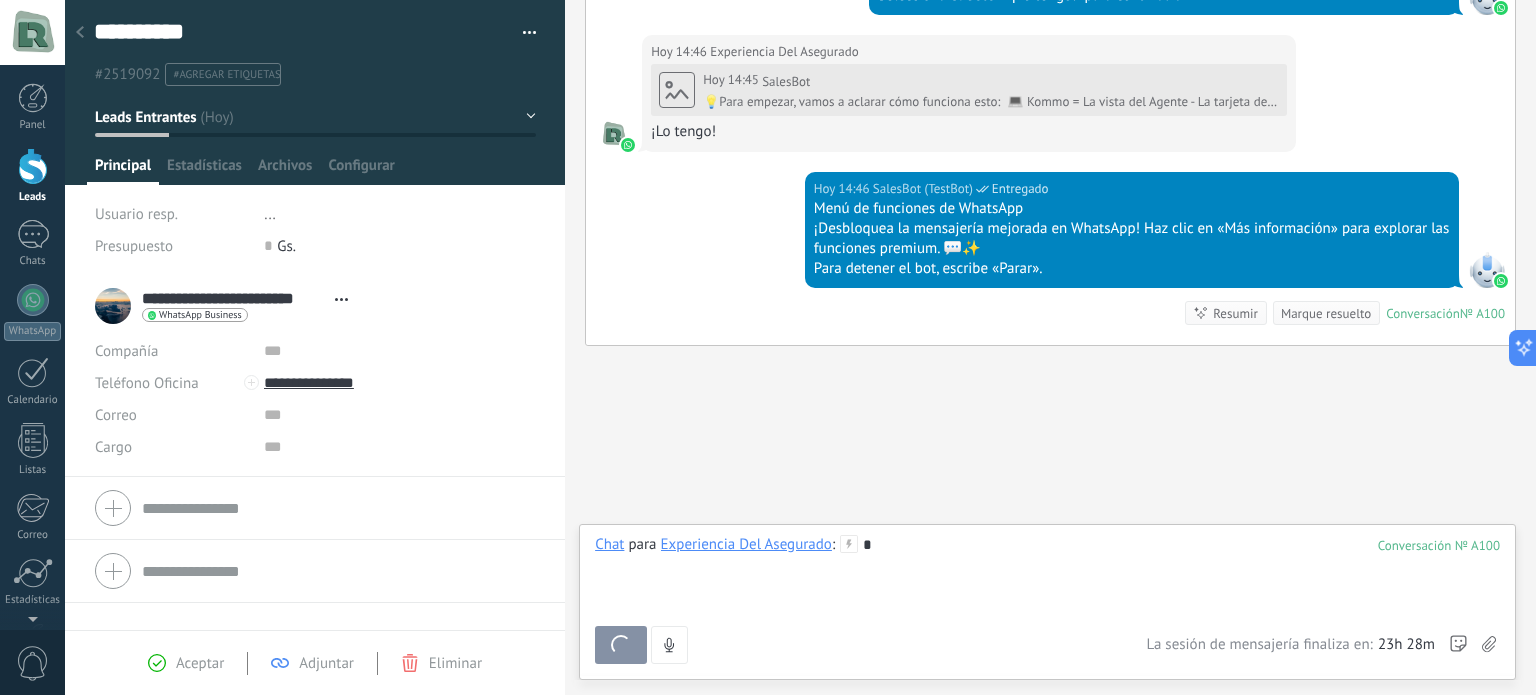 scroll, scrollTop: 997, scrollLeft: 0, axis: vertical 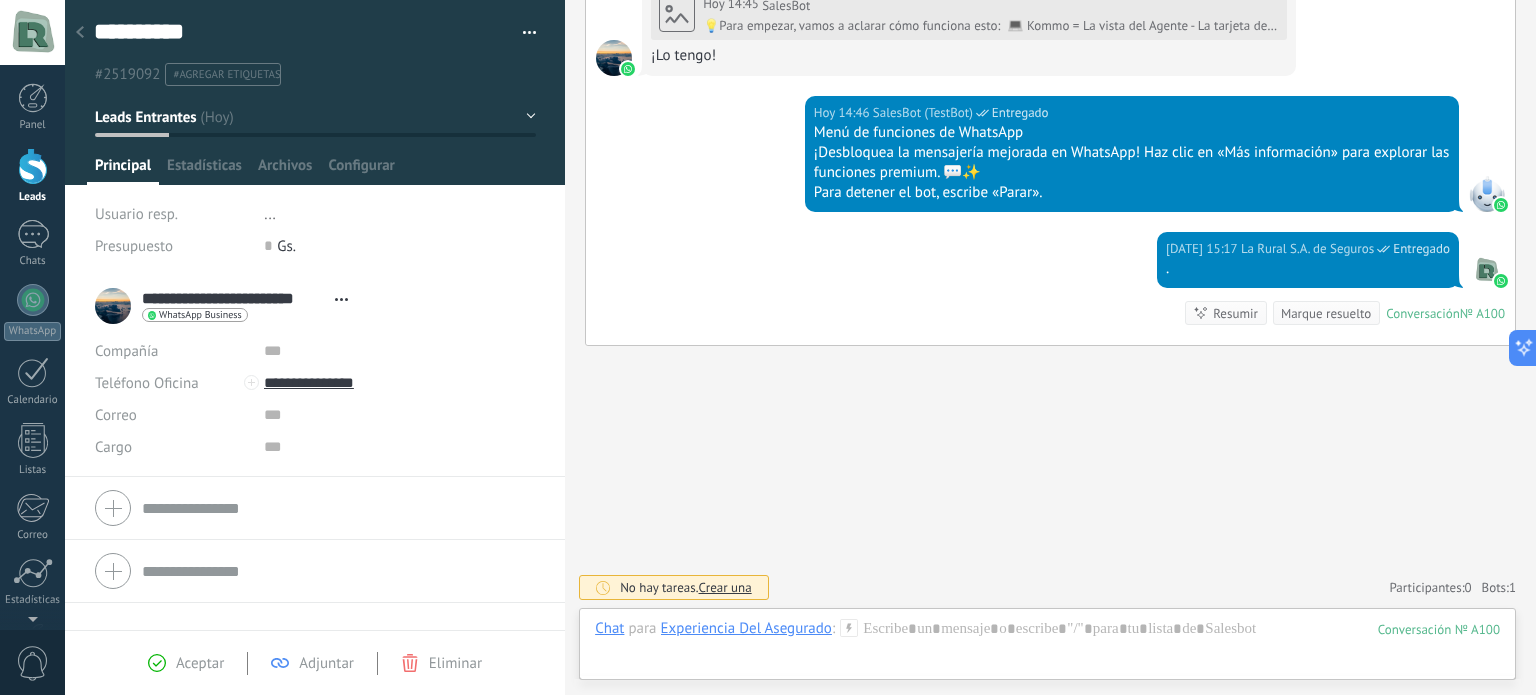 click at bounding box center [33, 166] 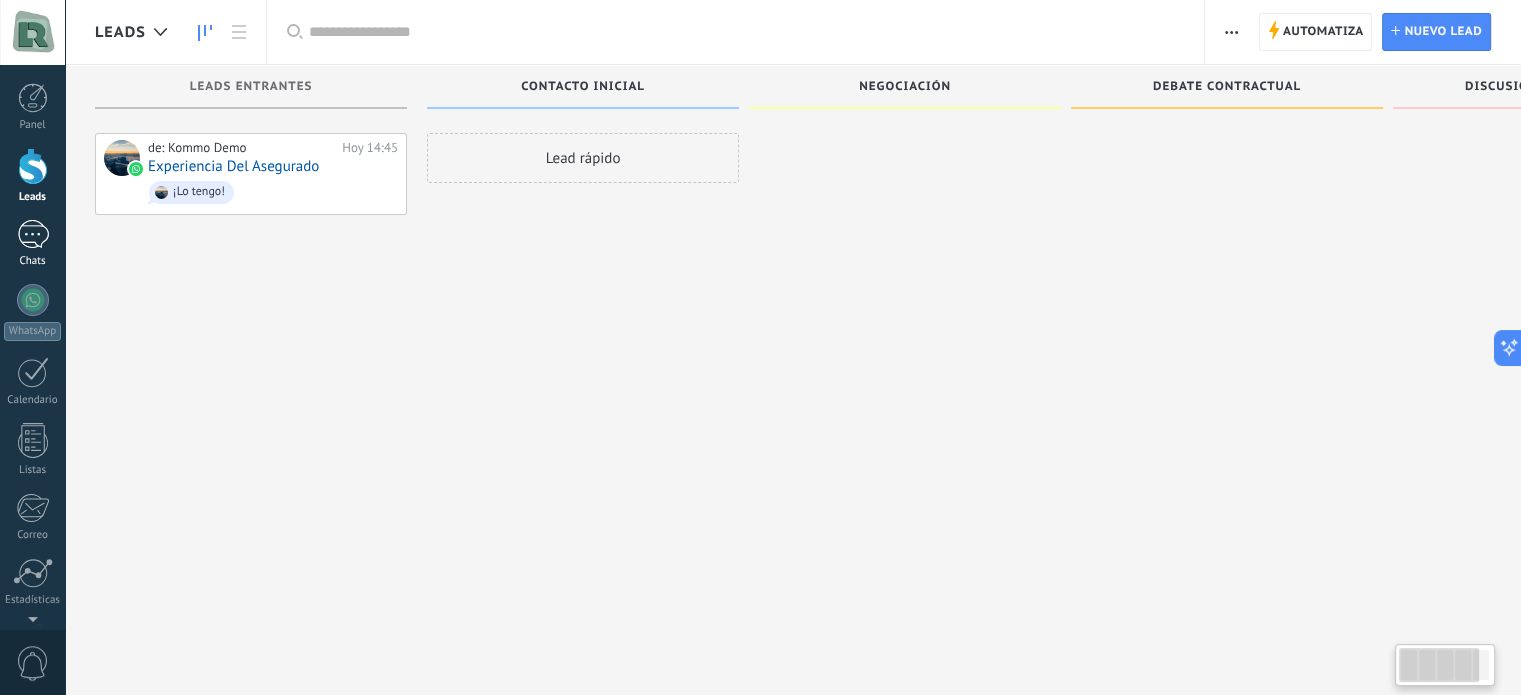click on "1" at bounding box center [33, 234] 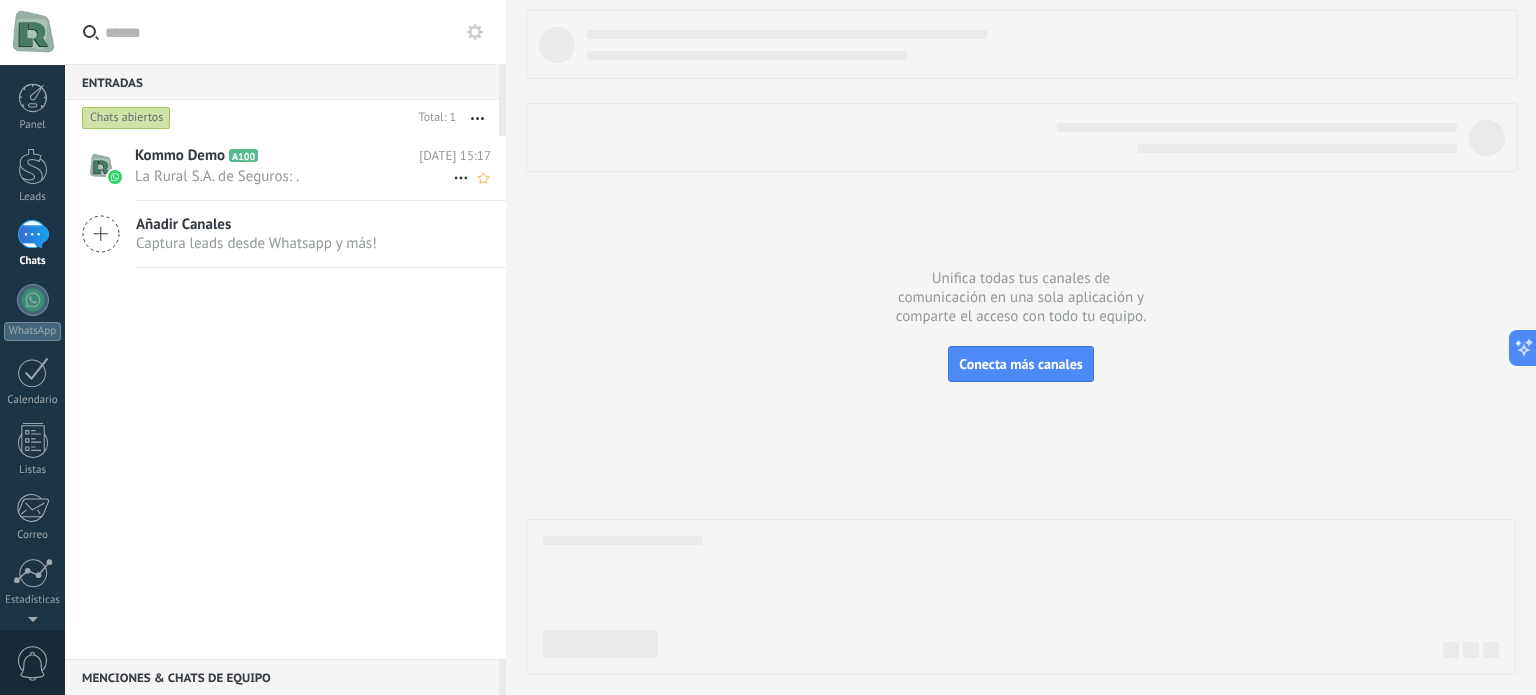 click on "La Rural S.A. de Seguros: ." at bounding box center [294, 176] 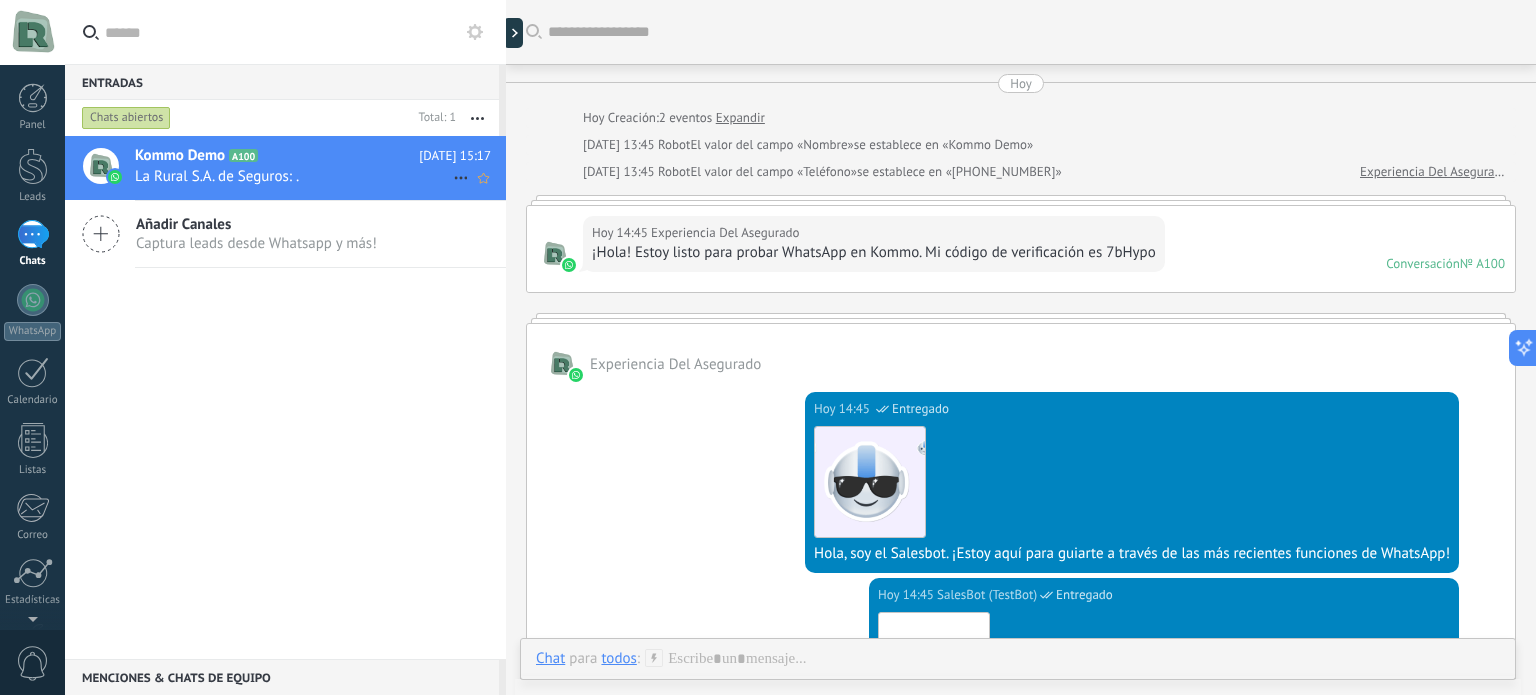 scroll, scrollTop: 918, scrollLeft: 0, axis: vertical 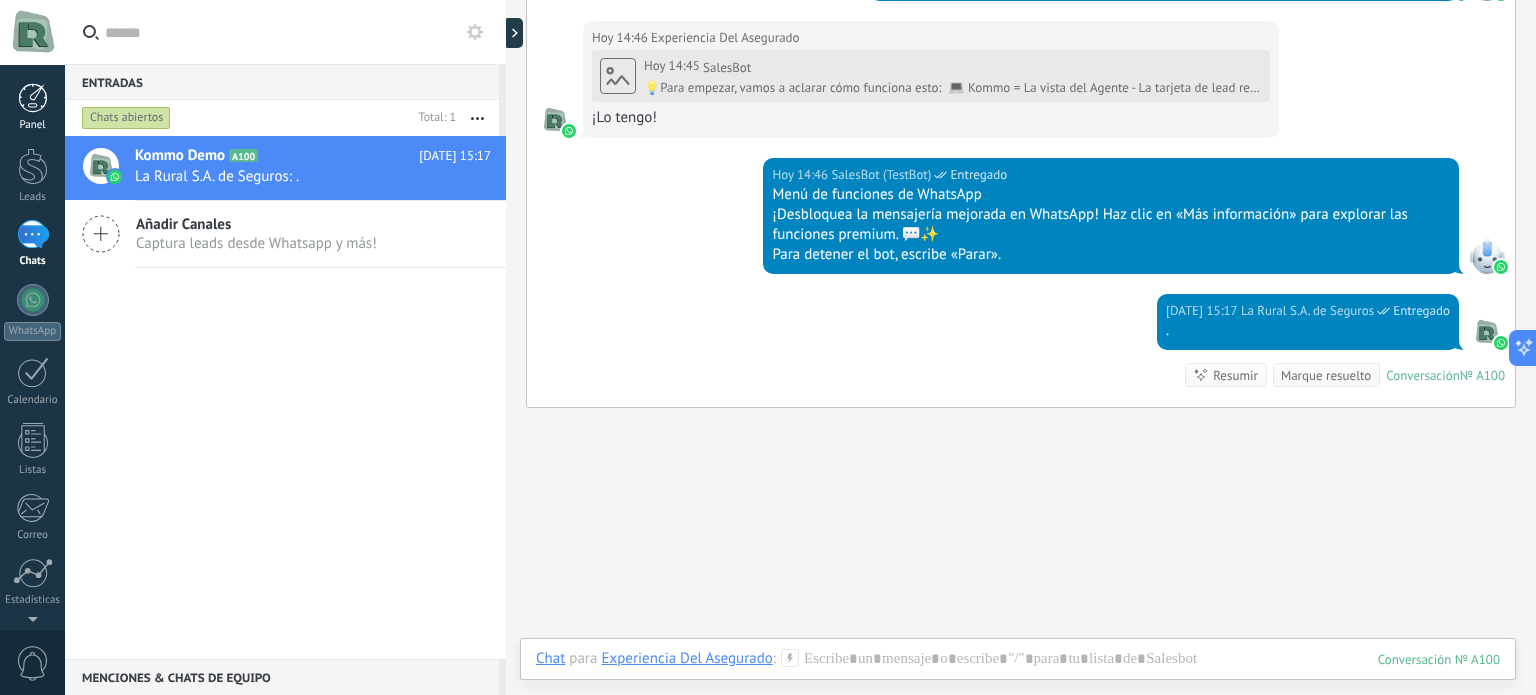 click at bounding box center [33, 98] 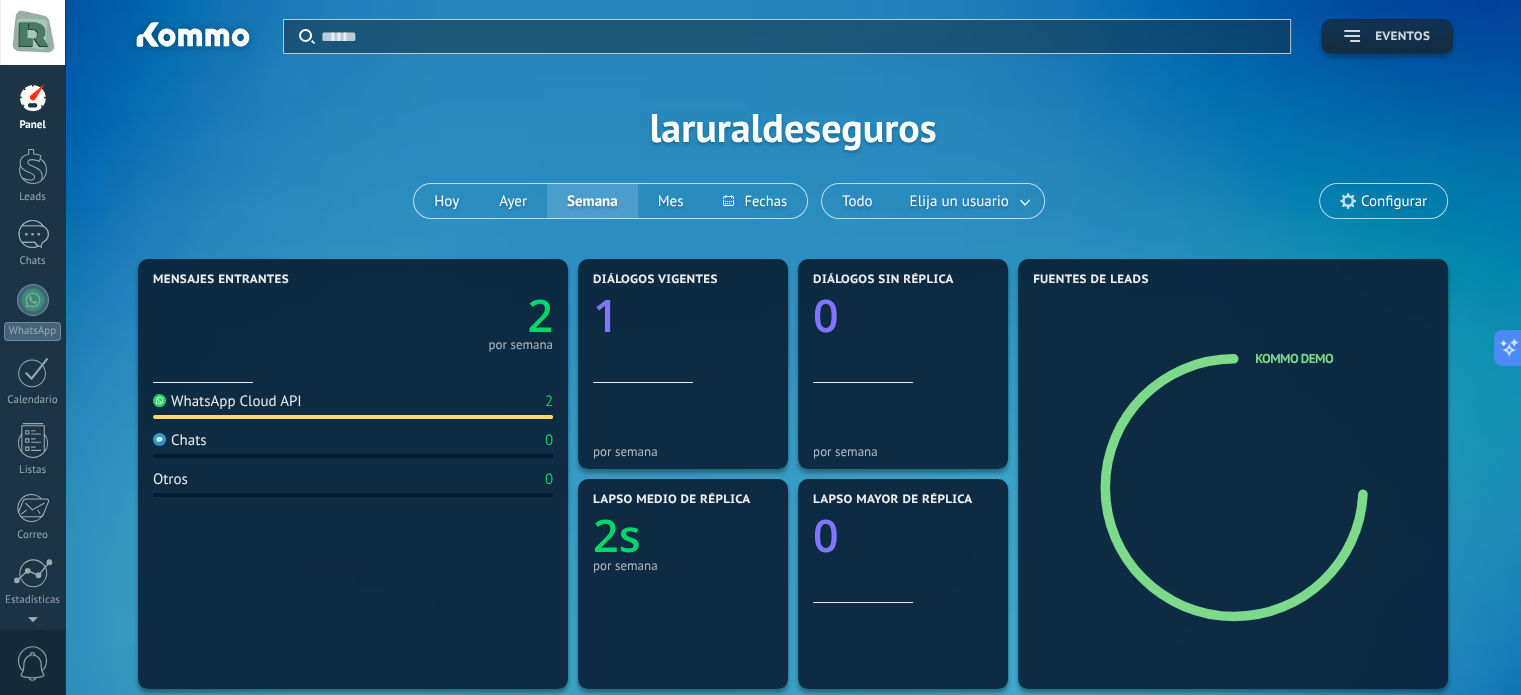 click on "Eventos" at bounding box center [1387, 36] 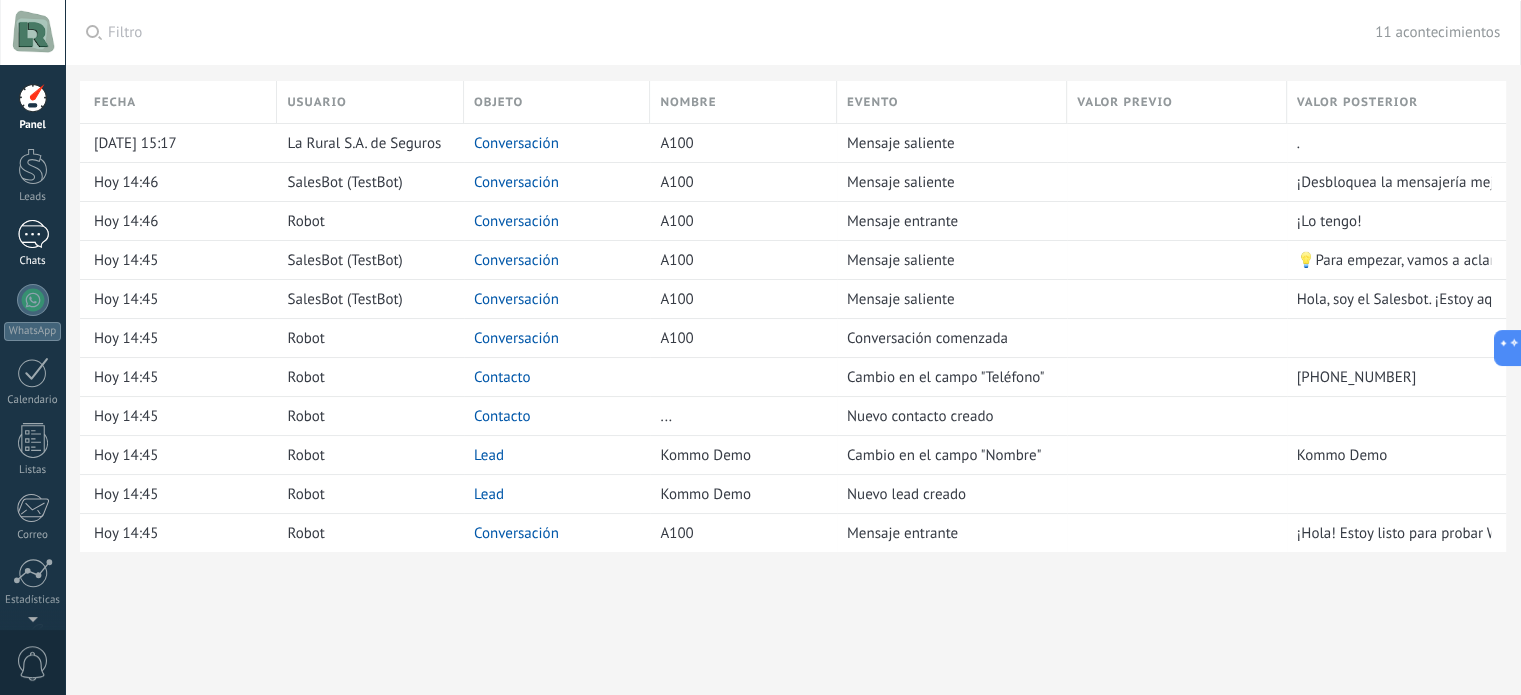 click on "1
Chats" at bounding box center (32, 244) 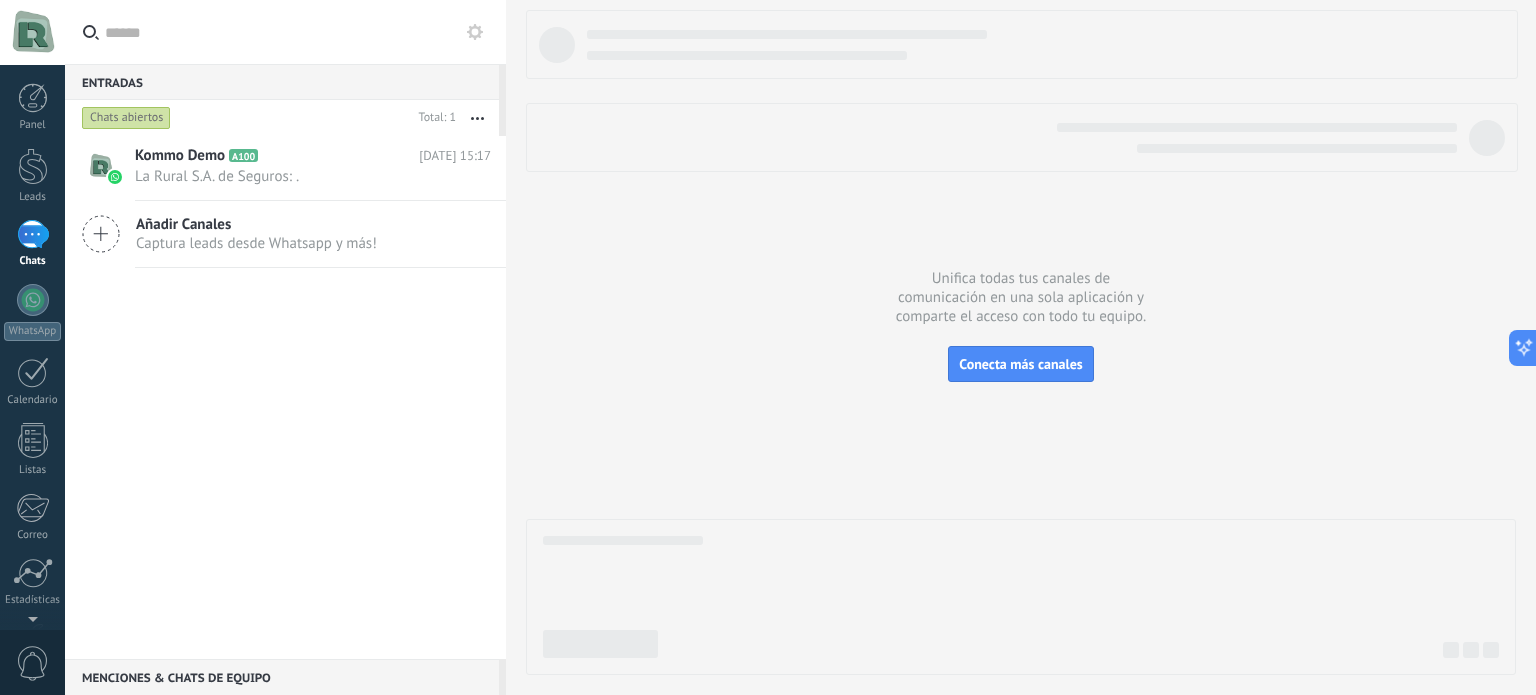 click 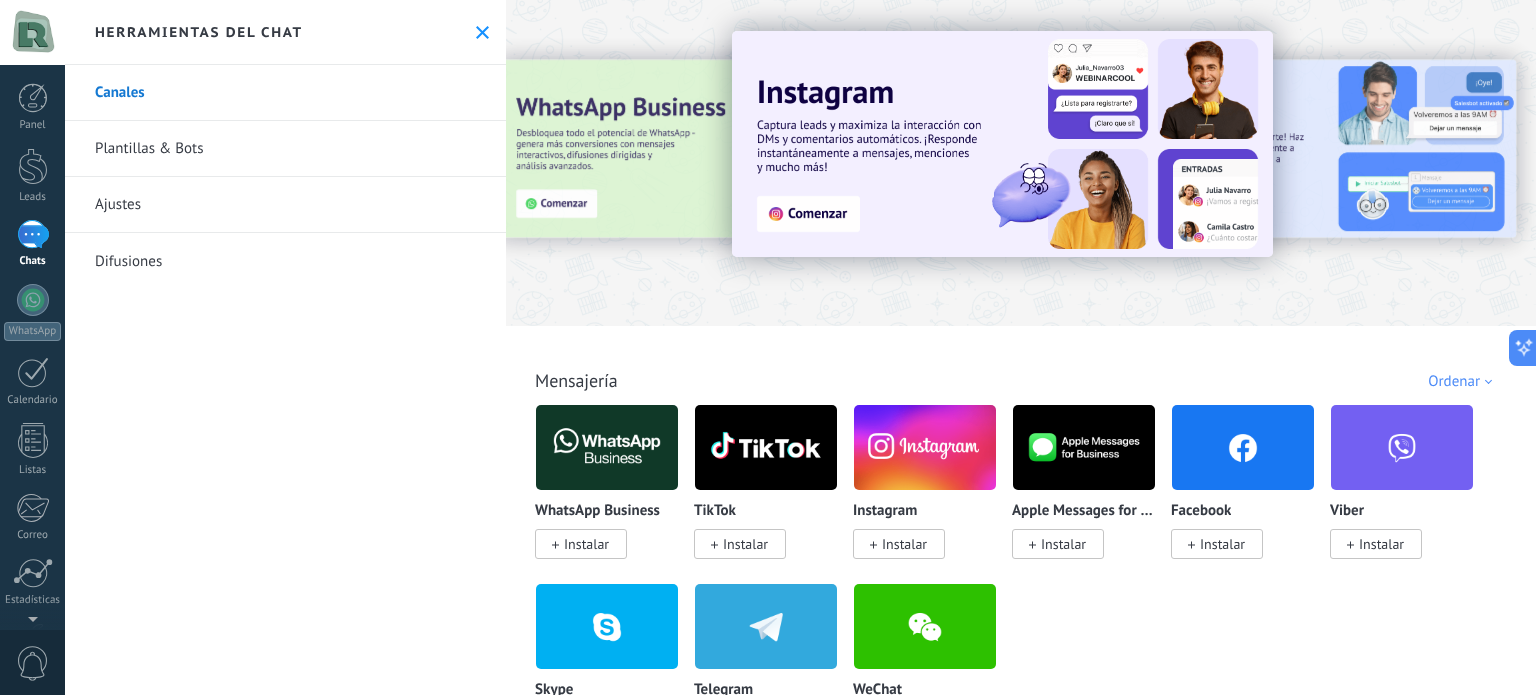 click at bounding box center [531, 162] 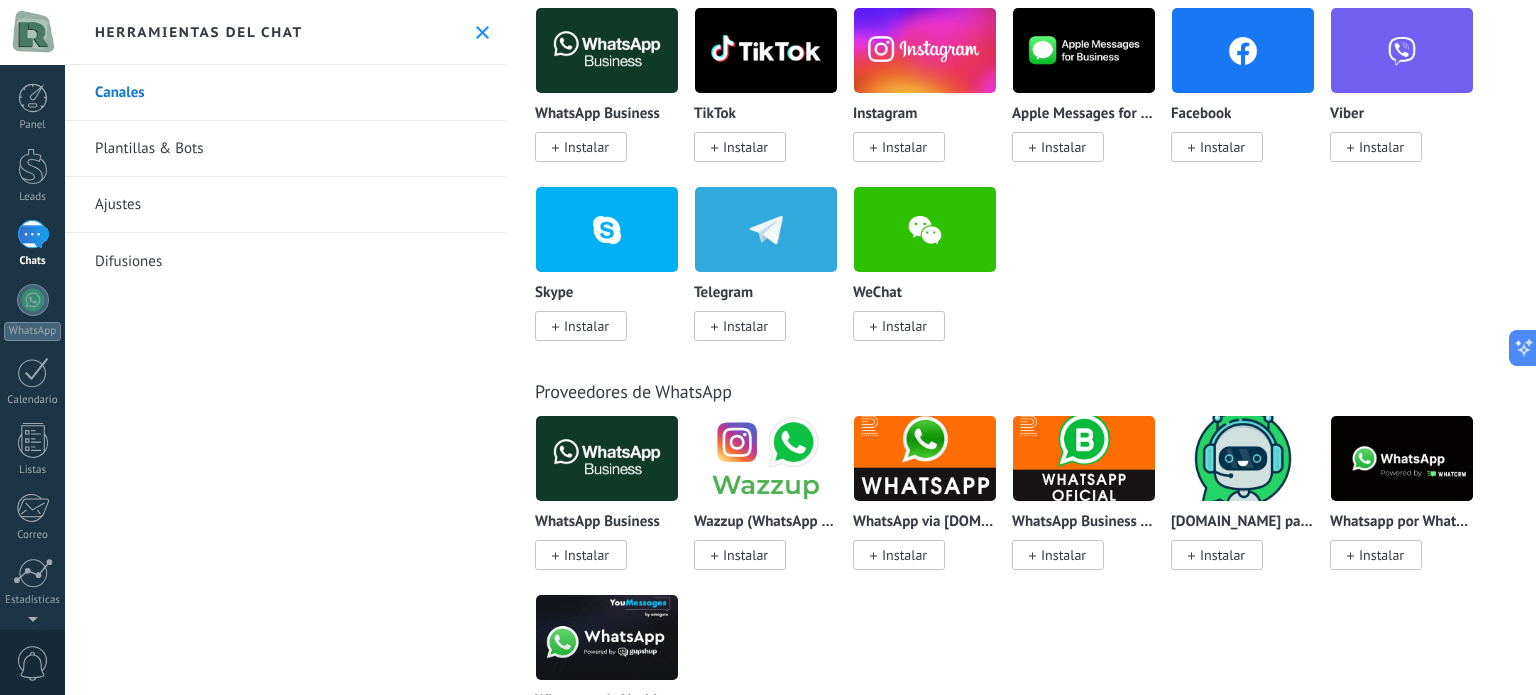 scroll, scrollTop: 400, scrollLeft: 0, axis: vertical 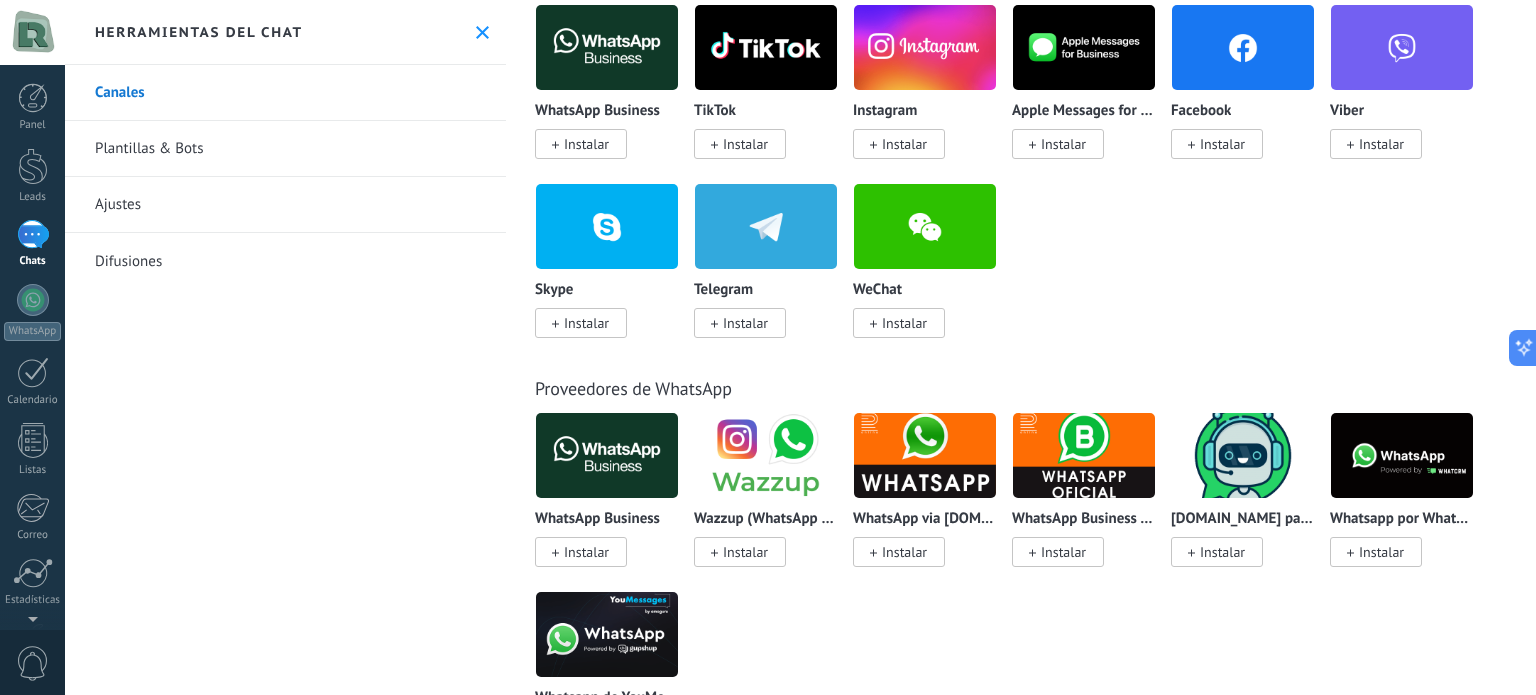 click at bounding box center [1402, 455] 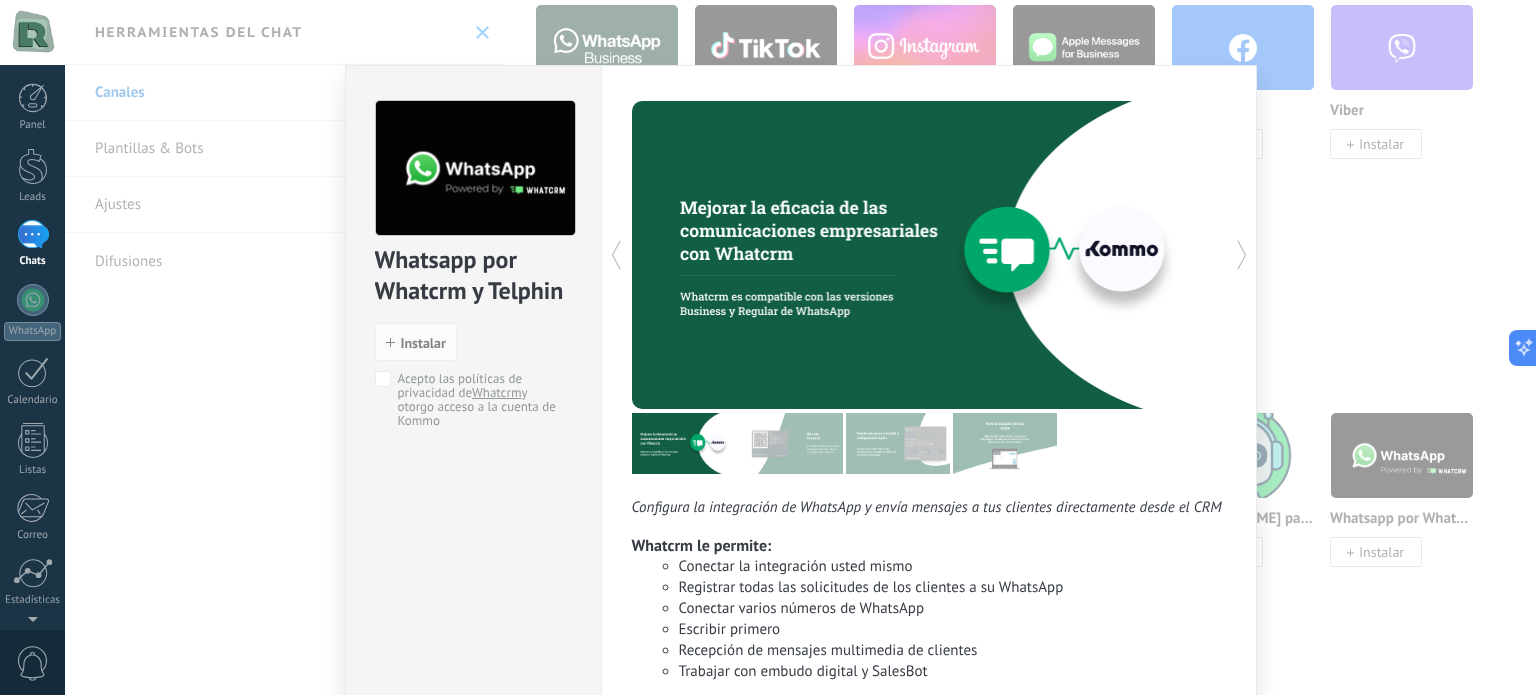click on "Whatsapp por Whatcrm y Telphin install Instalar Acepto las políticas de privacidad de  Whatcrm  y otorgo acceso a la cuenta de Kommo
Configura la integración de WhatsApp y envía mensajes a tus clientes directamente desde el CRM
Whatcrm le permite:
Conectar la integración usted mismo
Registrar todas las solicitudes de los clientes a su WhatsApp
Conectar varios números de WhatsApp
Escribir primero
Recepción de mensajes multimedia de clientes
Trabajar con embudo digital y SalesBot
Periodo de prueba:   ¡3 días!
Precio desde $15.9
más" at bounding box center (800, 347) 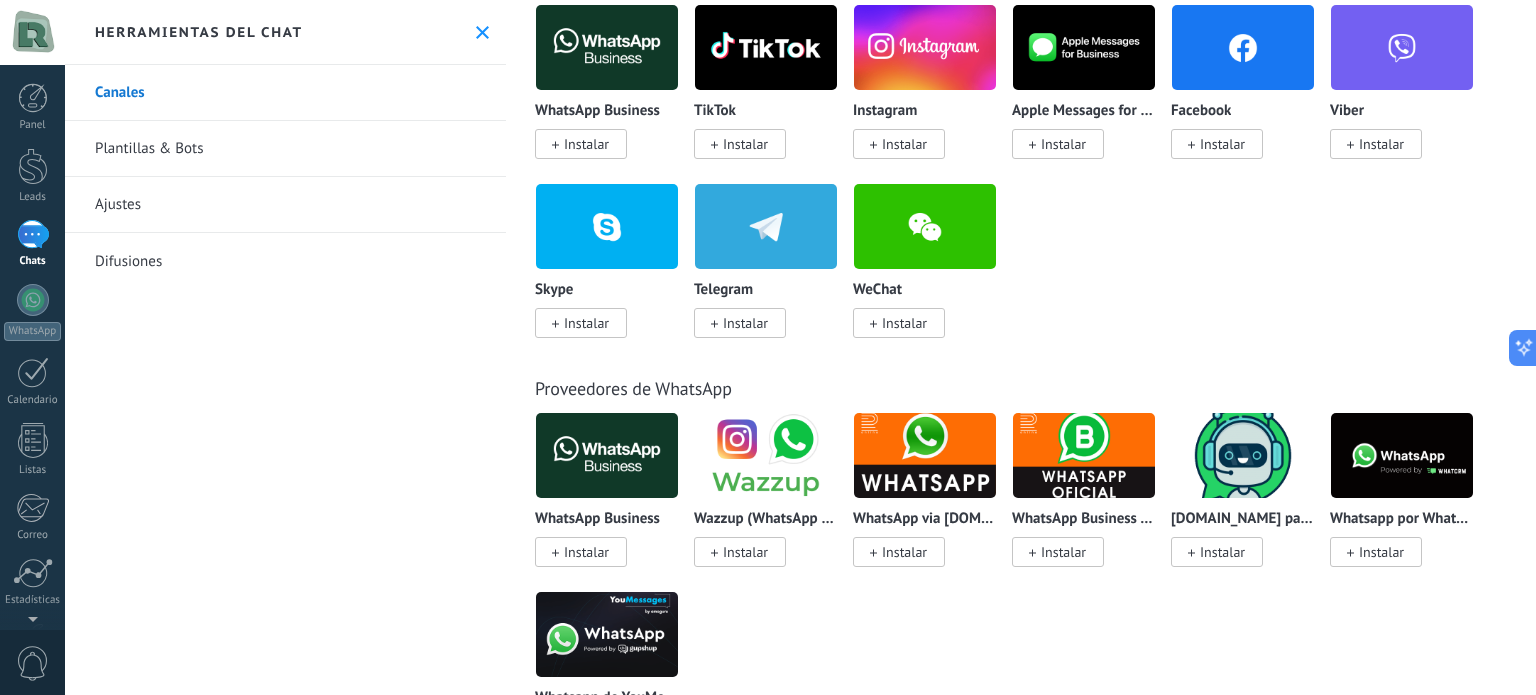 click on "Instalar" at bounding box center (745, 552) 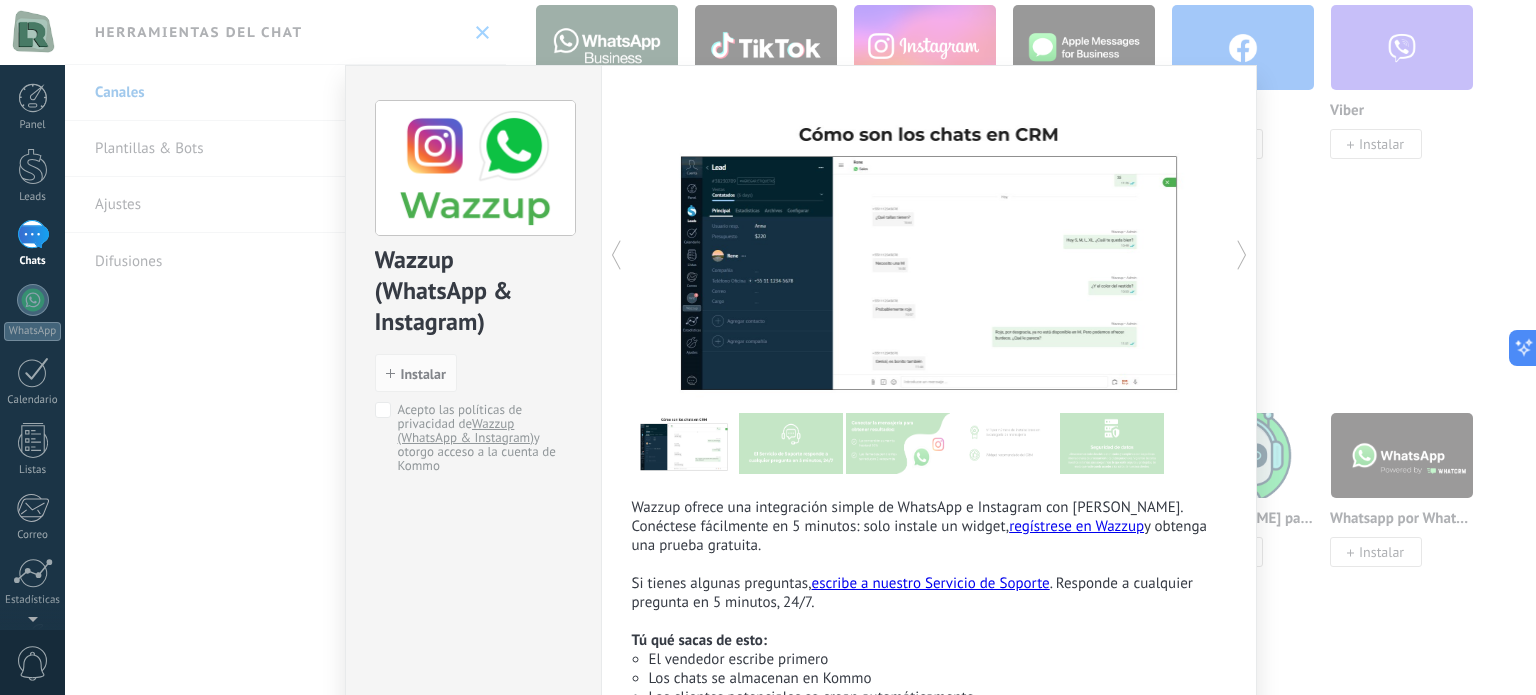 click on "Wazzup (WhatsApp & Instagram) install Instalar Acepto las políticas de privacidad de  Wazzup (WhatsApp & Instagram)  y otorgo acceso a la cuenta de Kommo Wazzup ofrece una integración simple de WhatsApp e Instagram con Kommo. Conéctese fácilmente en 5 minutos: solo instale un widget,  regístrese en Wazzup  y obtenga una prueba gratuita.
Si tienes algunas preguntas,  escribe a nuestro Servicio de Soporte .  Responde a cualquier pregunta en 5 minutos, 24/7.
Tú qué sacas de esto:
El vendedor escribe primero
Los chats se almacenan en Kommo
Los clientes potenciales se crean automáticamente
Planes de precios Wazzup más" at bounding box center (800, 347) 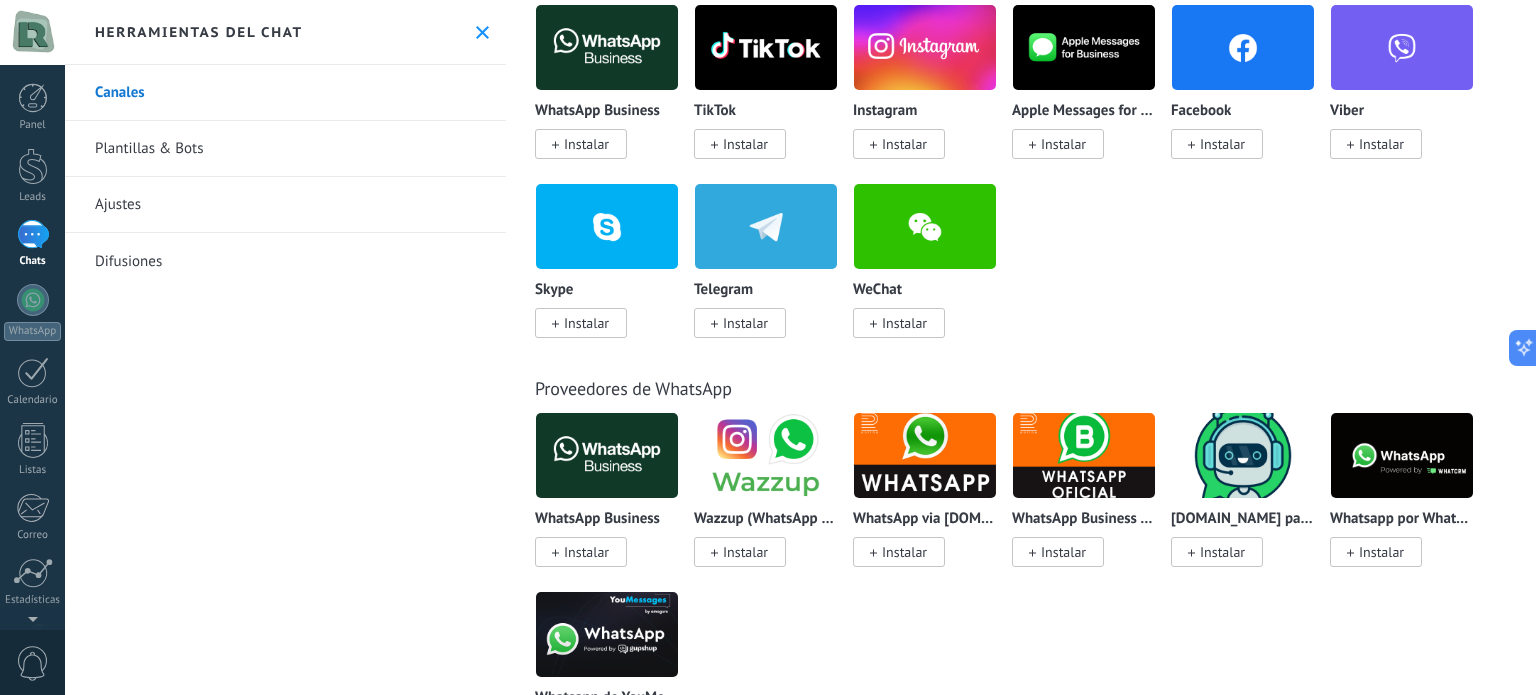 click at bounding box center (607, 455) 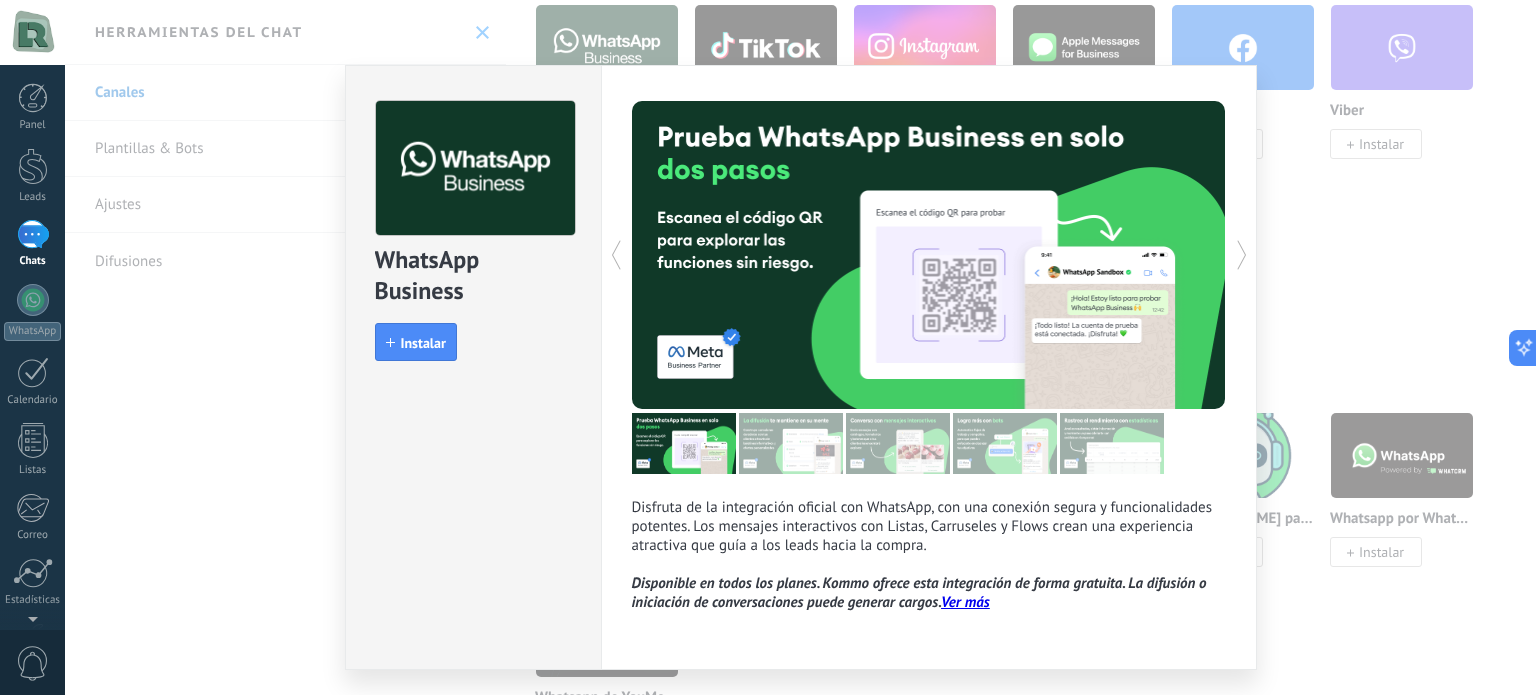 scroll, scrollTop: 50, scrollLeft: 0, axis: vertical 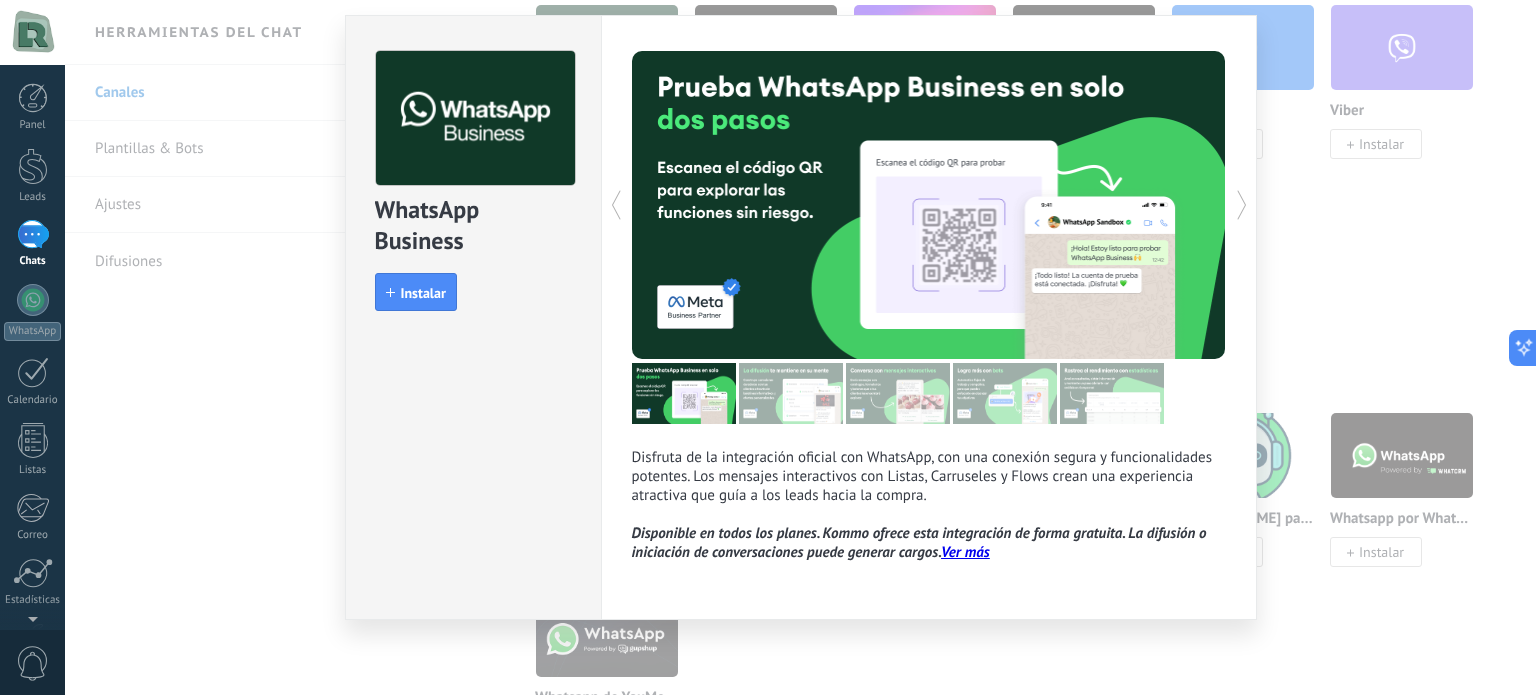 click on "WhatsApp Business install Instalar Disfruta de la integración oficial con WhatsApp, con una conexión segura y funcionalidades potentes. Los mensajes interactivos con Listas, Carruseles y Flows crean una experiencia atractiva que guía a los leads hacia la compra.    Disponible en todos los planes. Kommo ofrece esta integración de forma gratuita. La difusión o iniciación de conversaciones puede generar cargos.  Ver más más" at bounding box center (800, 347) 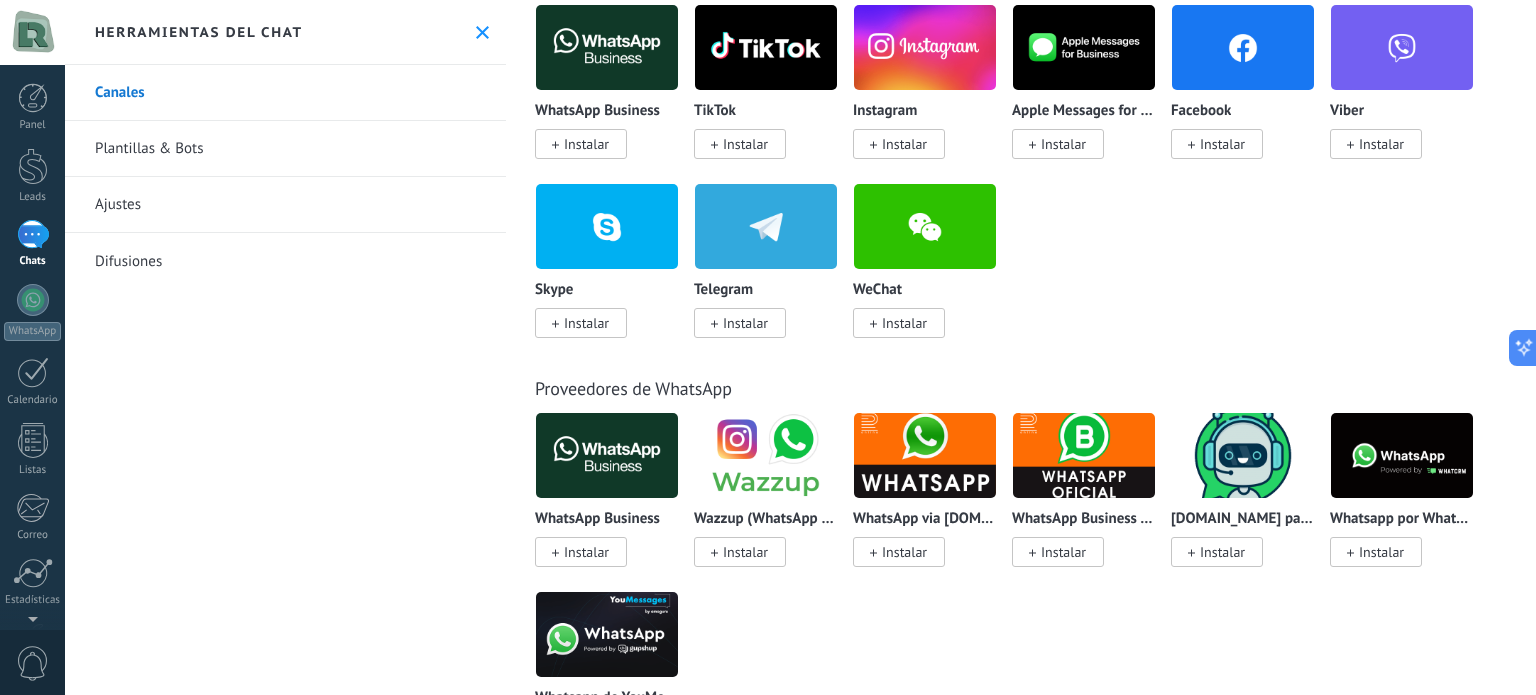 scroll, scrollTop: 0, scrollLeft: 0, axis: both 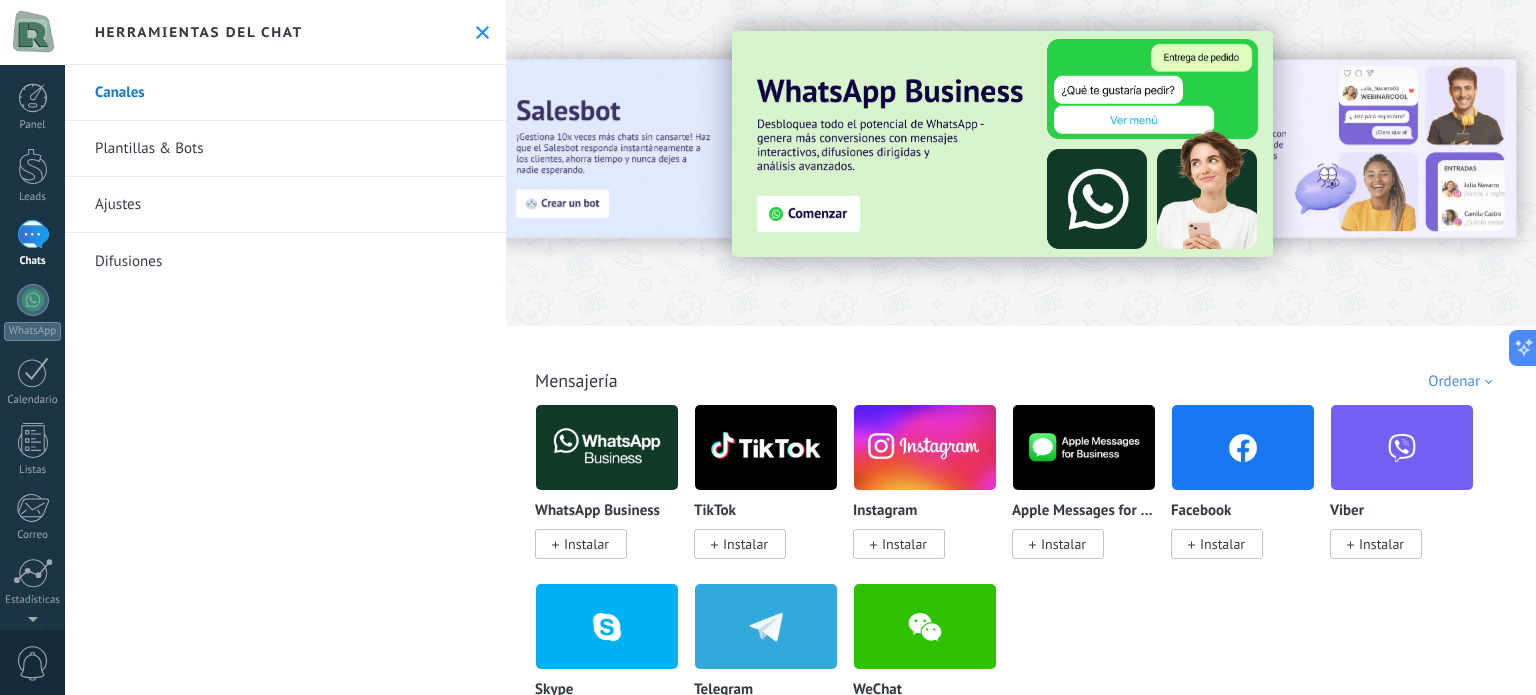 click on "Todo Bandeja de entrada Automatizaciones Fuentes de leads Instalado Mis contribuciones Ordenar Elegidos del equipo Tendencias Más popular Lo más nuevo primero" at bounding box center (1021, 358) 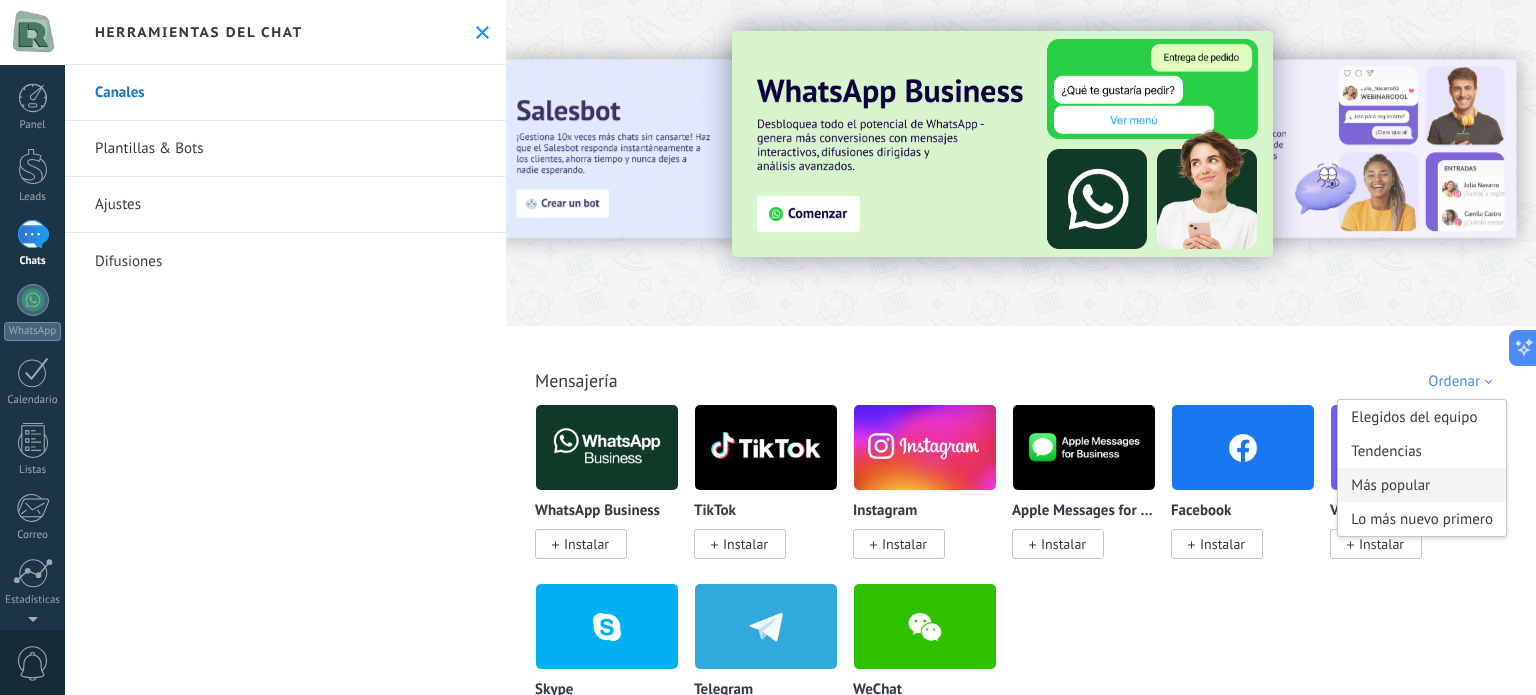 click on "Más popular" at bounding box center [1422, 485] 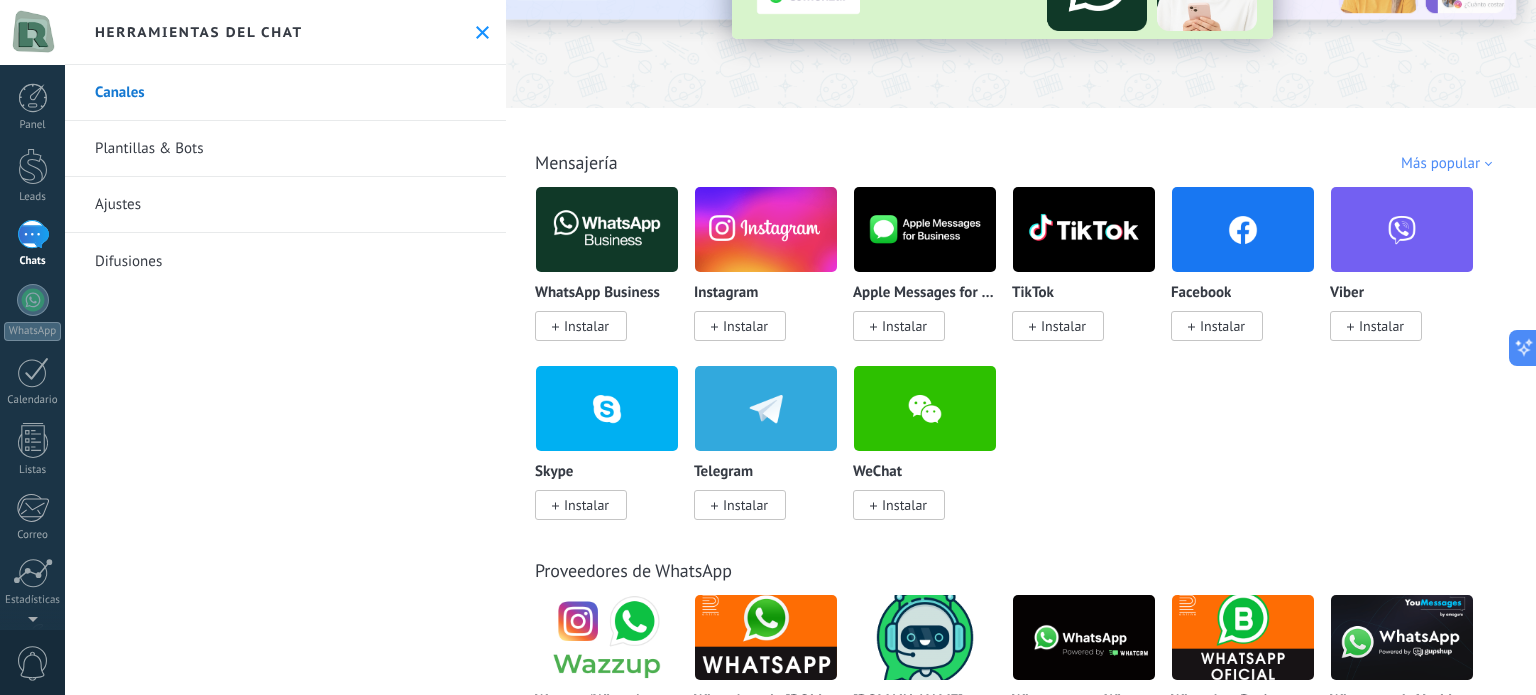 scroll, scrollTop: 300, scrollLeft: 0, axis: vertical 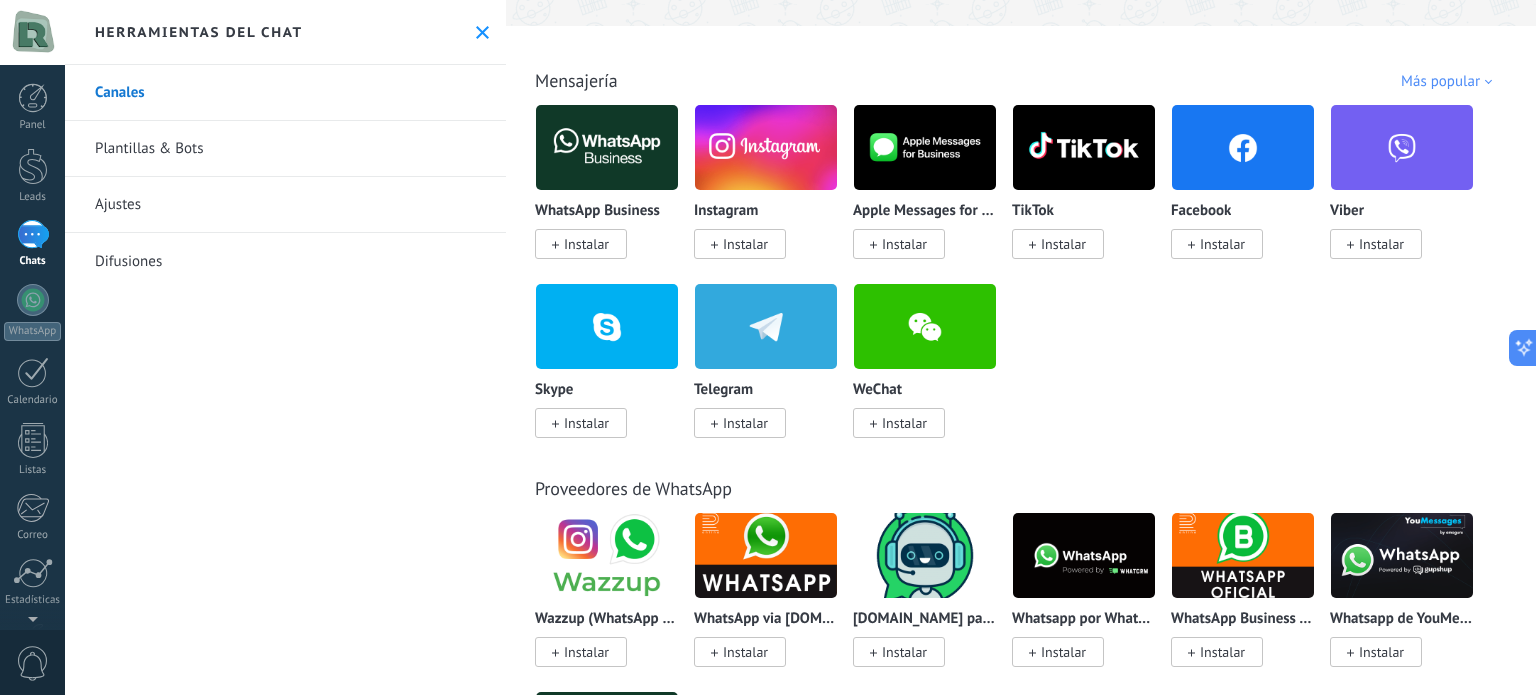 click on "Instalar" at bounding box center [1217, 244] 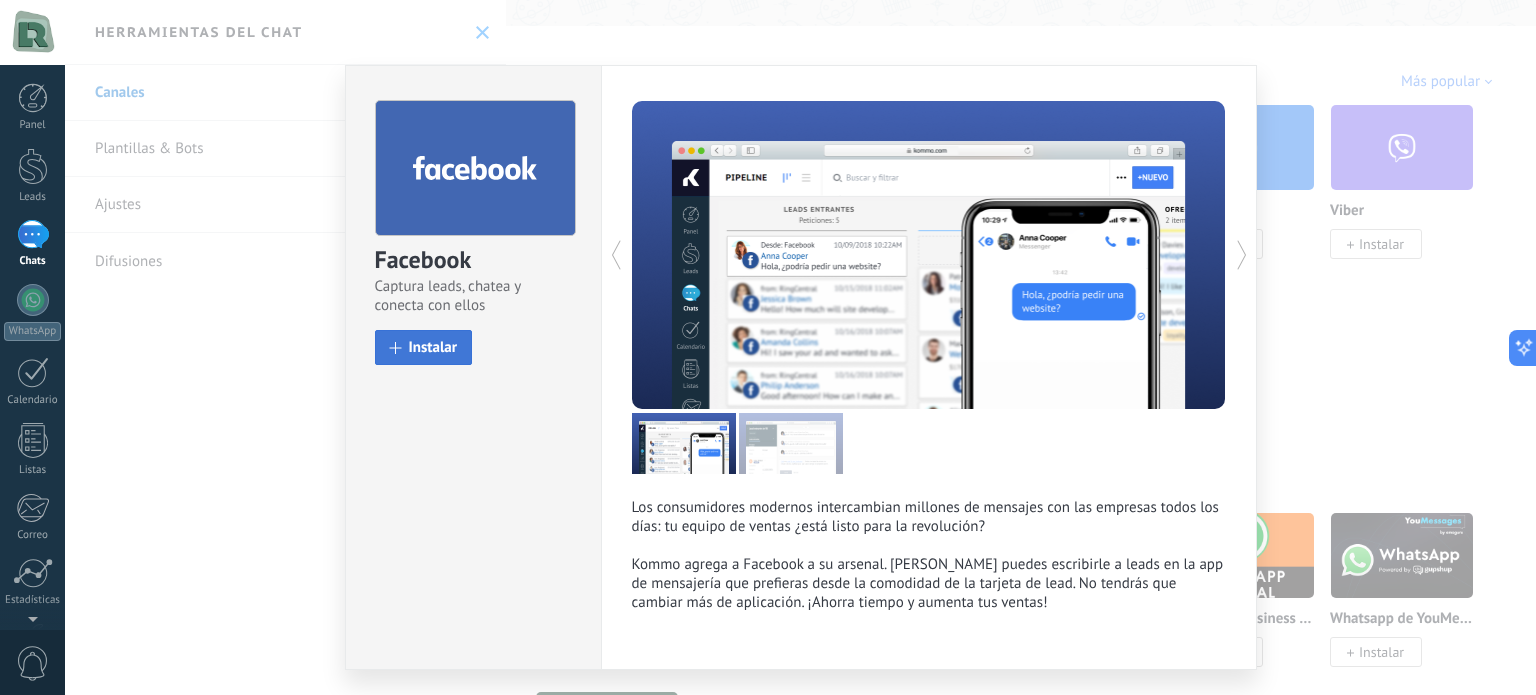 click on "Instalar" at bounding box center [433, 347] 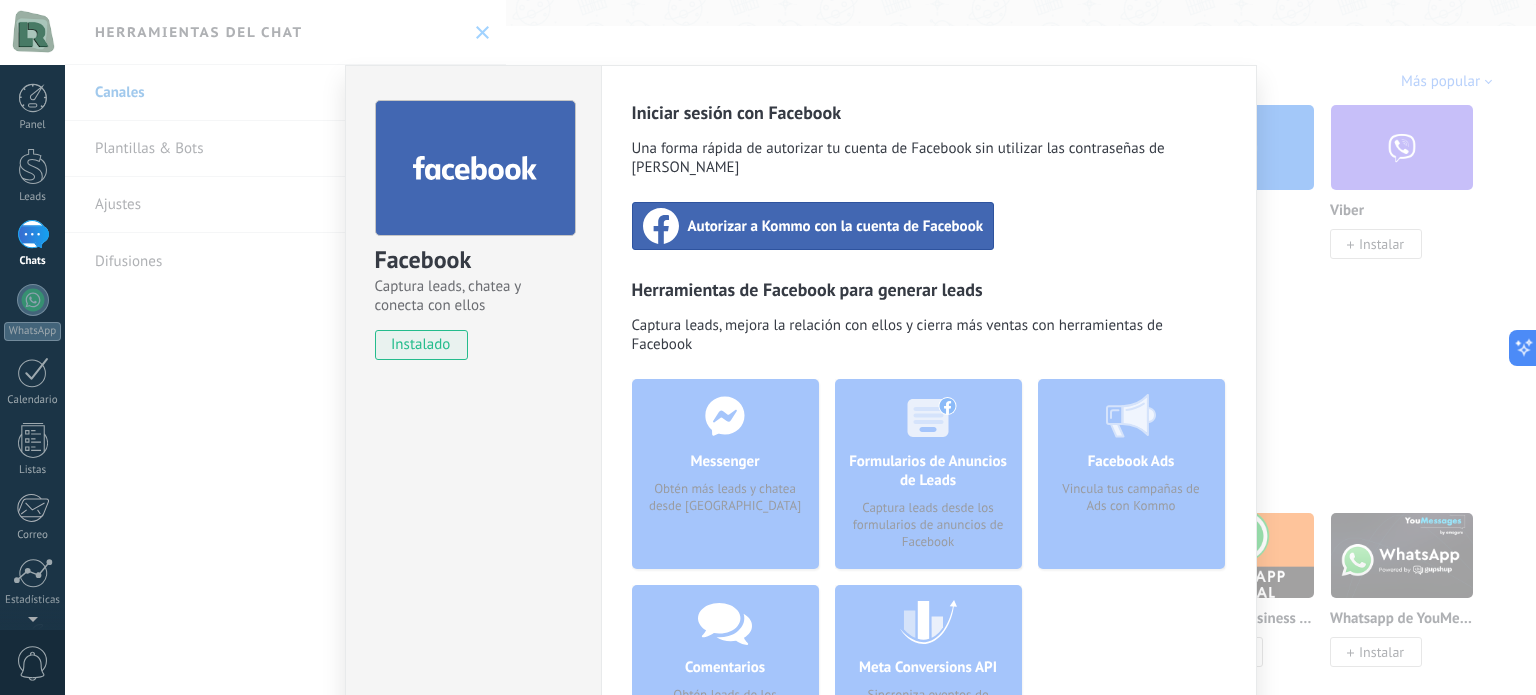 click on "Autorizar a Kommo con la cuenta de Facebook" at bounding box center (836, 226) 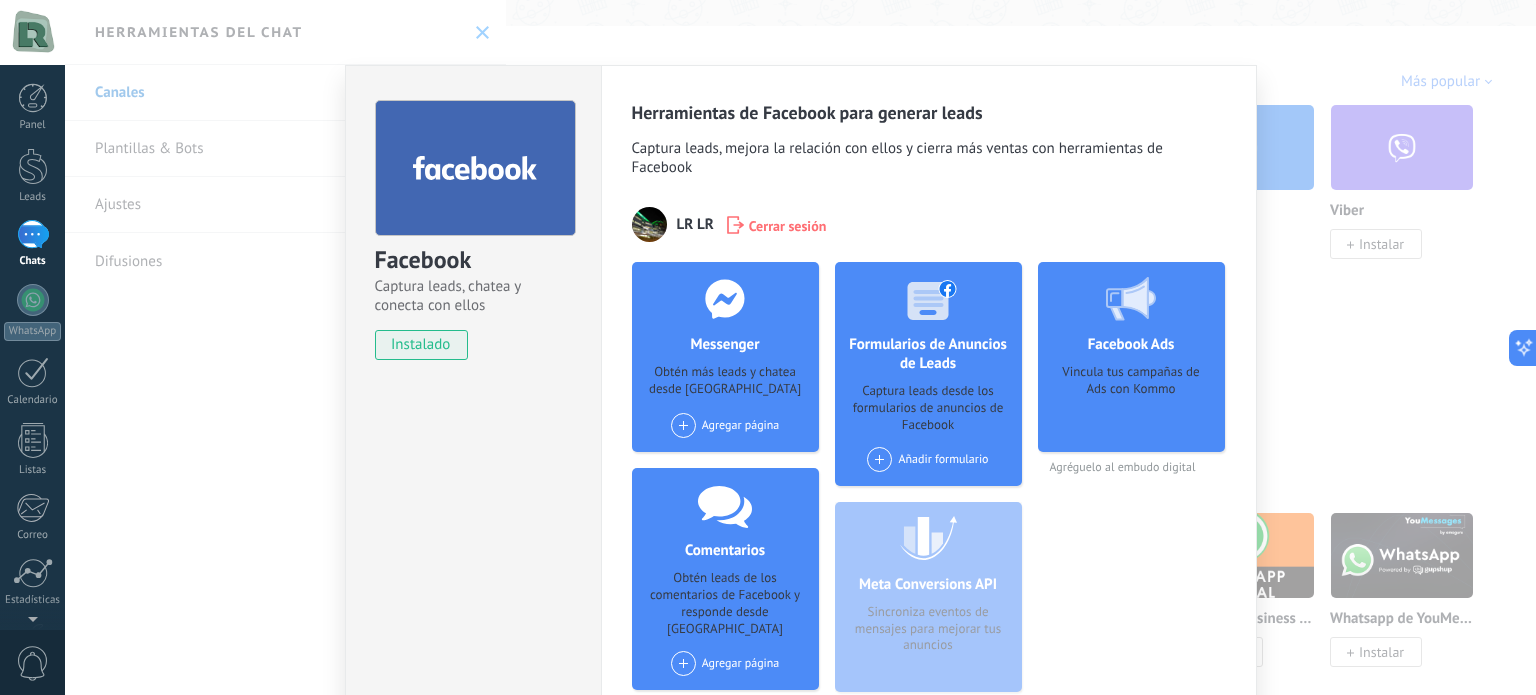 click on "Obtén más leads y chatea desde Kommo" at bounding box center [725, 382] 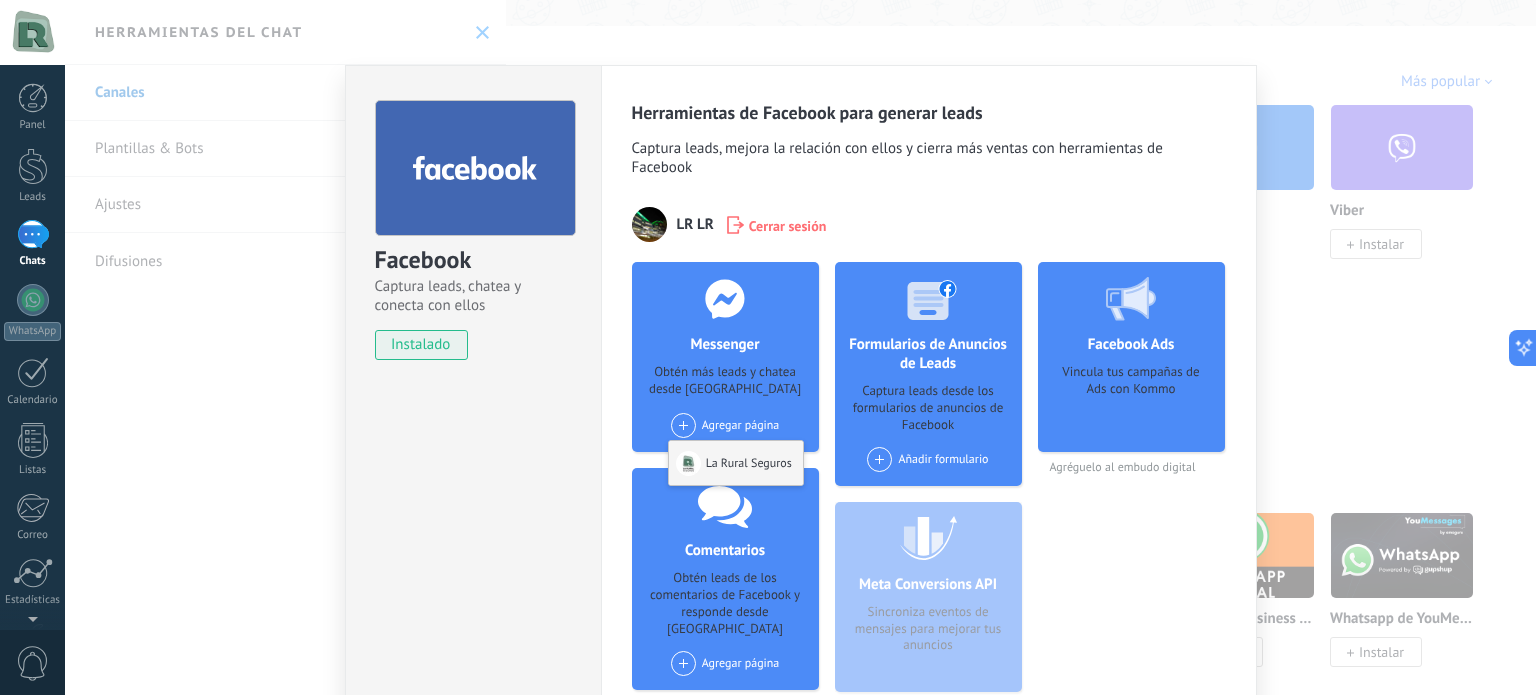 click on "La Rural Seguros" at bounding box center [736, 463] 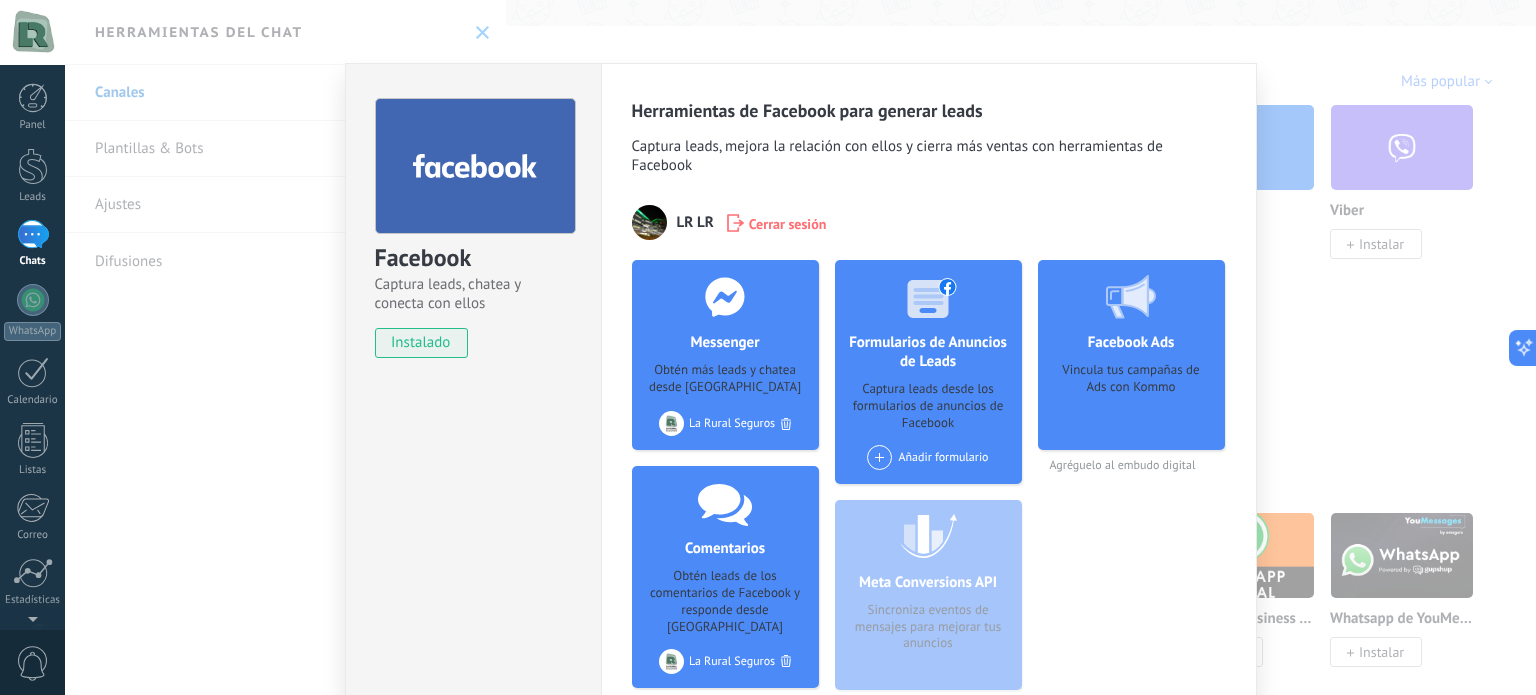 scroll, scrollTop: 0, scrollLeft: 0, axis: both 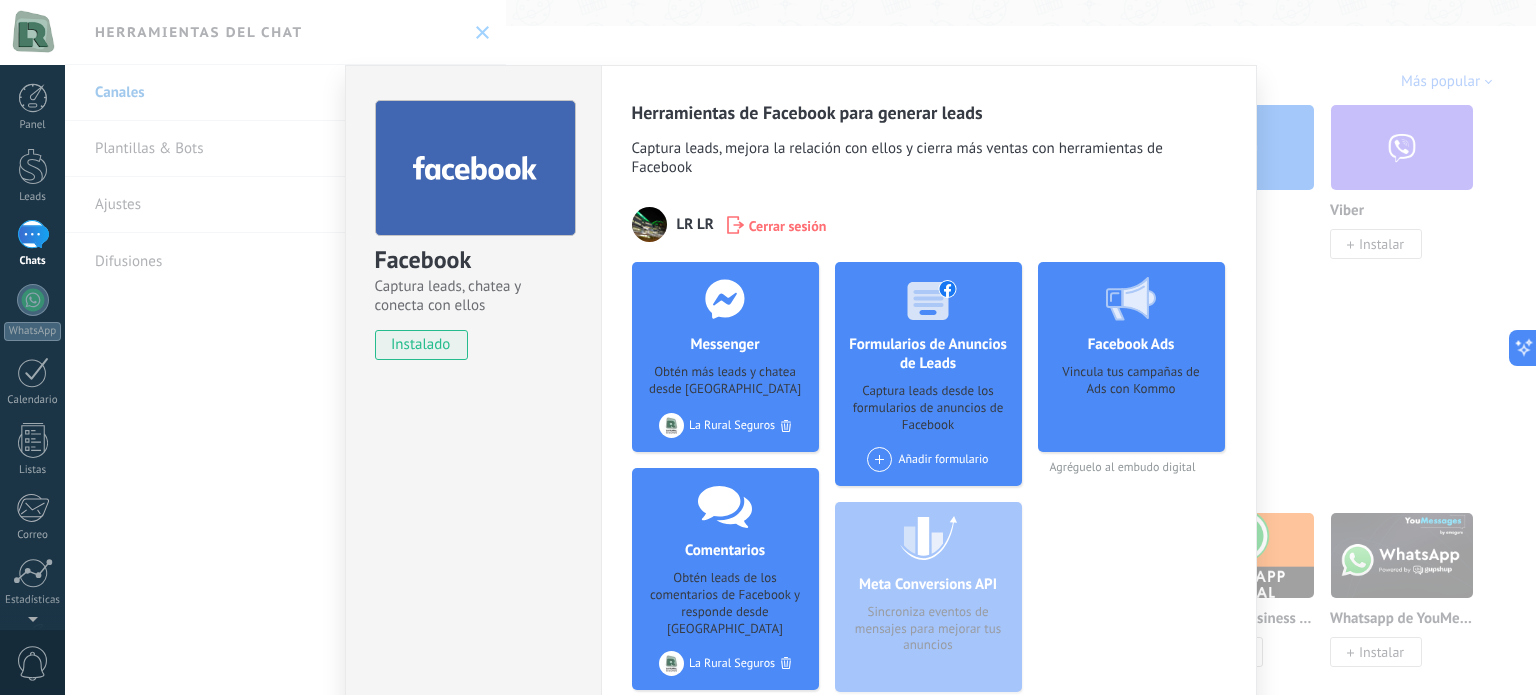 click on "Facebook Captura leads, chatea y conecta con ellos instalado Desinstalar Herramientas de Facebook para generar leads Captura leads, mejora la relación con ellos y cierra más ventas con herramientas de Facebook LR LR Cerrar sesión Messenger Obtén más leads y chatea desde Kommo Agregar página La Rural Seguros Comentarios Obtén leads de los comentarios de Facebook y responde desde Kommo Agregar página La Rural Seguros Formularios de Anuncios de Leads Captura leads desde los formularios de anuncios de Facebook Añadir formulario Meta Conversions API Sincroniza eventos de mensajes para mejorar tus anuncios Facebook Ads Vincula tus campañas de Ads con Kommo Agréguelo al embudo digital más" at bounding box center (800, 347) 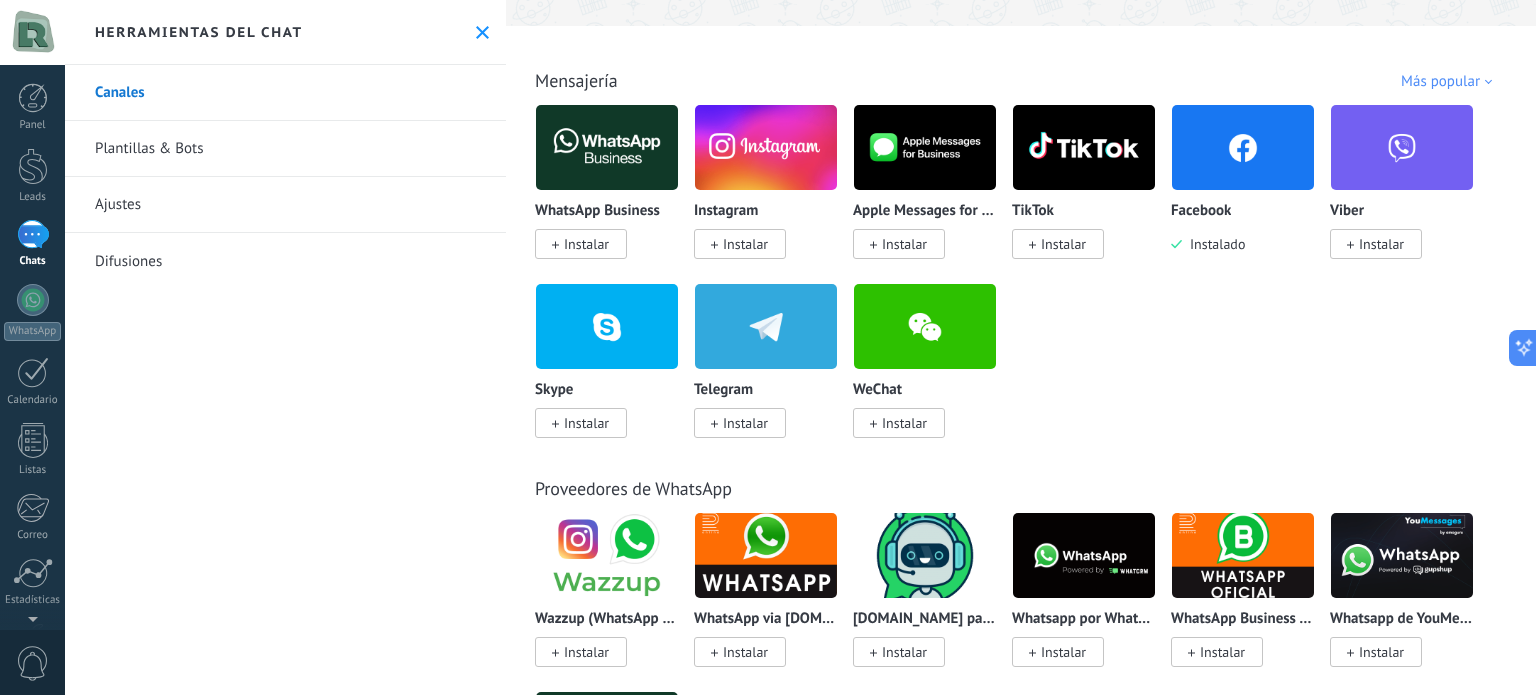 click on "Instalar" at bounding box center [740, 244] 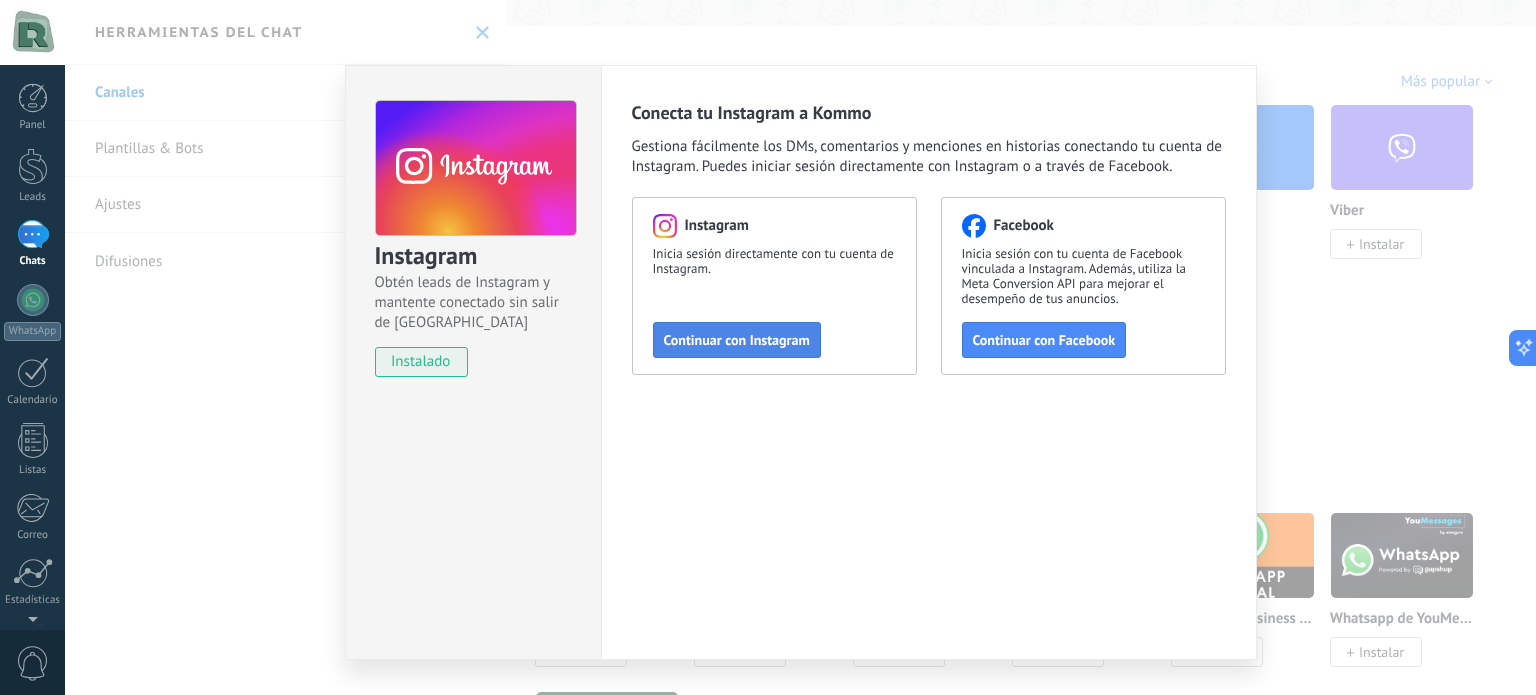 click on "Continuar con Instagram" at bounding box center [737, 340] 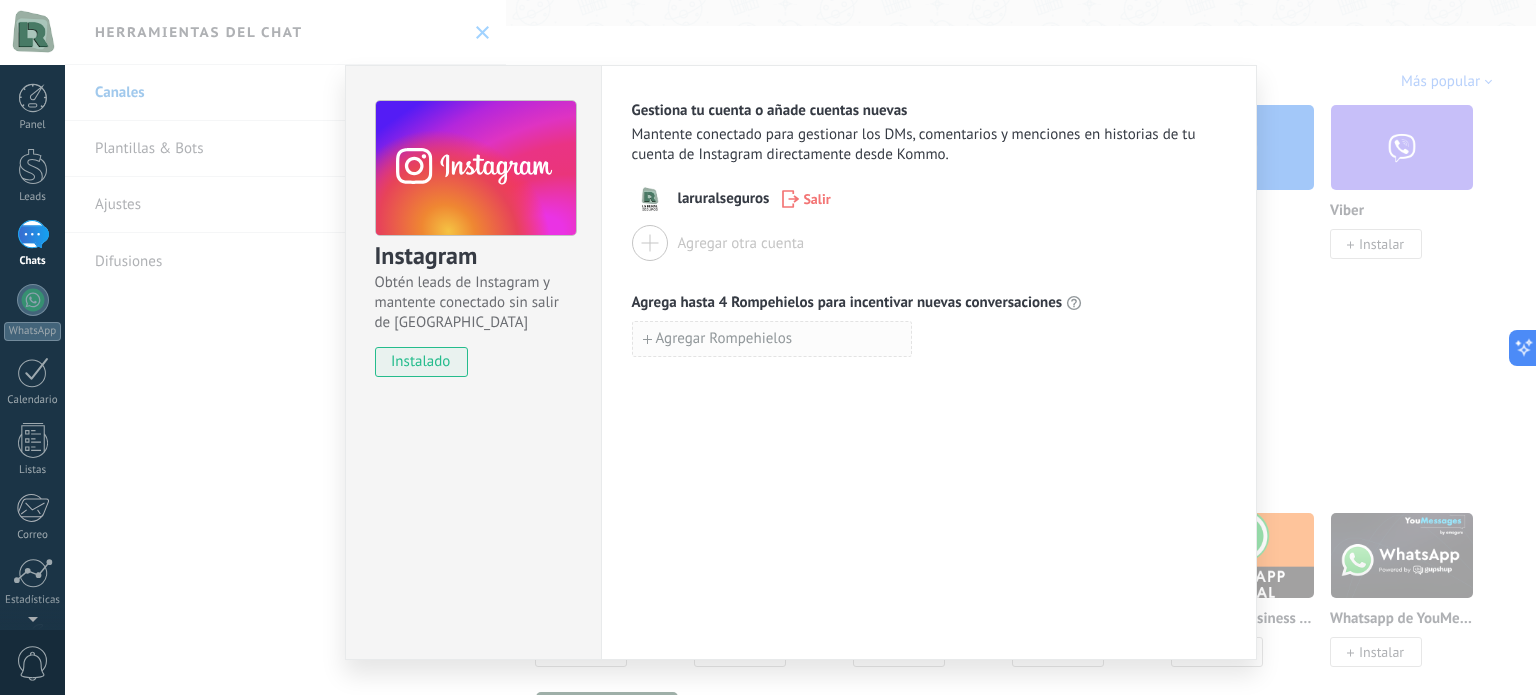 click on "Agregar Rompehielos" at bounding box center (772, 339) 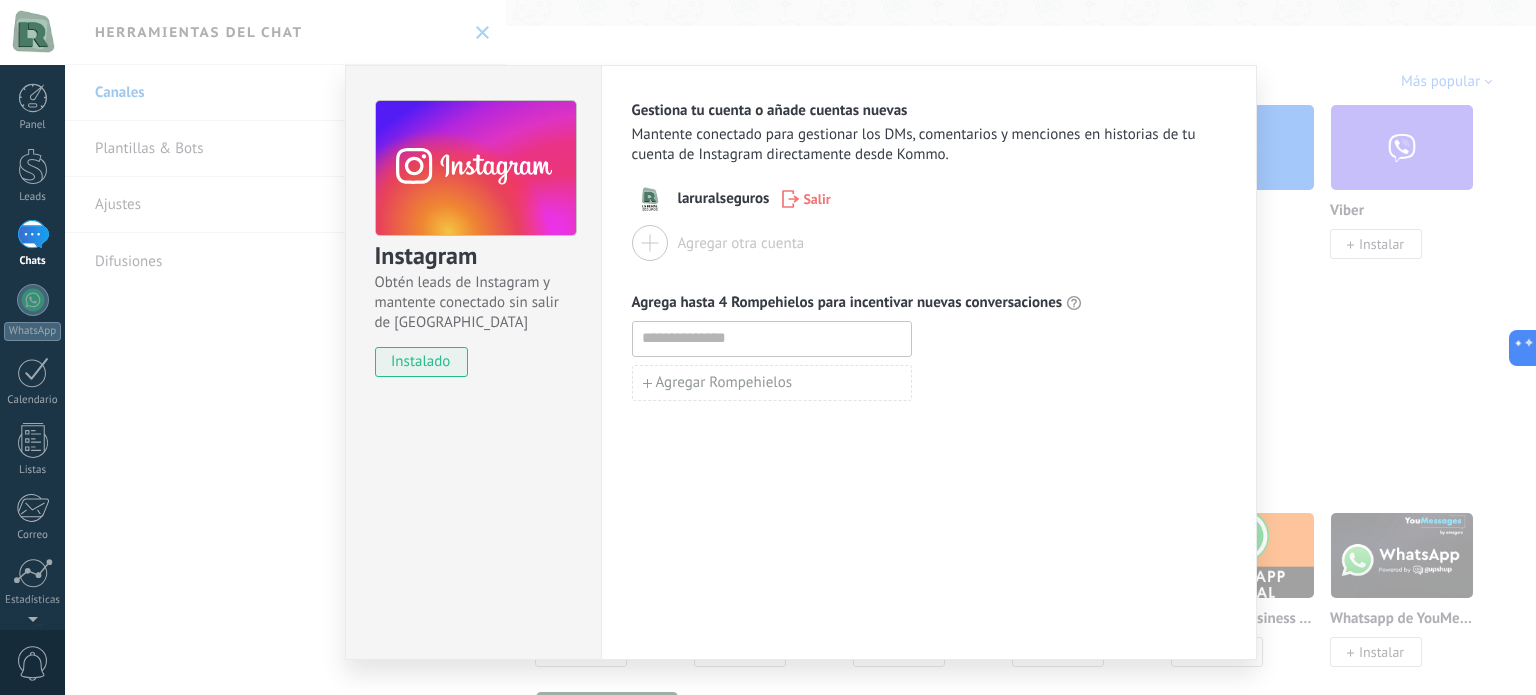 click on "Agregar Rompehielos" at bounding box center (929, 361) 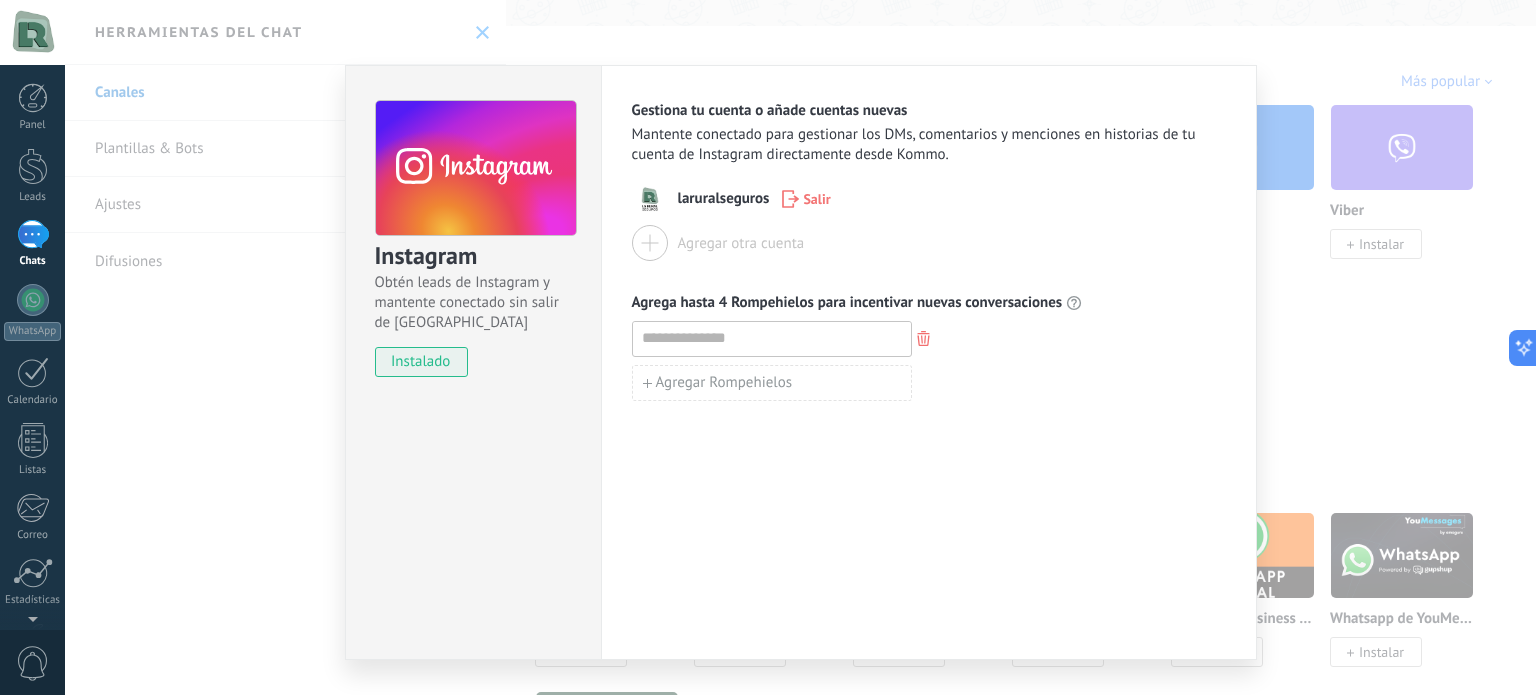 scroll, scrollTop: 0, scrollLeft: 0, axis: both 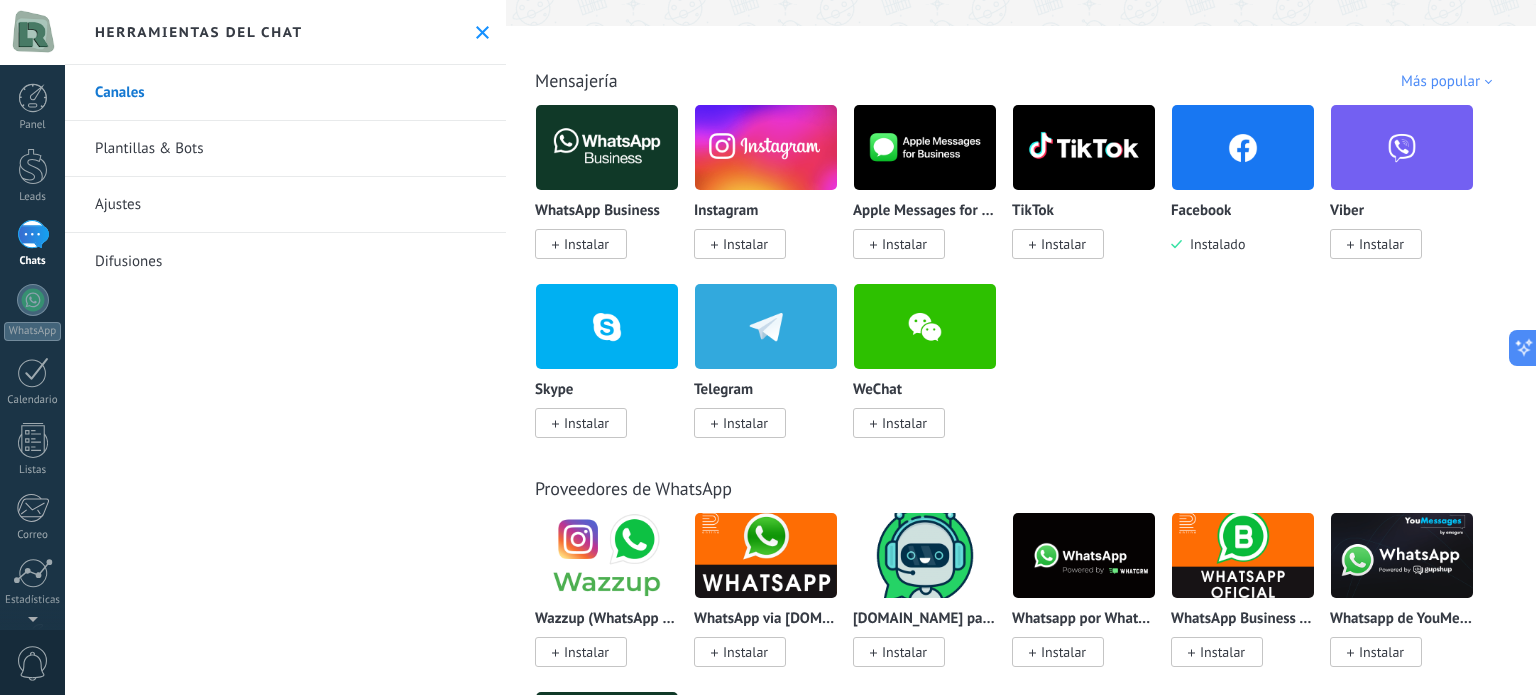 click on "Instalar" at bounding box center [745, 244] 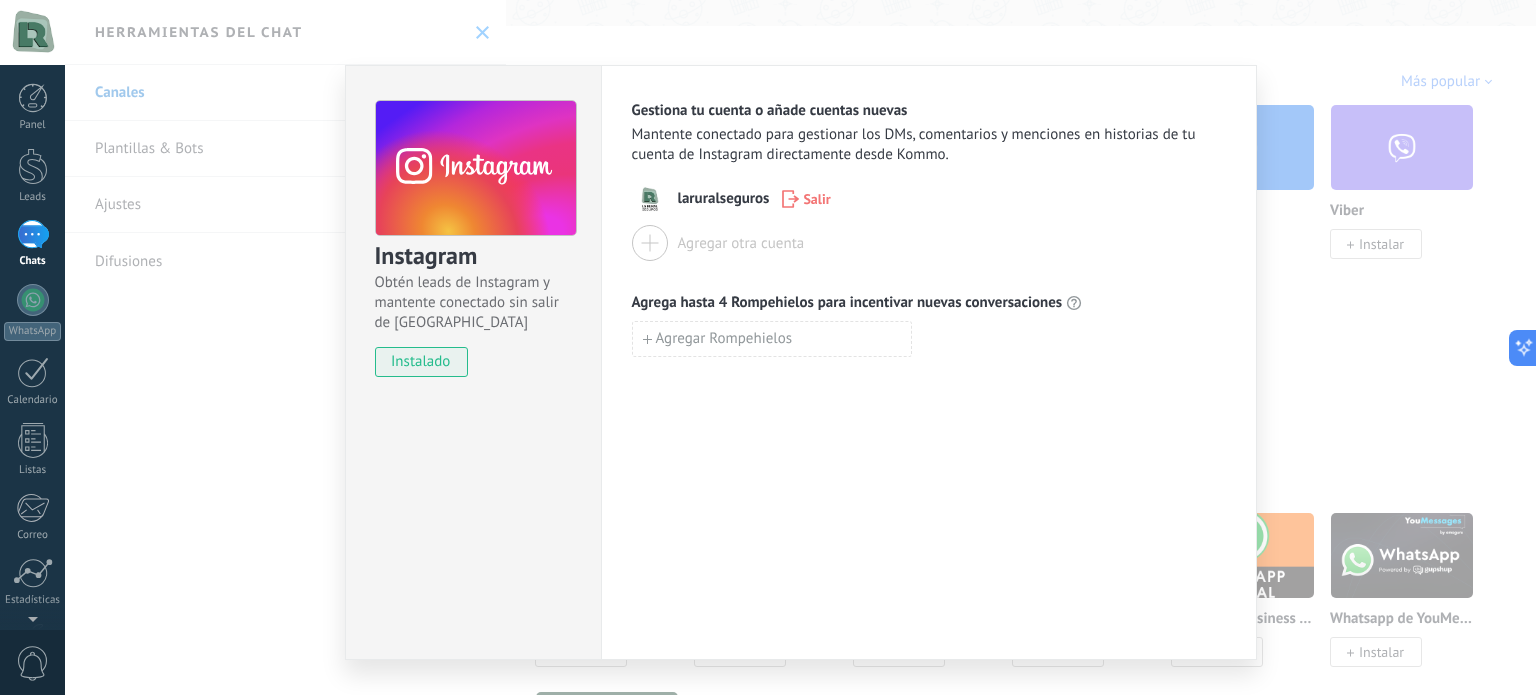 click on "laruralseguros Salir" at bounding box center (929, 199) 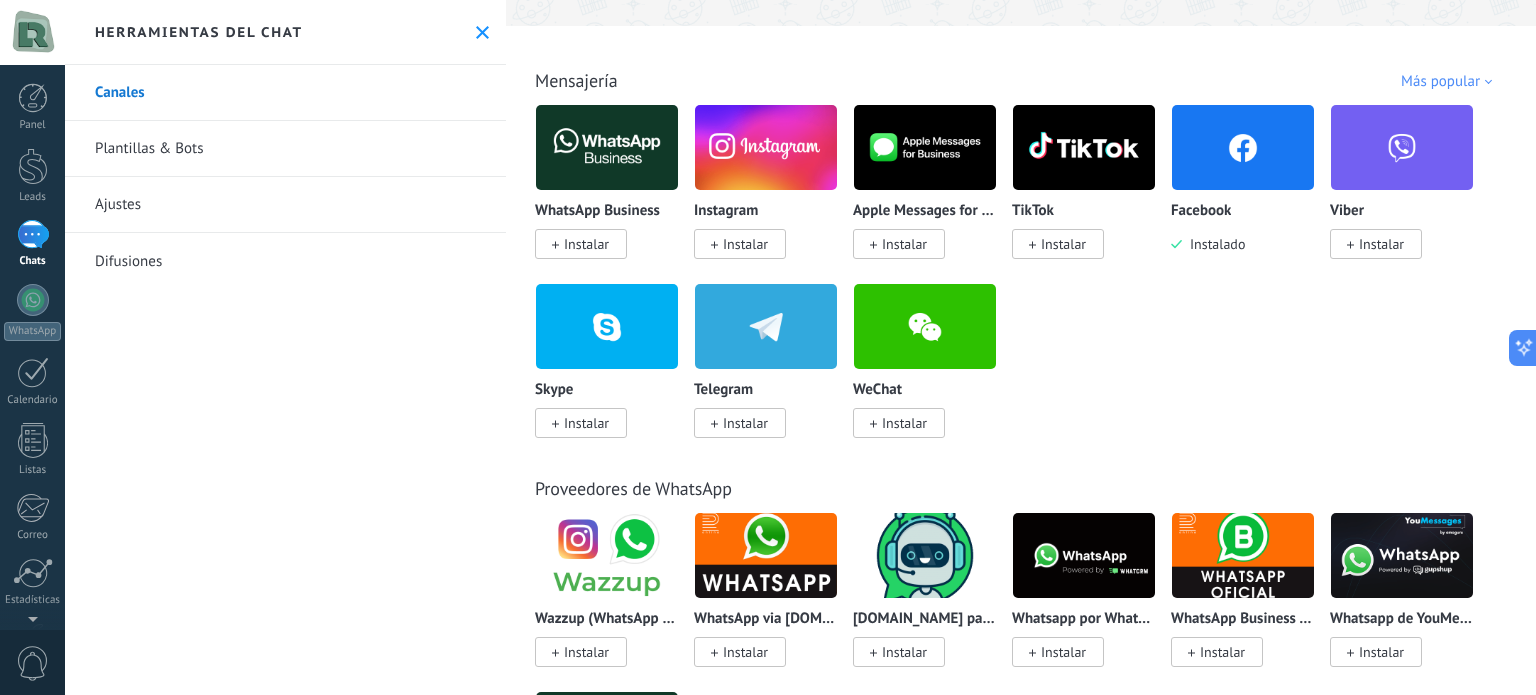 click on "Instalar" at bounding box center (740, 244) 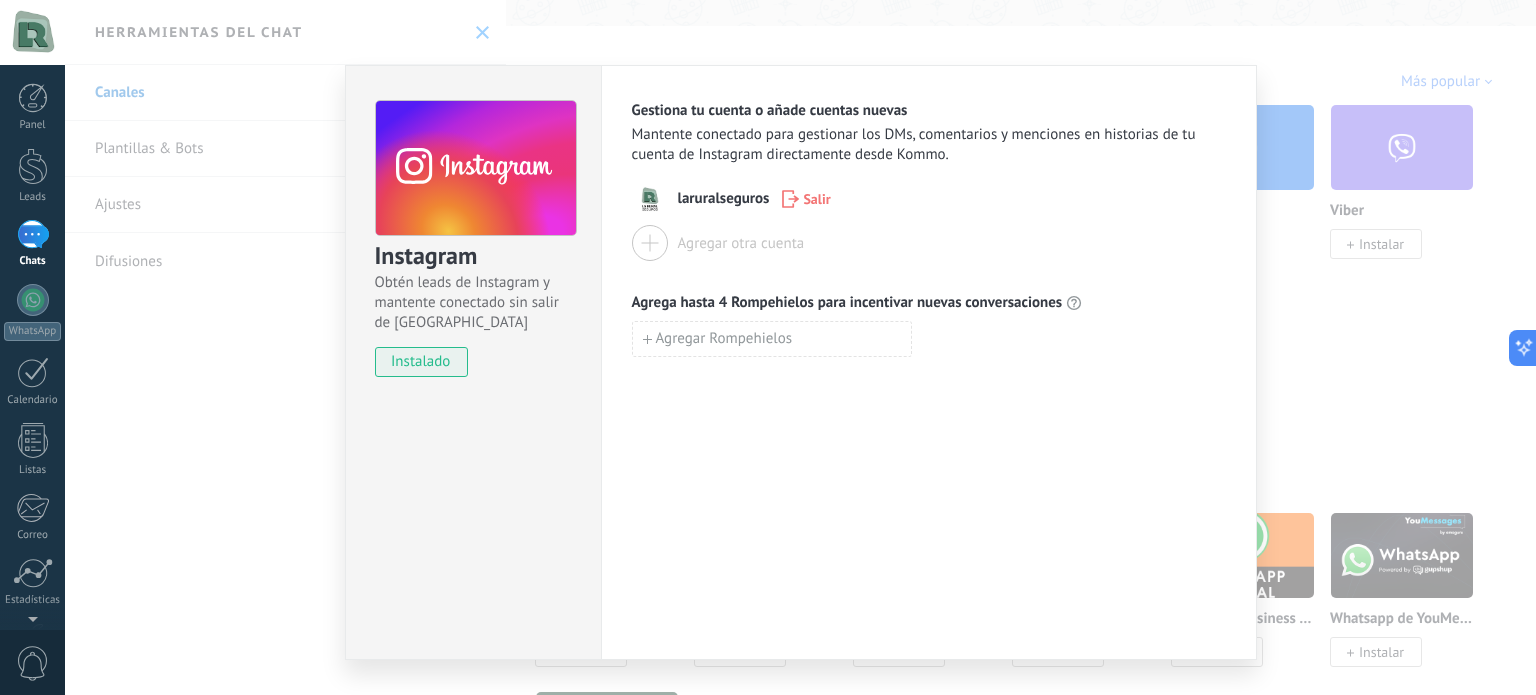 click on "Instagram Obtén leads de Instagram y mantente conectado sin salir de Kommo instalado Gestiona tu cuenta o añade cuentas nuevas Mantente conectado para gestionar los DMs, comentarios y menciones en historias de tu cuenta de Instagram directamente desde Kommo. laruralseguros Salir Agregar otra cuenta Agrega hasta 4 Rompehielos para incentivar nuevas conversaciones Agregar Rompehielos" at bounding box center [800, 347] 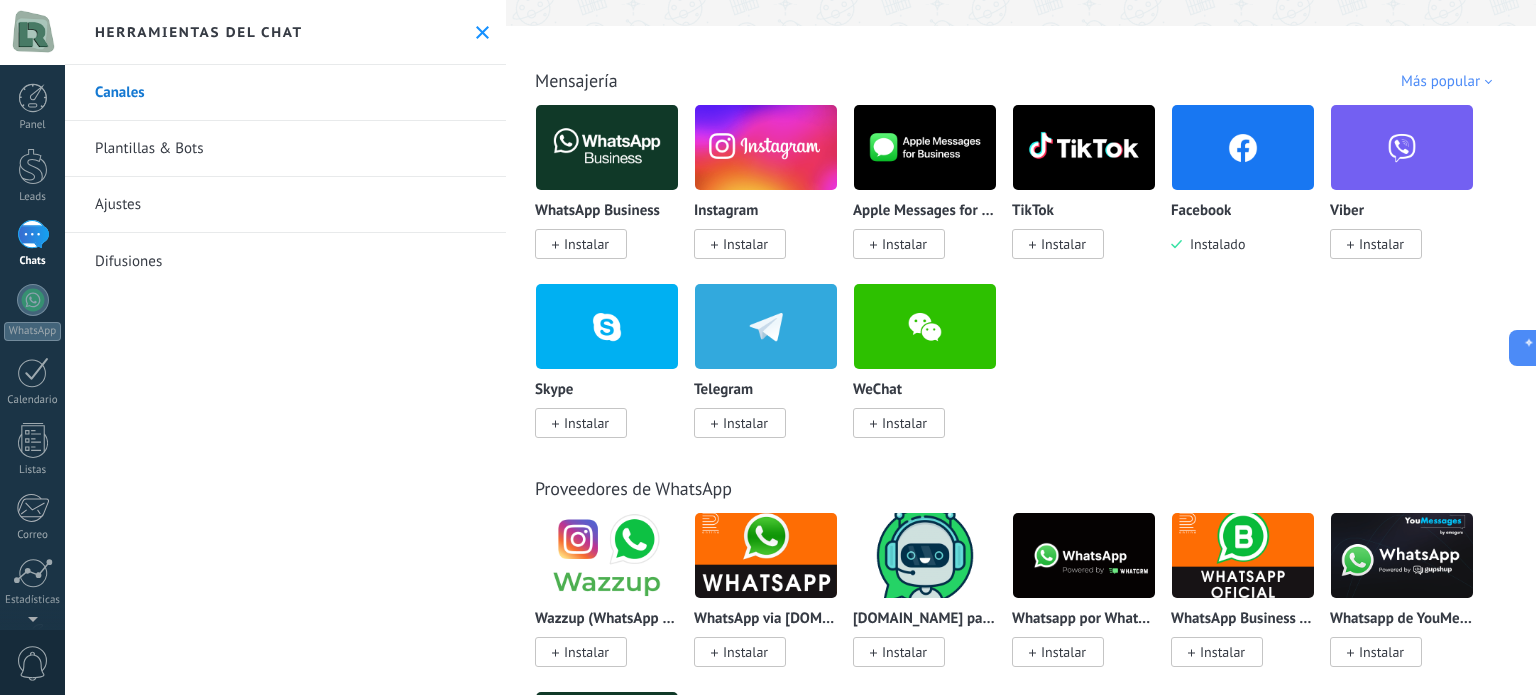 click on "Instalar" at bounding box center (745, 244) 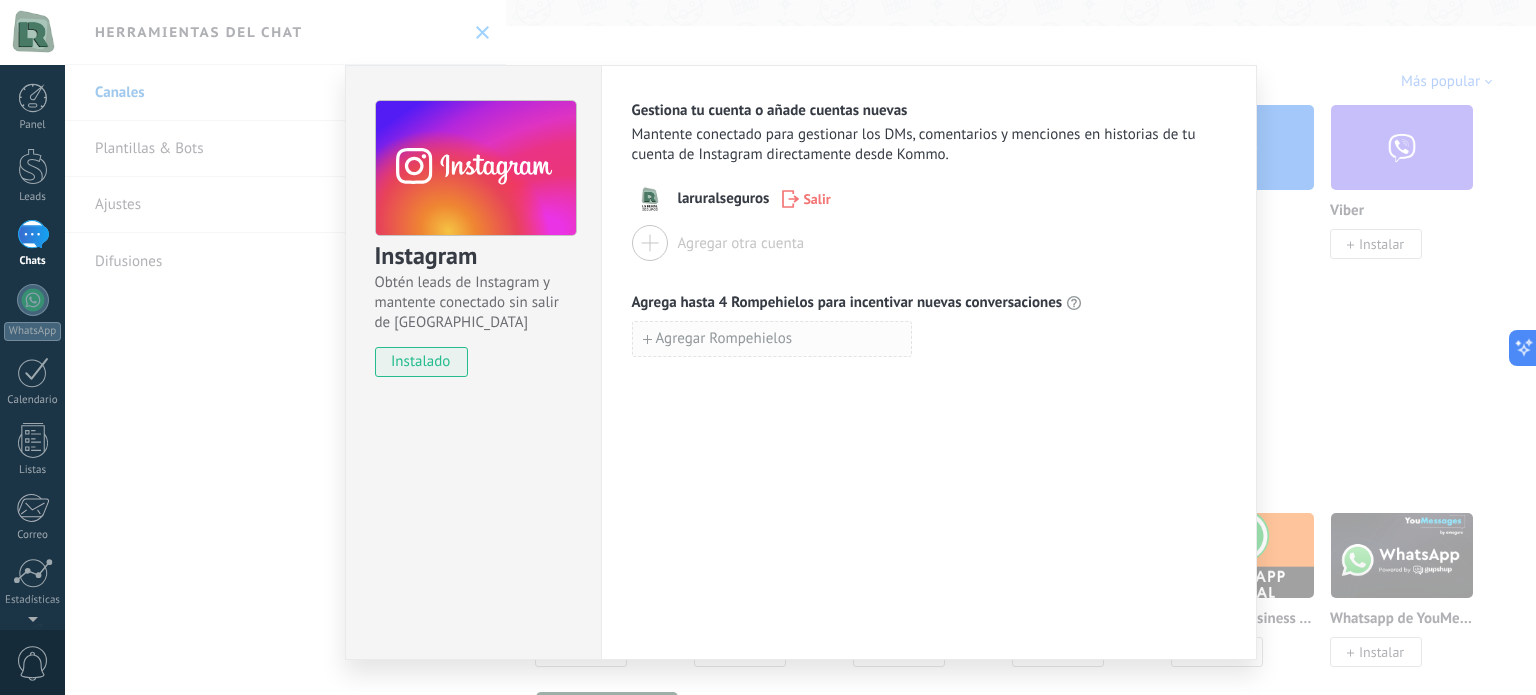 click on "Agregar Rompehielos" at bounding box center [724, 339] 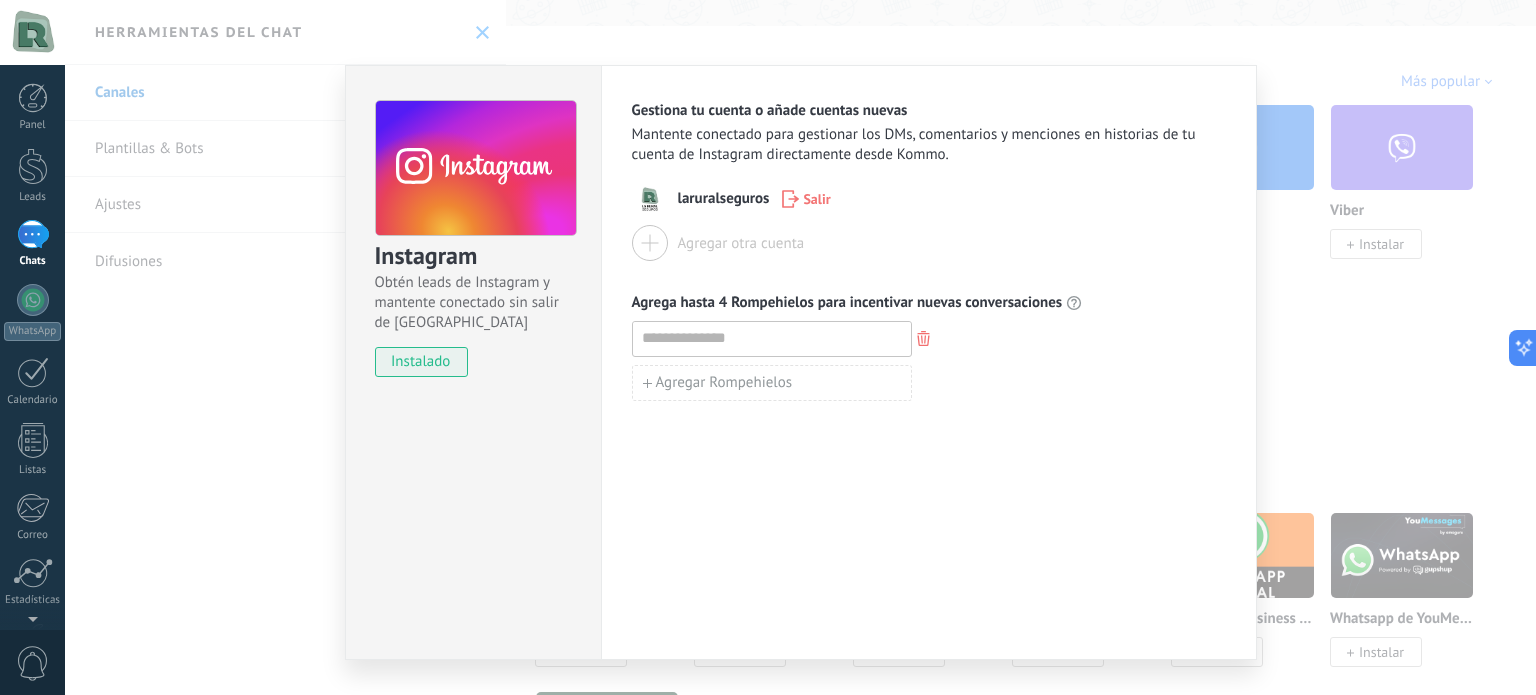 click on "Instagram Obtén leads de Instagram y mantente conectado sin salir de Kommo instalado Gestiona tu cuenta o añade cuentas nuevas Mantente conectado para gestionar los DMs, comentarios y menciones en historias de tu cuenta de Instagram directamente desde Kommo. laruralseguros Salir Agregar otra cuenta Agrega hasta 4 Rompehielos para incentivar nuevas conversaciones Agregar Rompehielos" at bounding box center [800, 347] 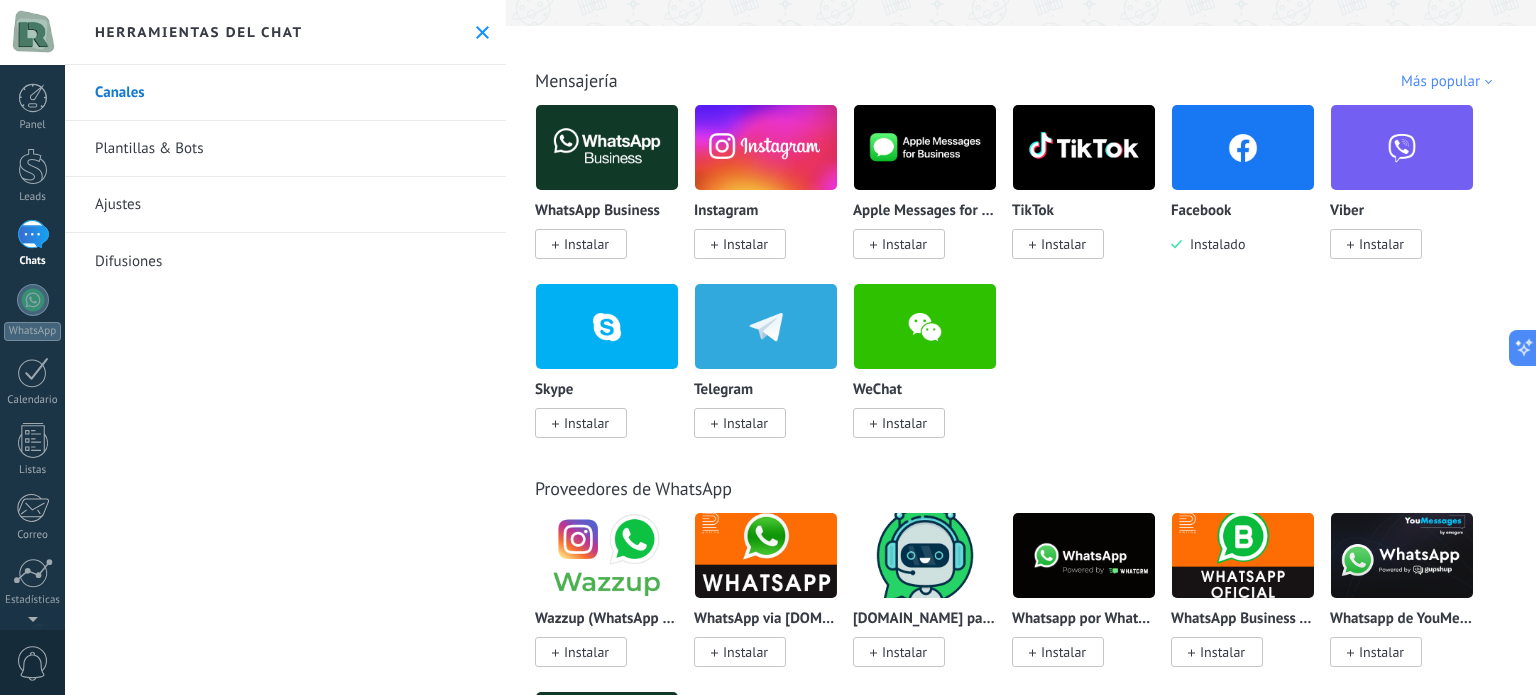 click on "Instalar" at bounding box center [586, 244] 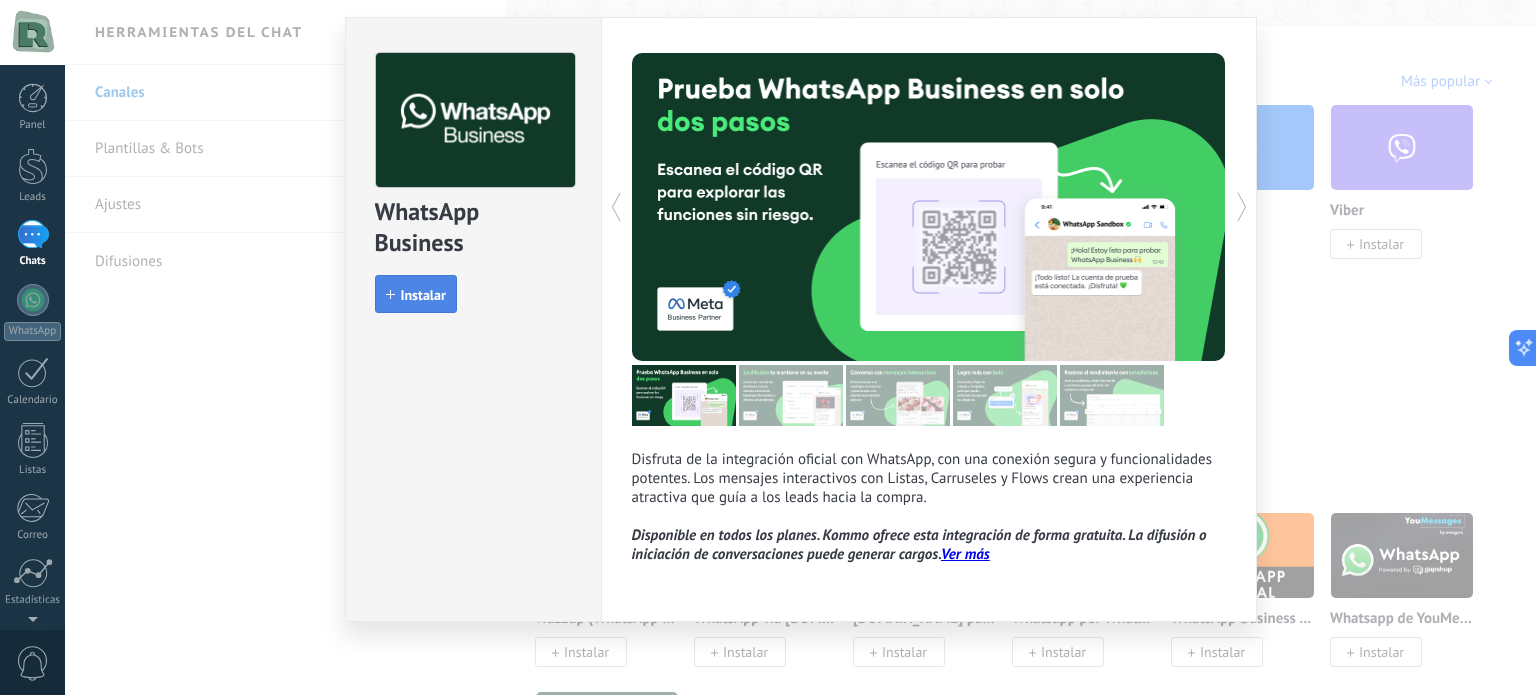 scroll, scrollTop: 50, scrollLeft: 0, axis: vertical 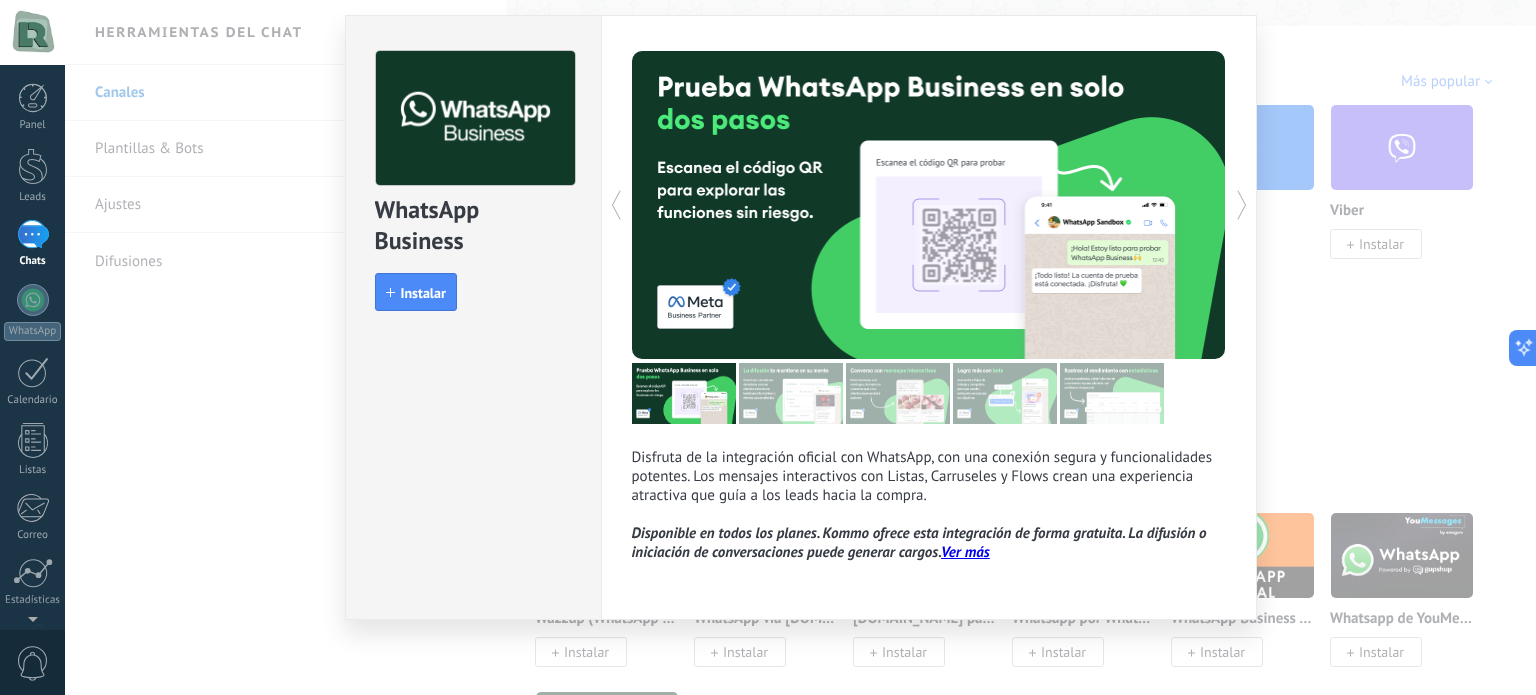 click 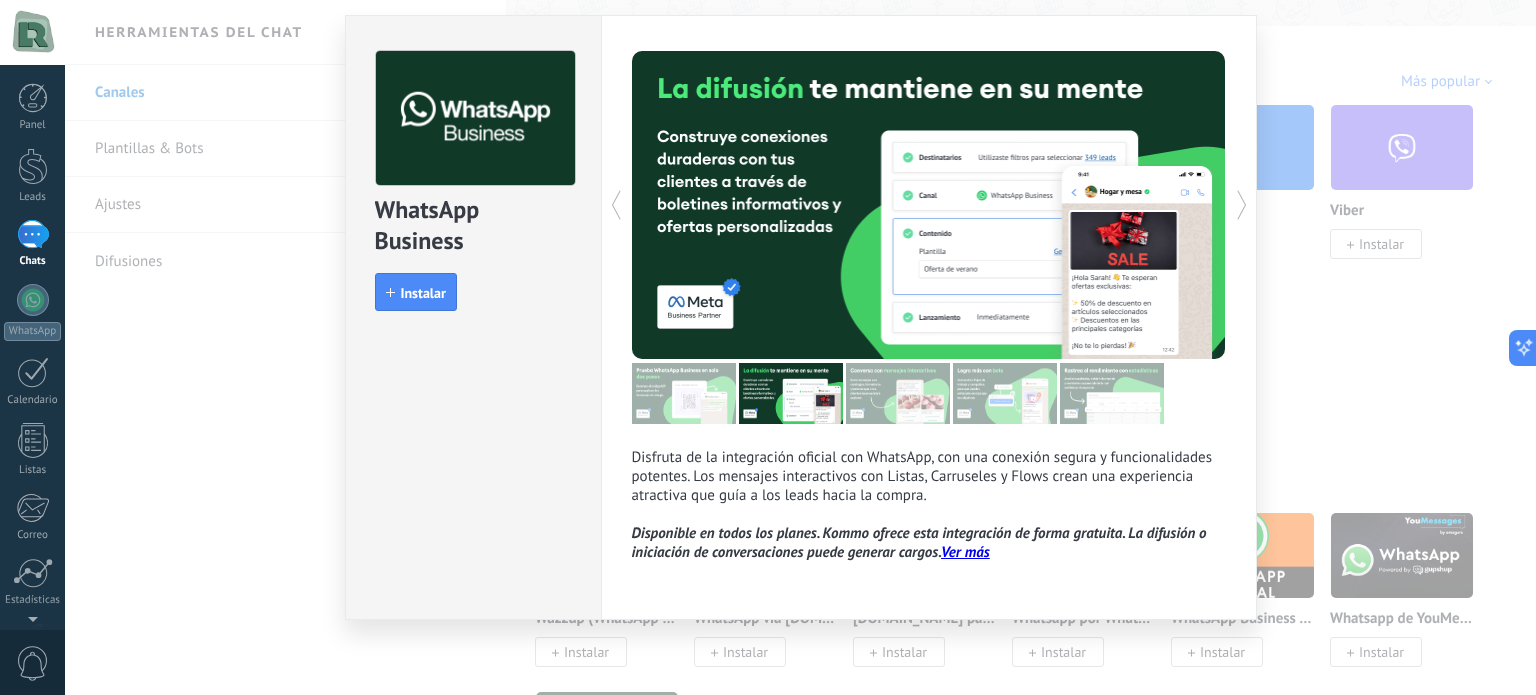 click 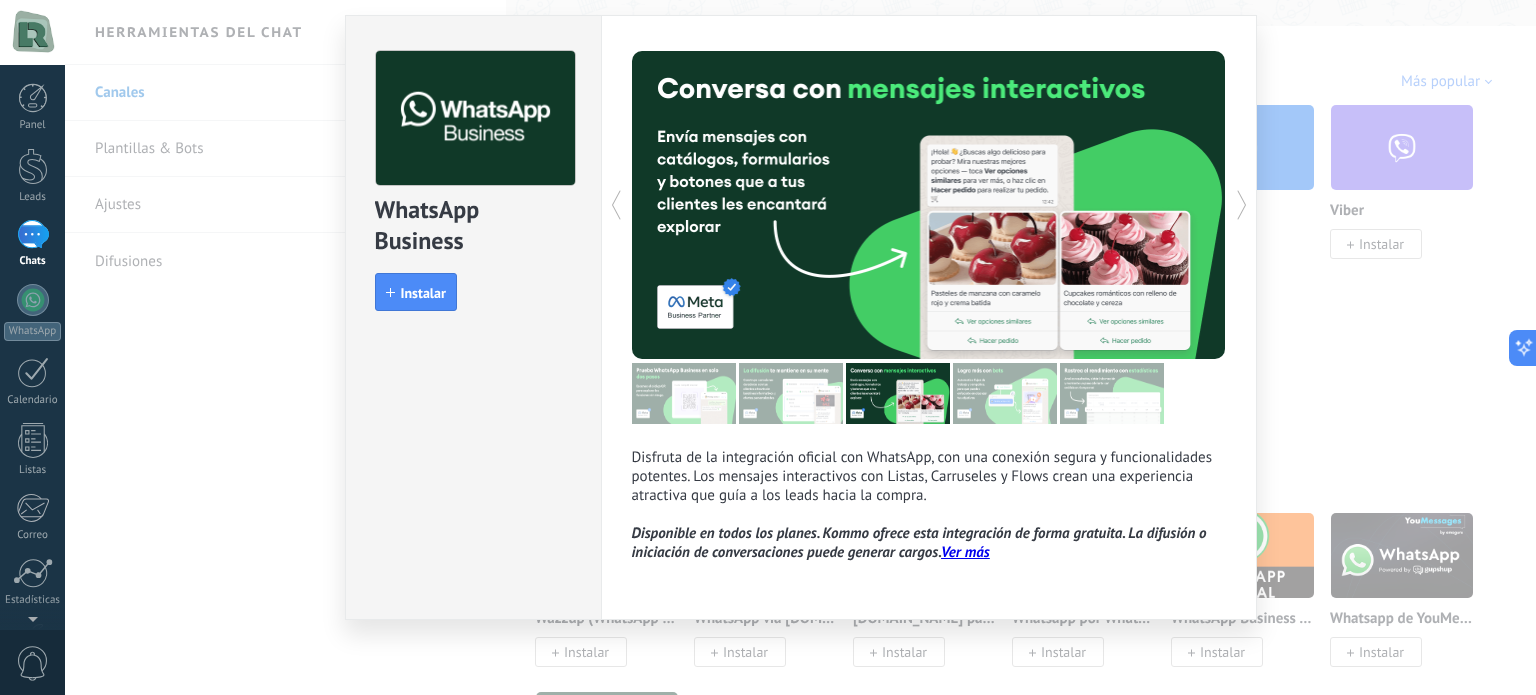 click 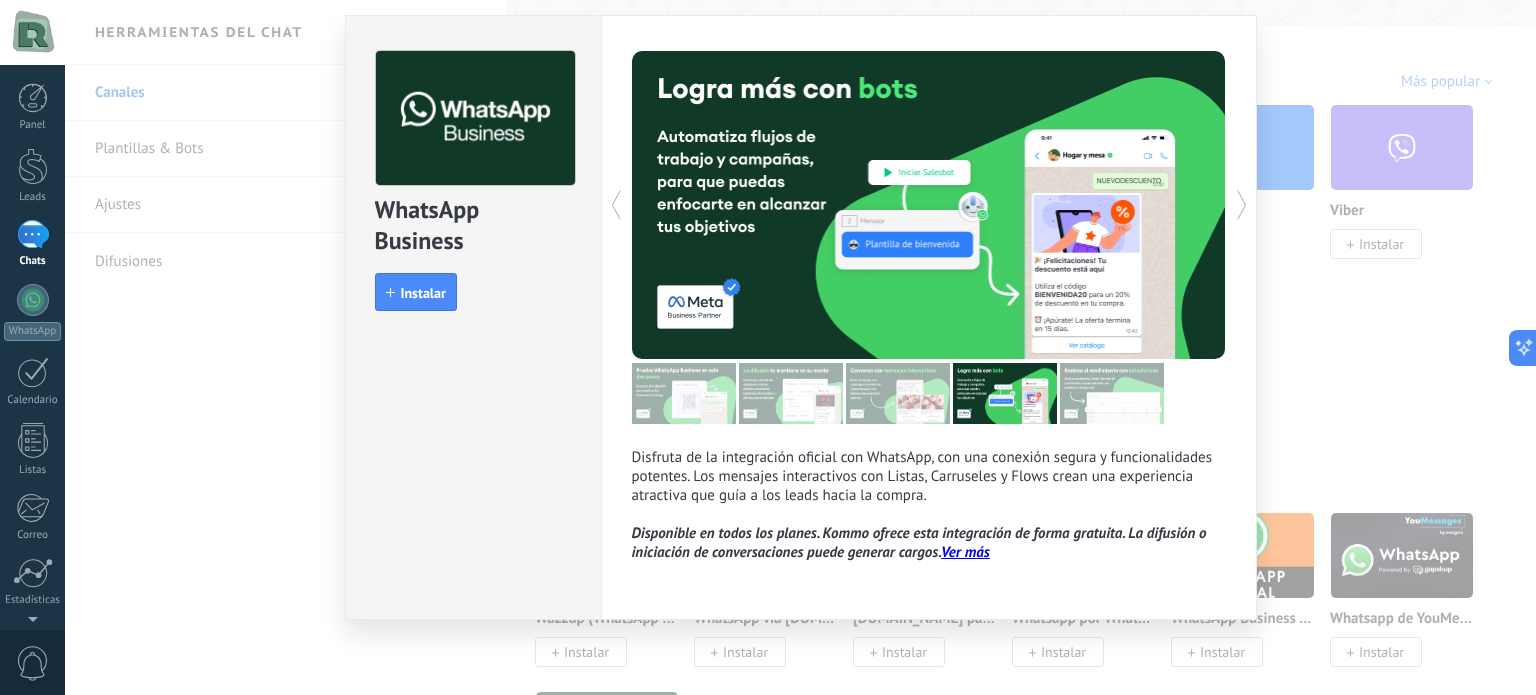 click 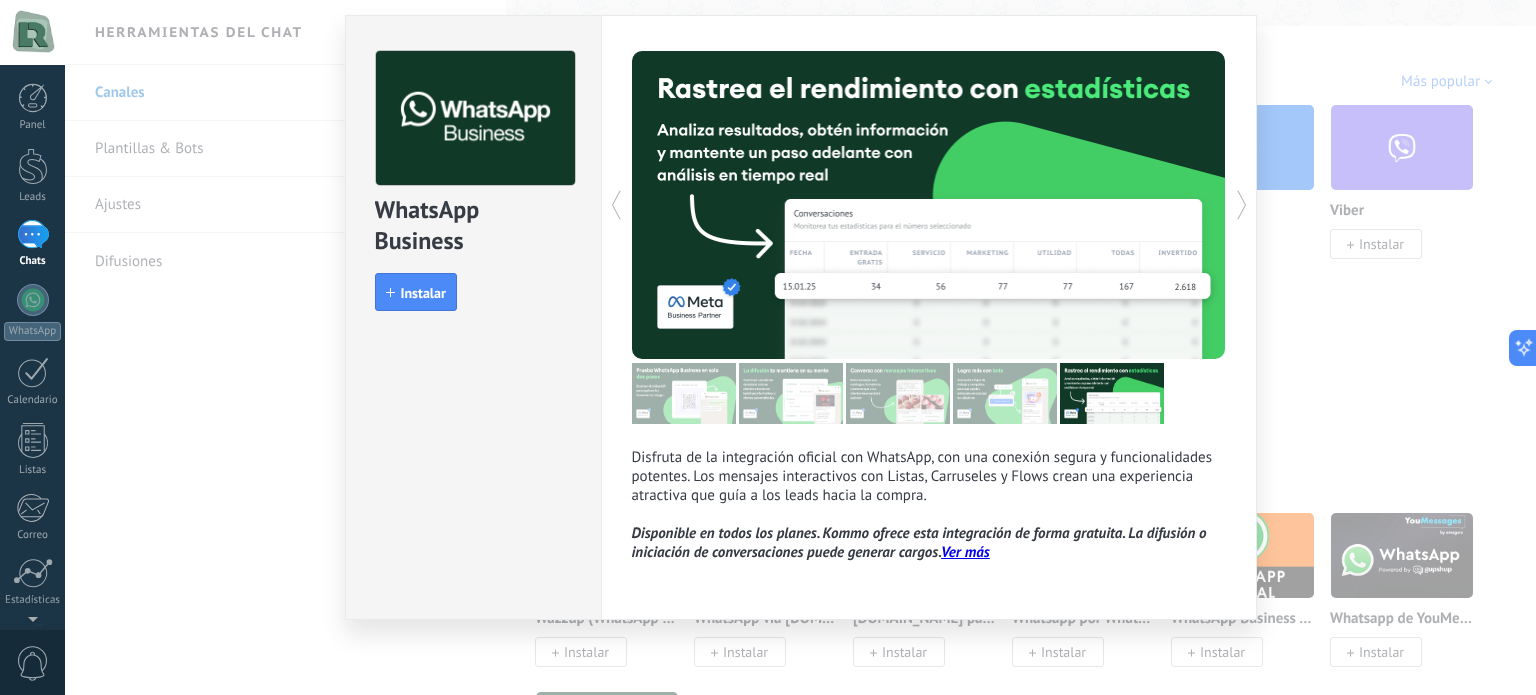 click on "WhatsApp Business install Instalar Disfruta de la integración oficial con WhatsApp, con una conexión segura y funcionalidades potentes. Los mensajes interactivos con Listas, Carruseles y Flows crean una experiencia atractiva que guía a los leads hacia la compra.    Disponible en todos los planes. Kommo ofrece esta integración de forma gratuita. La difusión o iniciación de conversaciones puede generar cargos.  Ver más más" at bounding box center [800, 347] 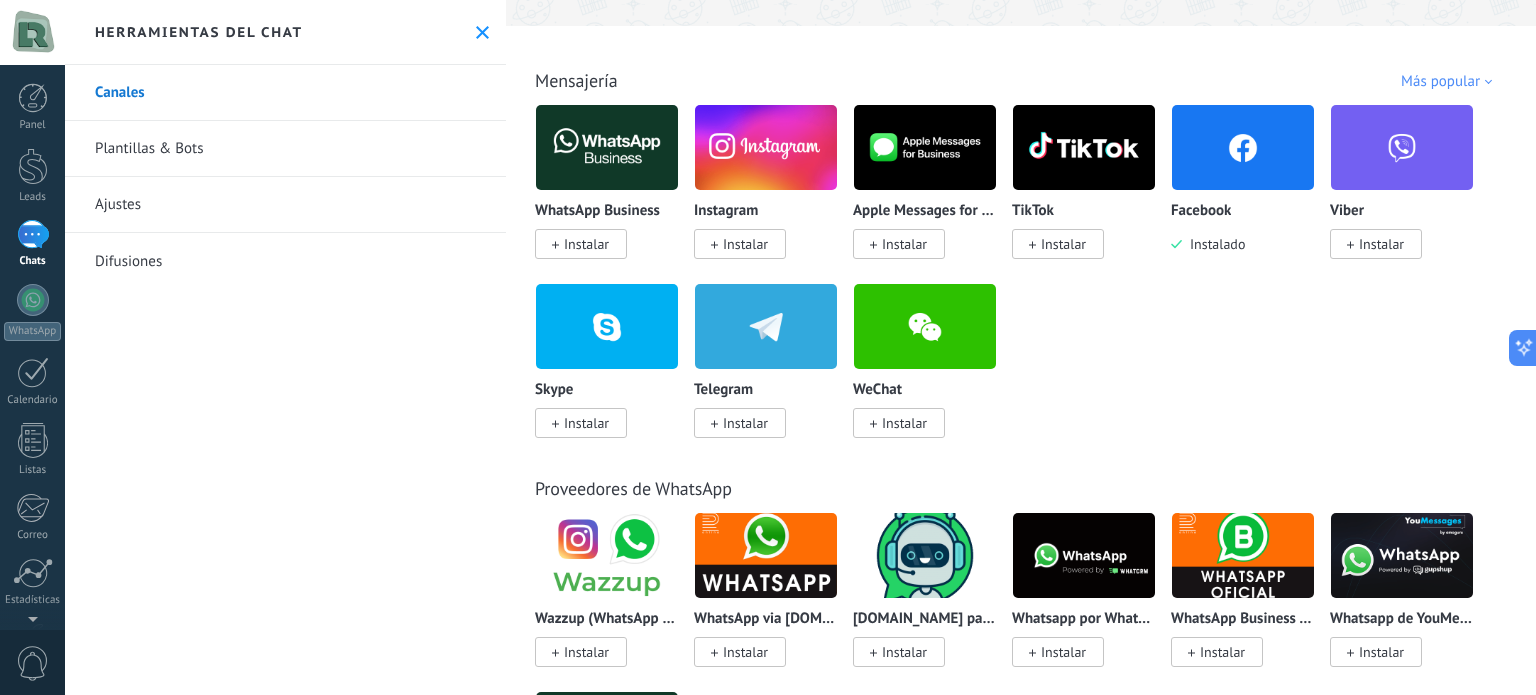 scroll, scrollTop: 0, scrollLeft: 0, axis: both 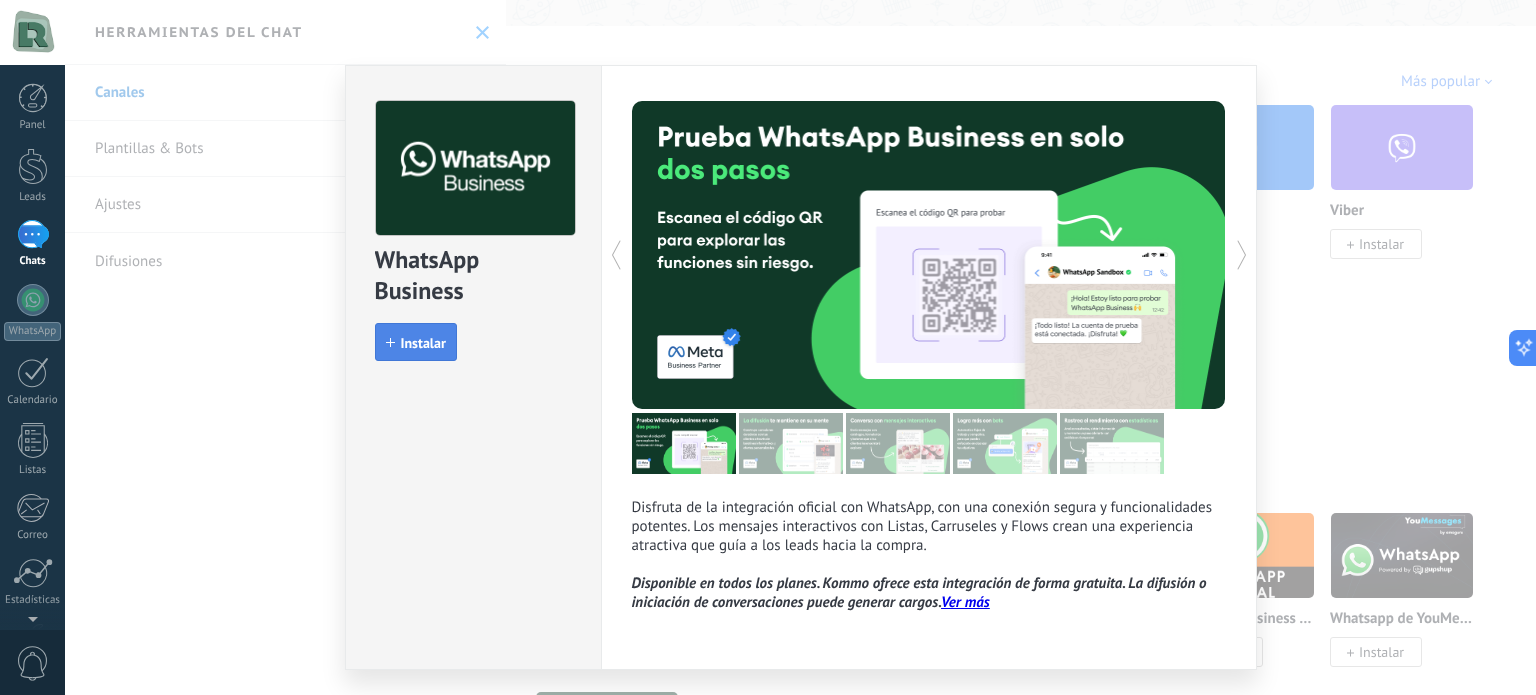 click on "Instalar" at bounding box center (423, 343) 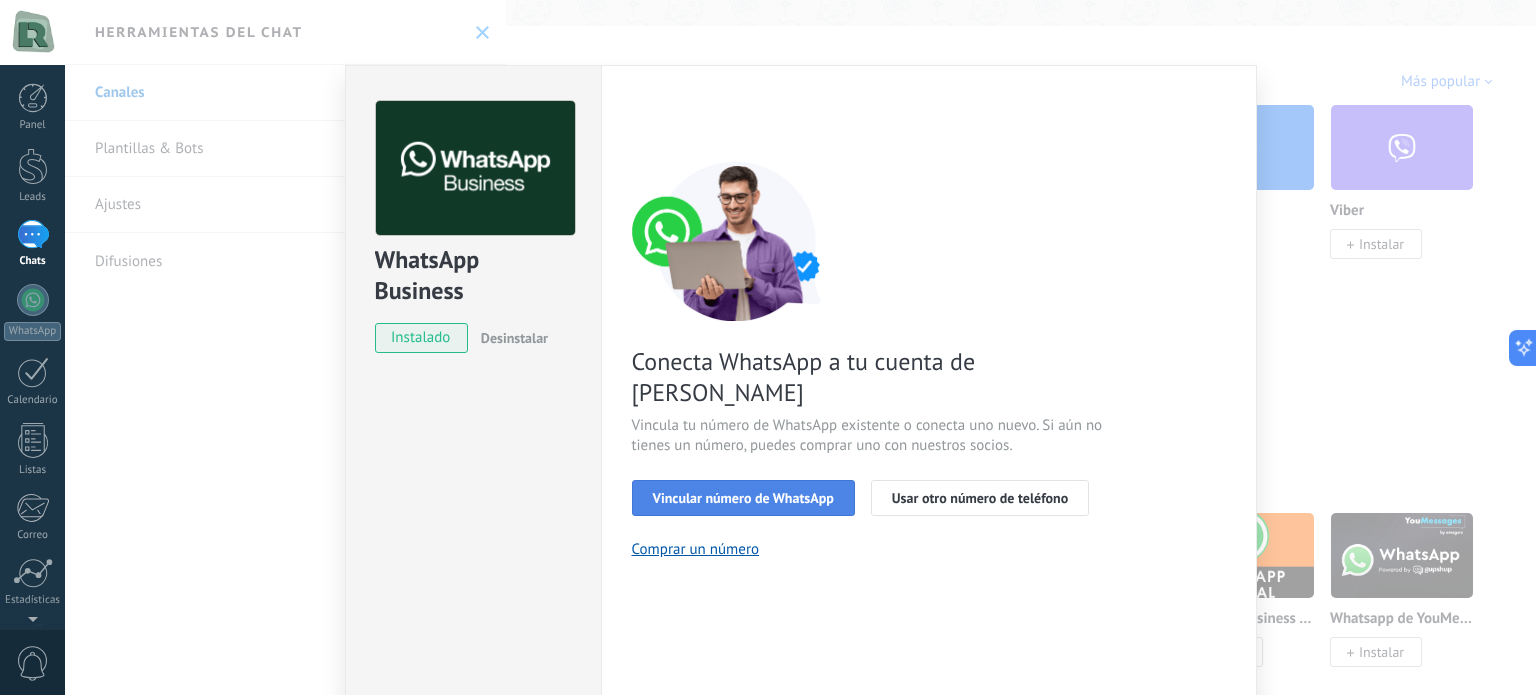 click on "Vincular número de WhatsApp" at bounding box center [743, 498] 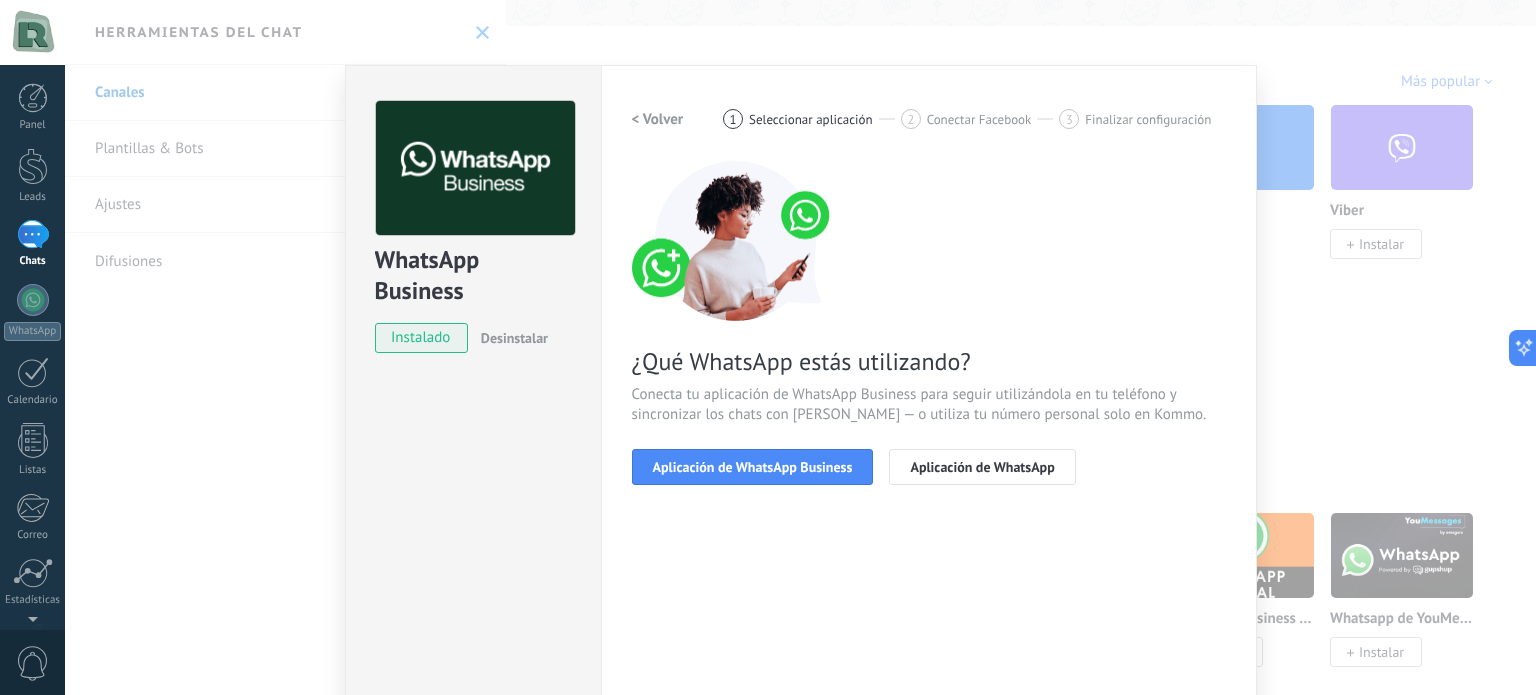 click on "Aplicación de WhatsApp Business" at bounding box center (753, 467) 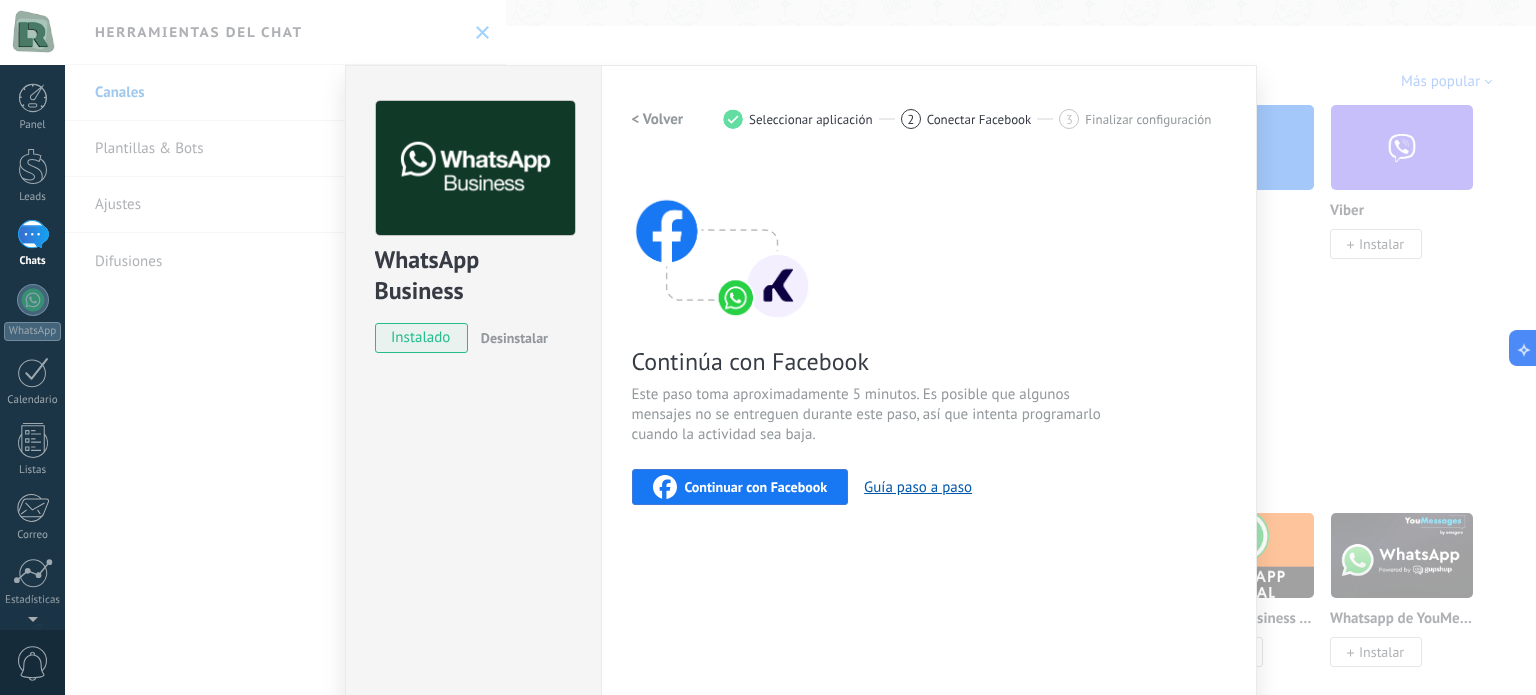 click on "Continuar con Facebook" at bounding box center [756, 487] 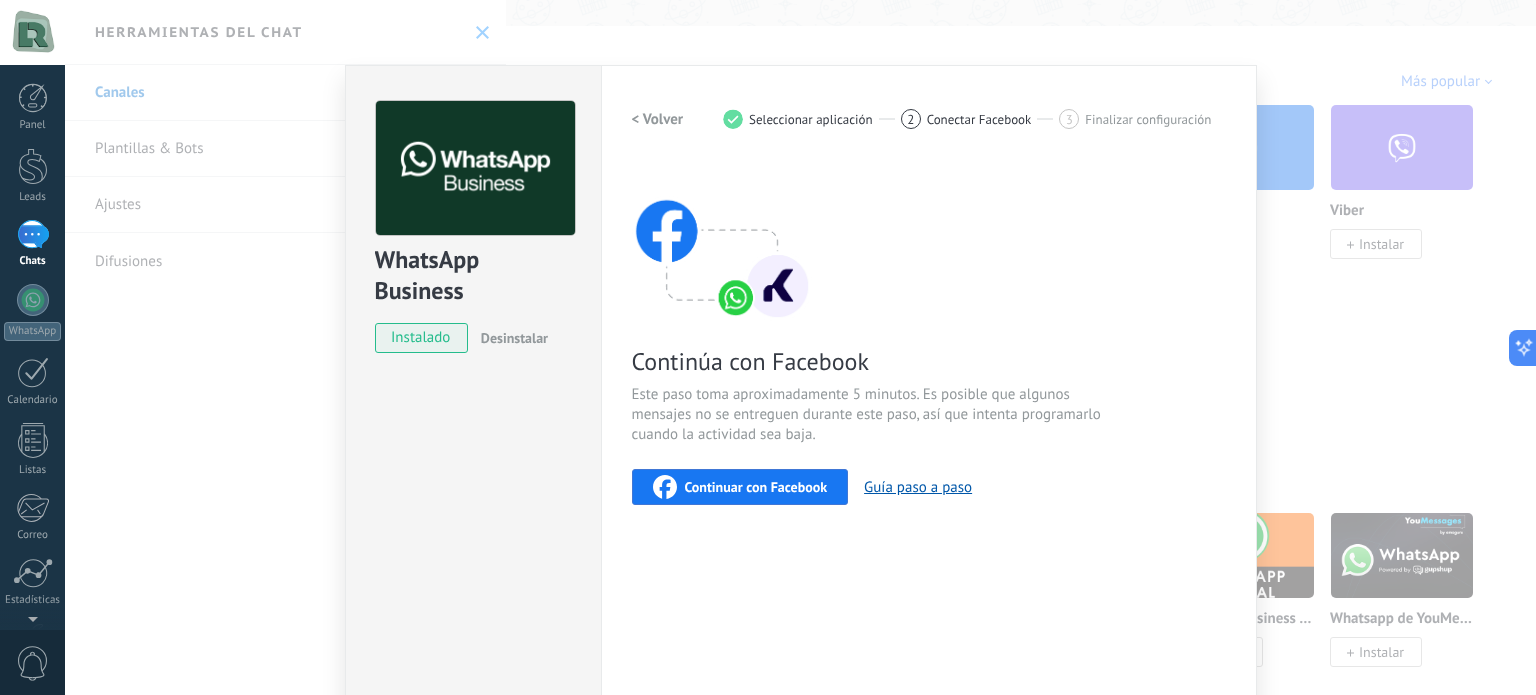 click on "Conectar Facebook" at bounding box center [979, 119] 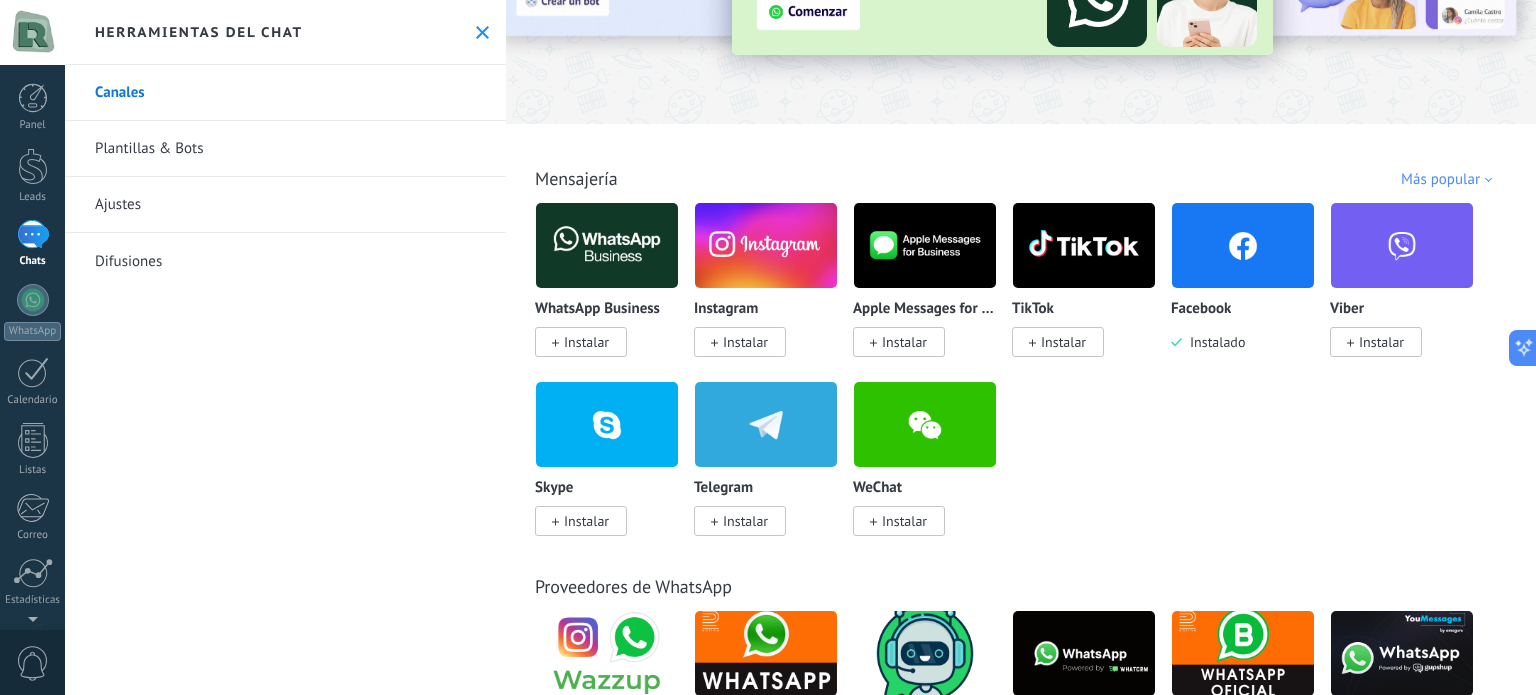 scroll, scrollTop: 0, scrollLeft: 0, axis: both 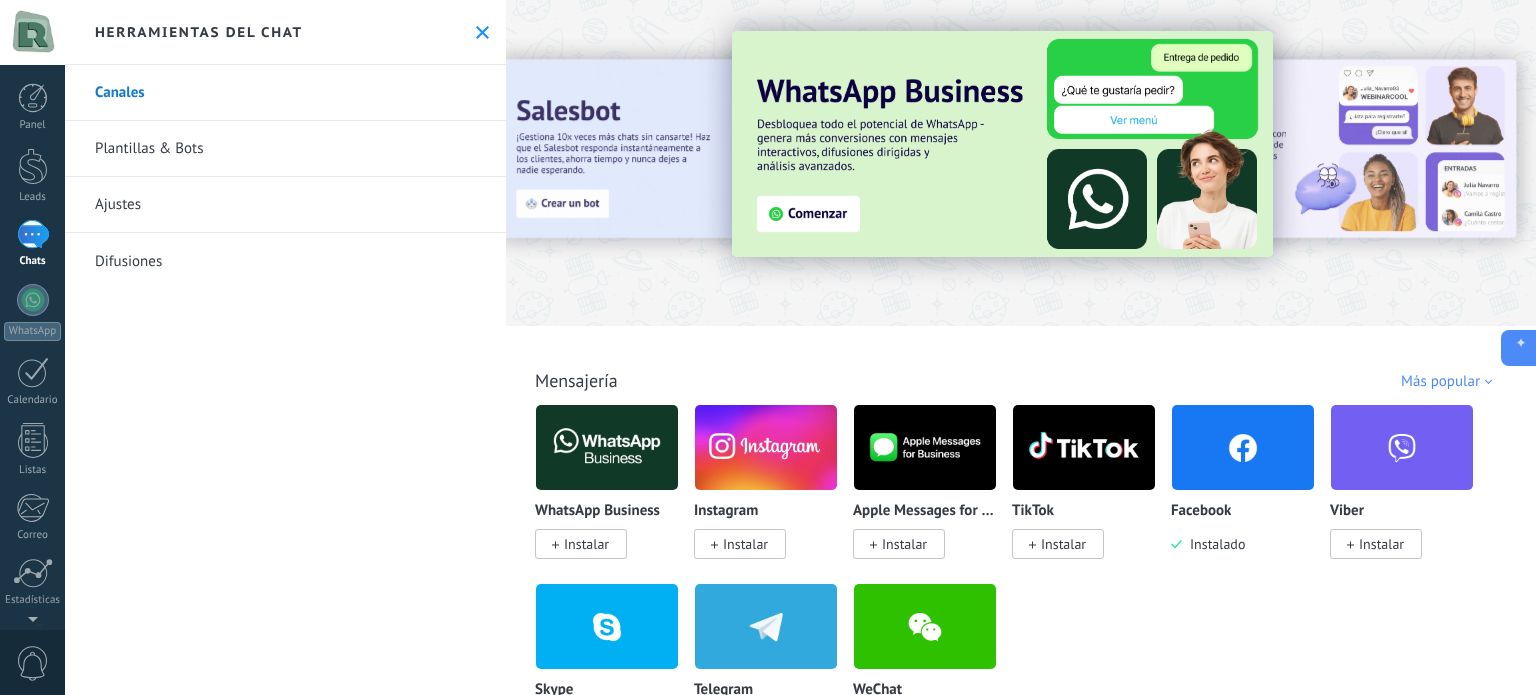 click 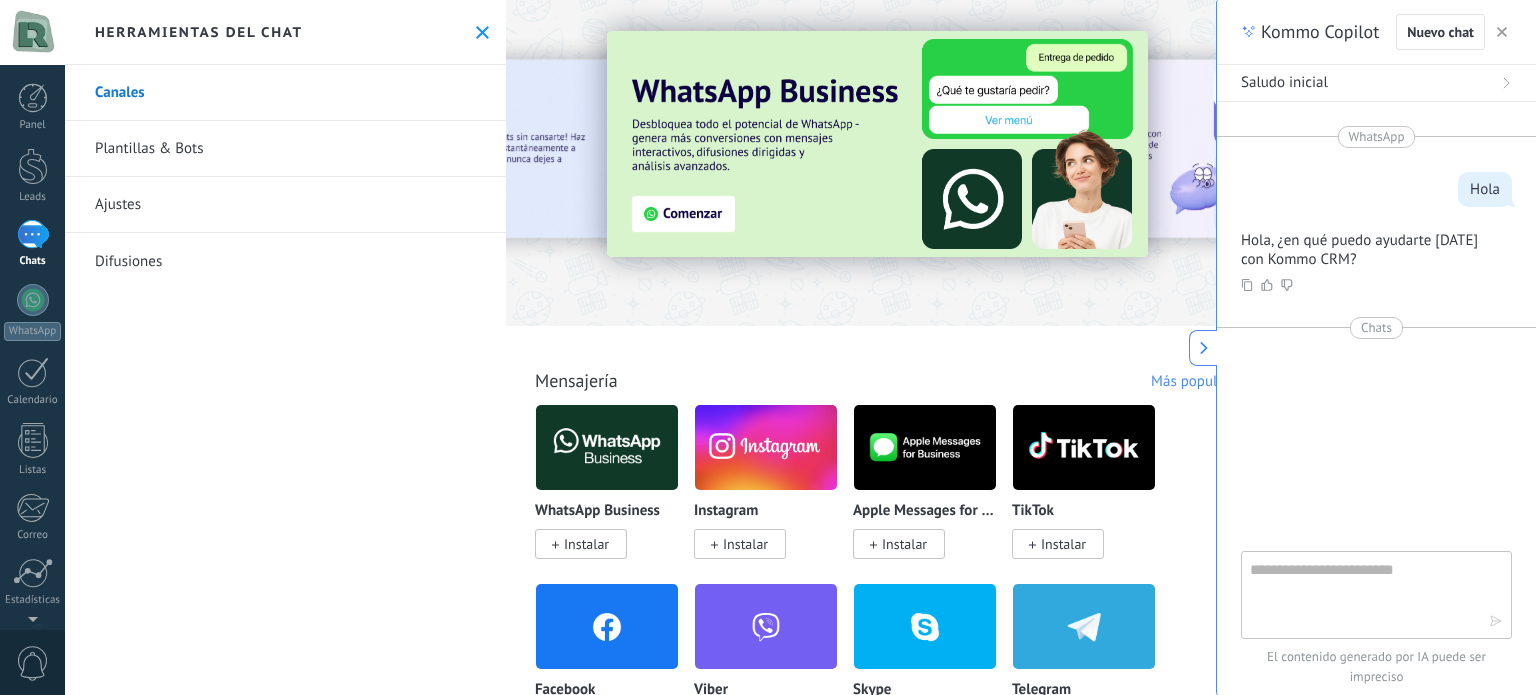 type on "**********" 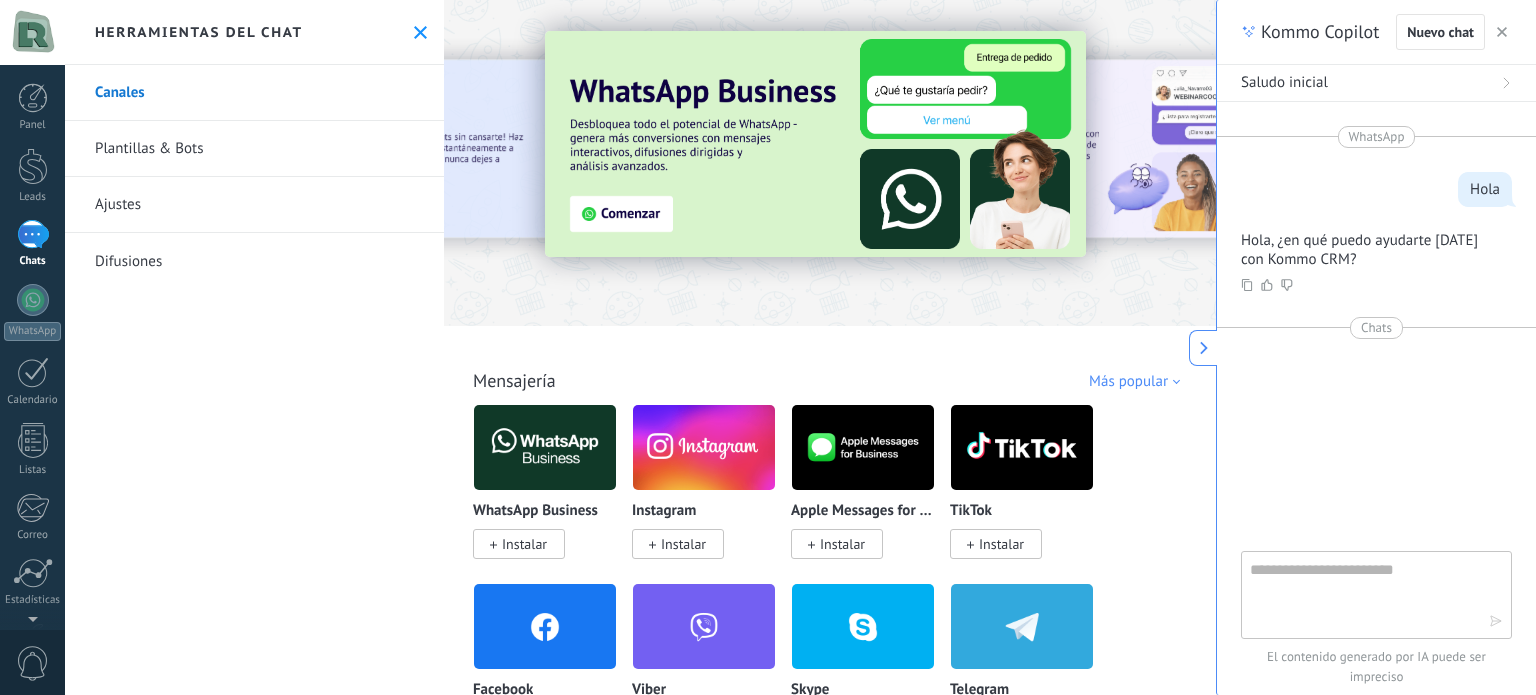 scroll, scrollTop: 29, scrollLeft: 0, axis: vertical 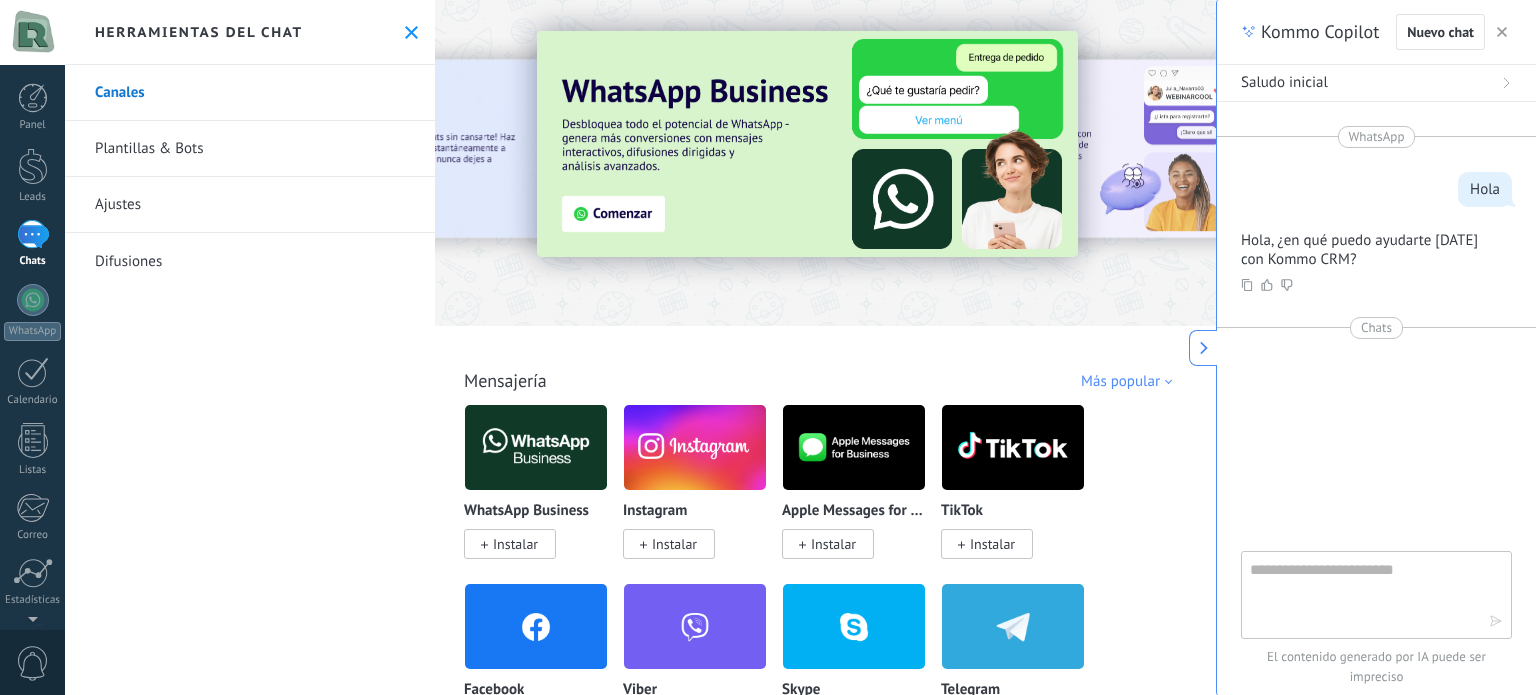 click 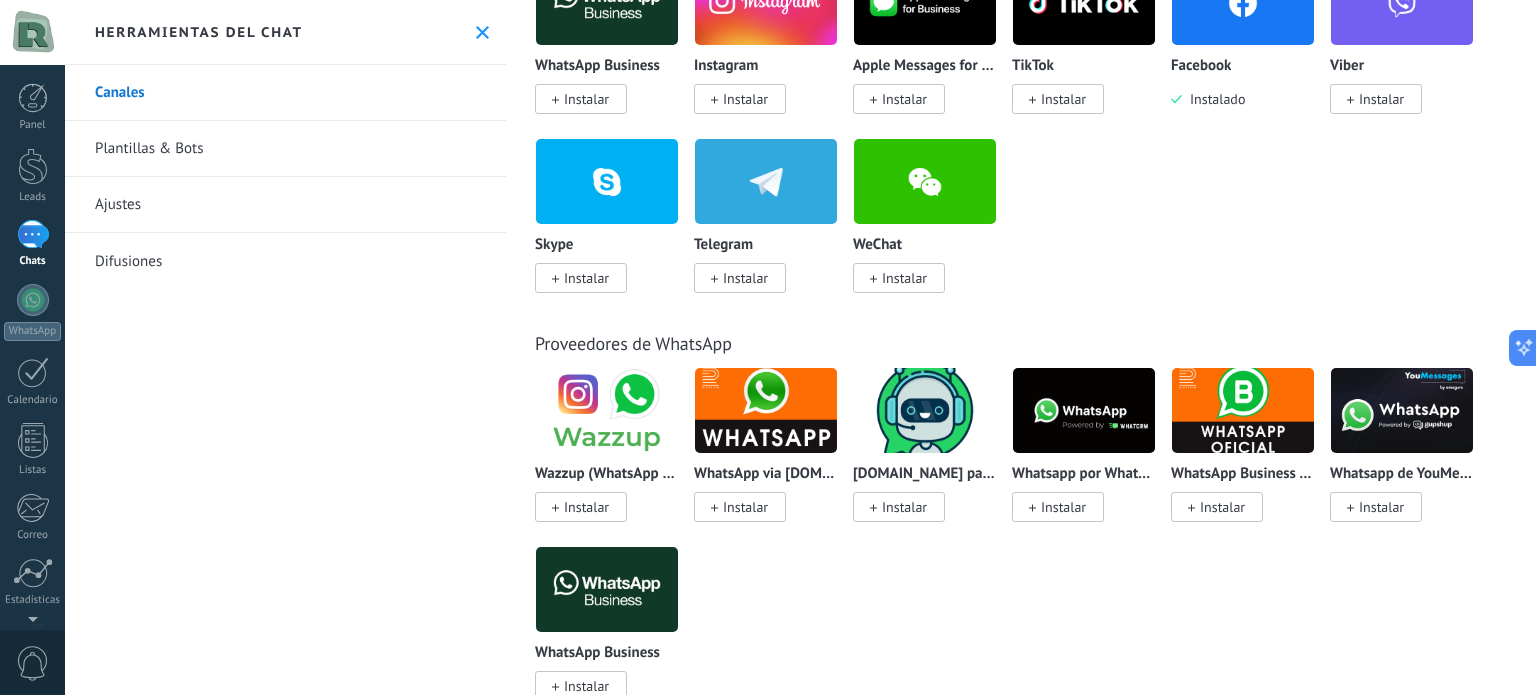 scroll, scrollTop: 500, scrollLeft: 0, axis: vertical 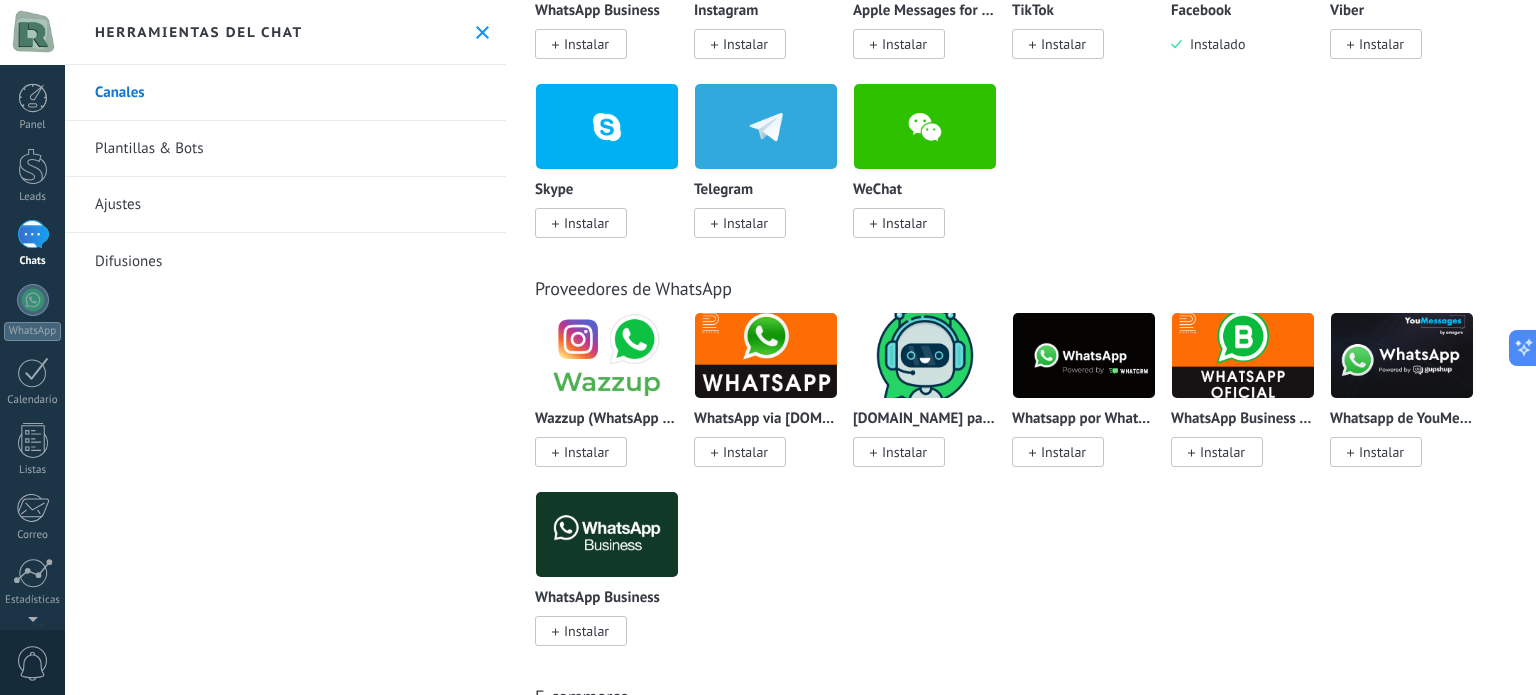 click at bounding box center [1084, 355] 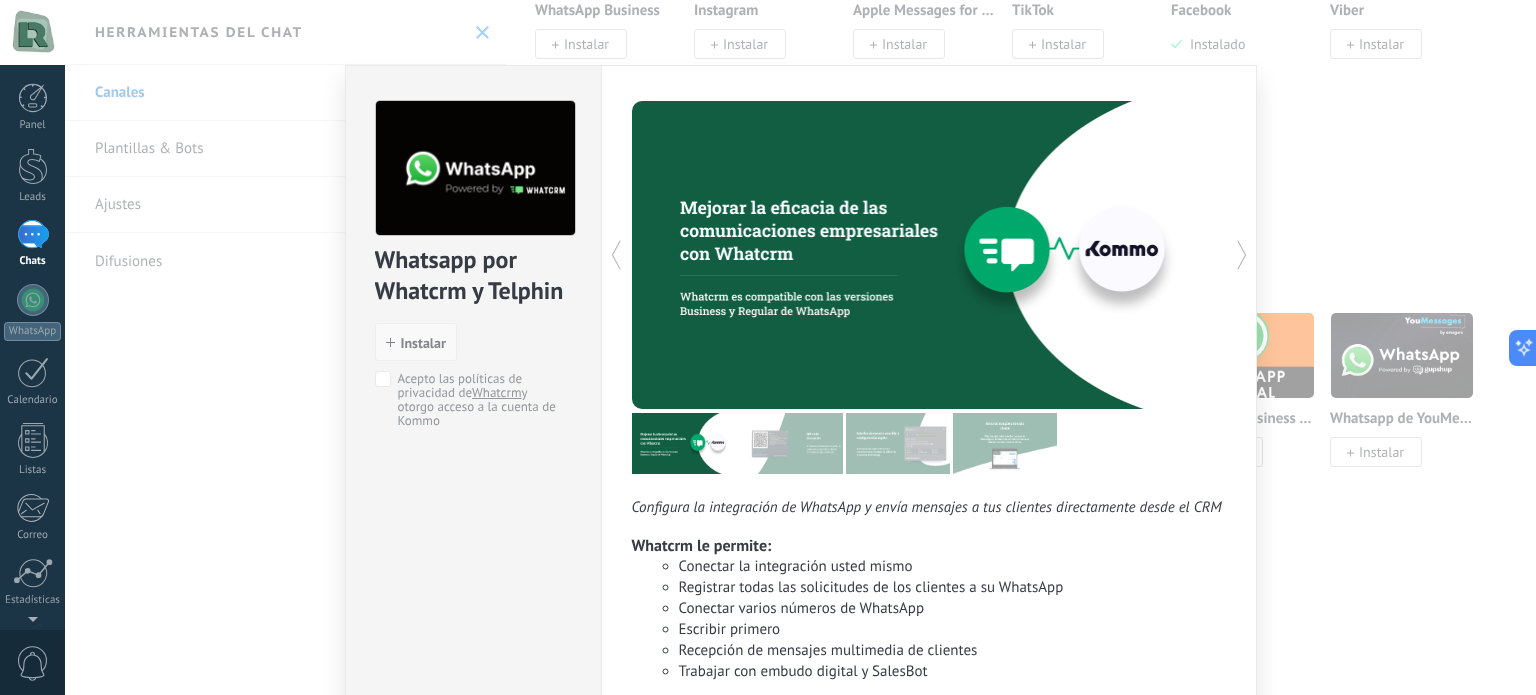 click on "Instalar" at bounding box center (416, 343) 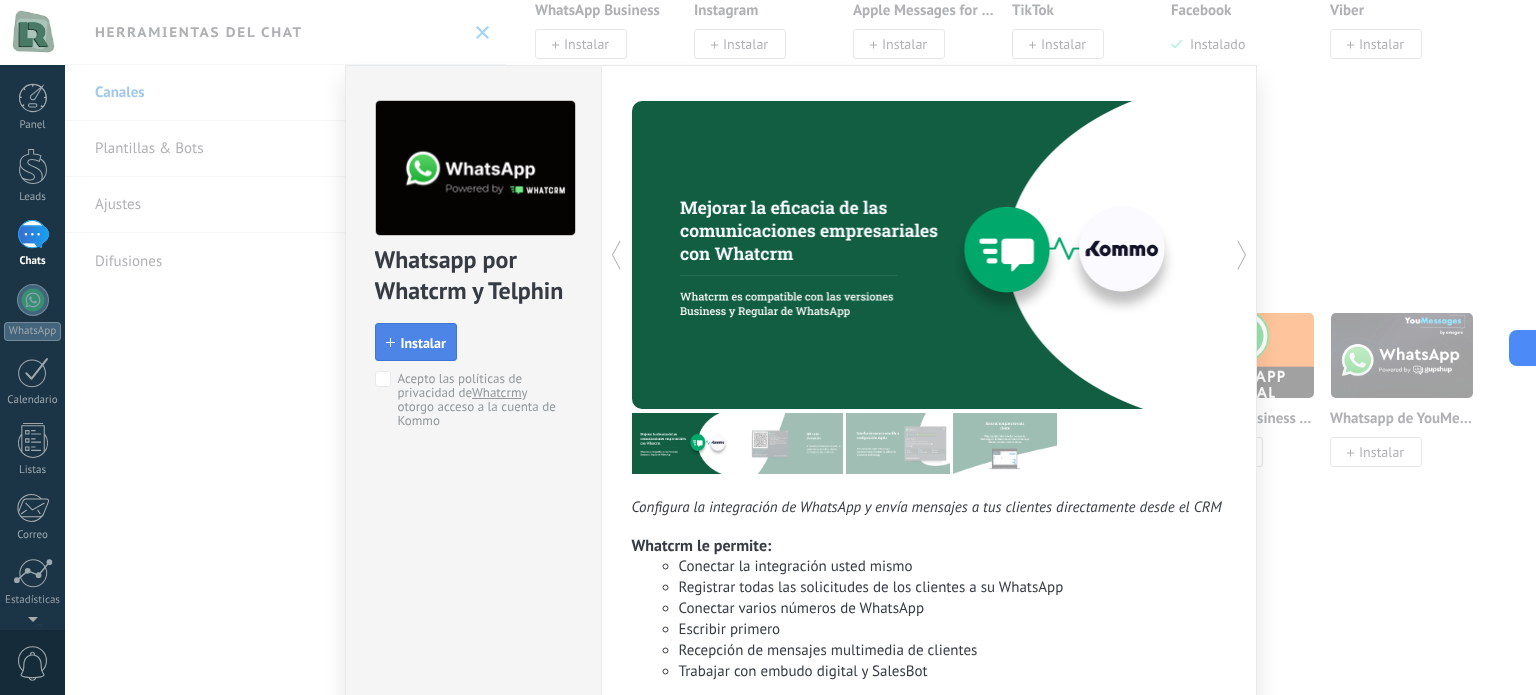 click on "Instalar" at bounding box center [423, 343] 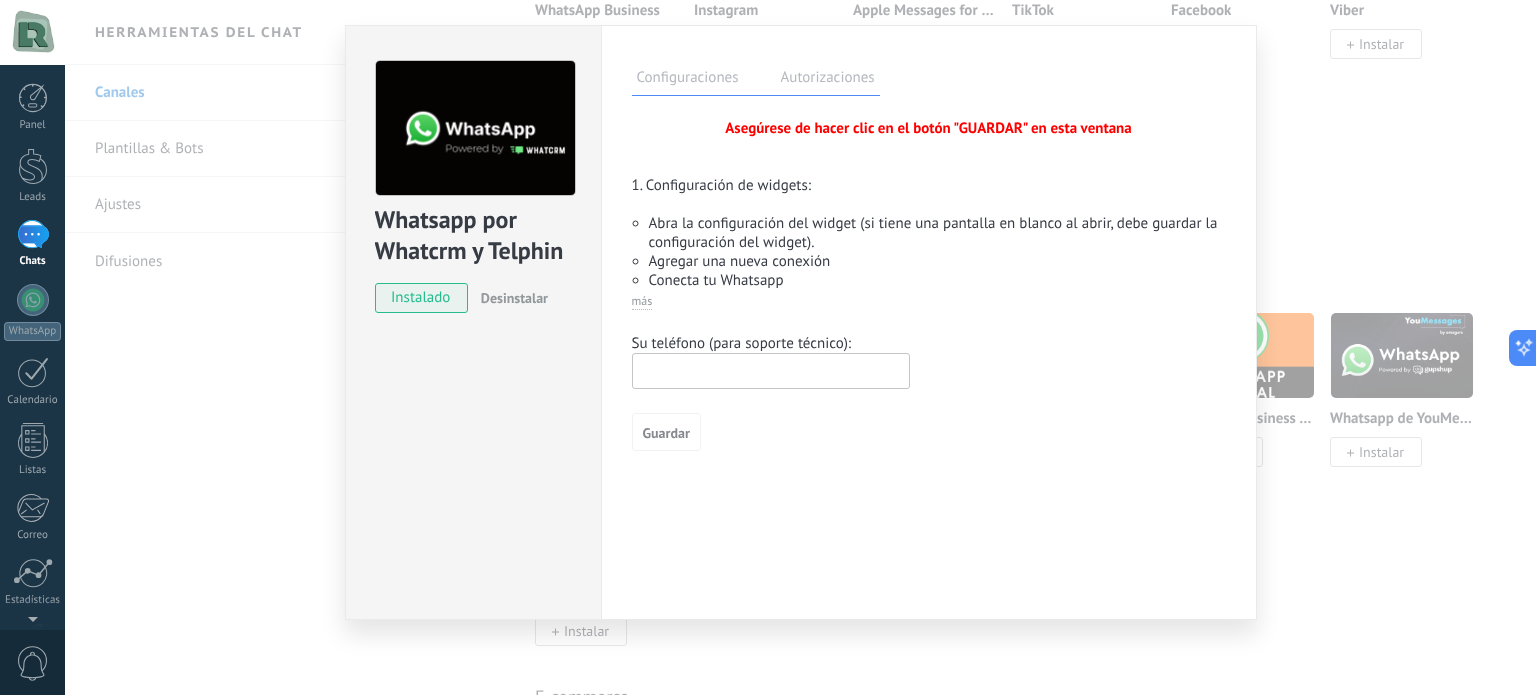 scroll, scrollTop: 40, scrollLeft: 0, axis: vertical 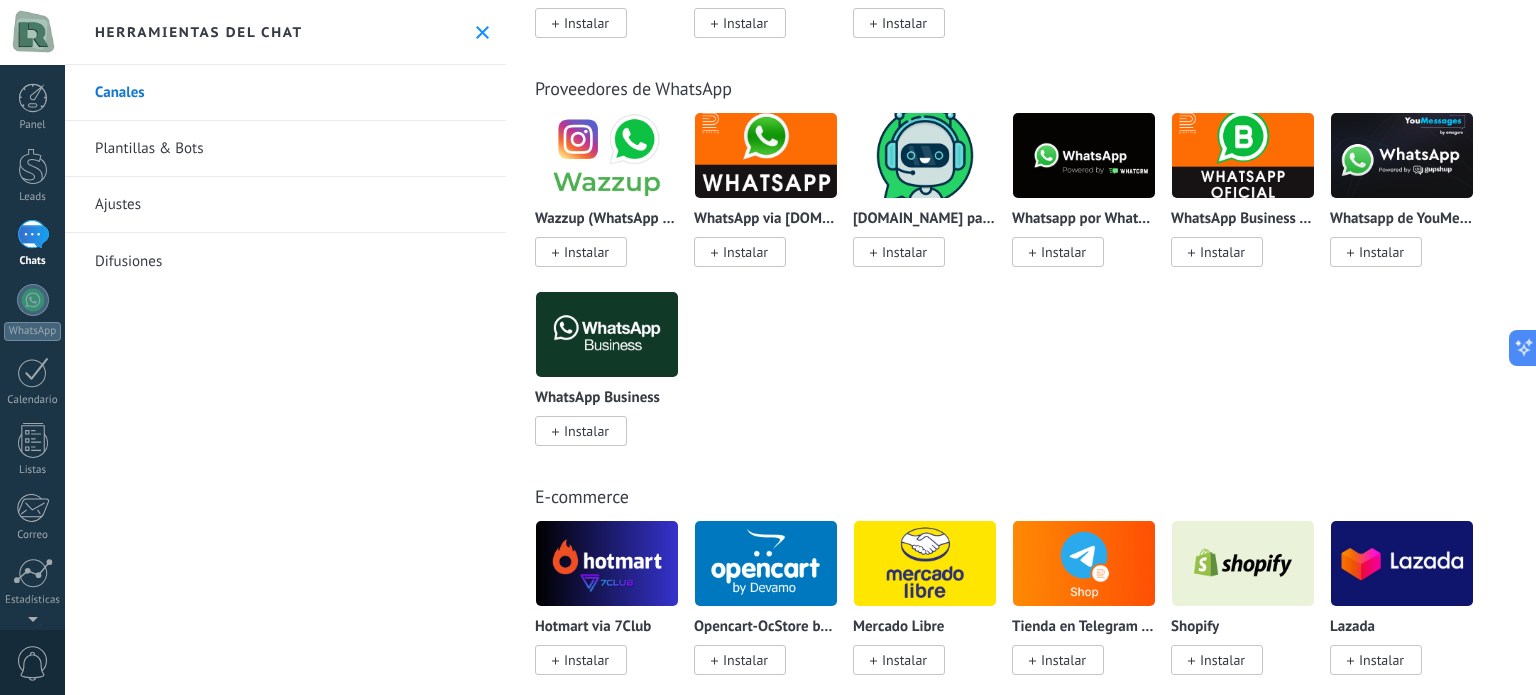 click on "Instalar" at bounding box center [586, 431] 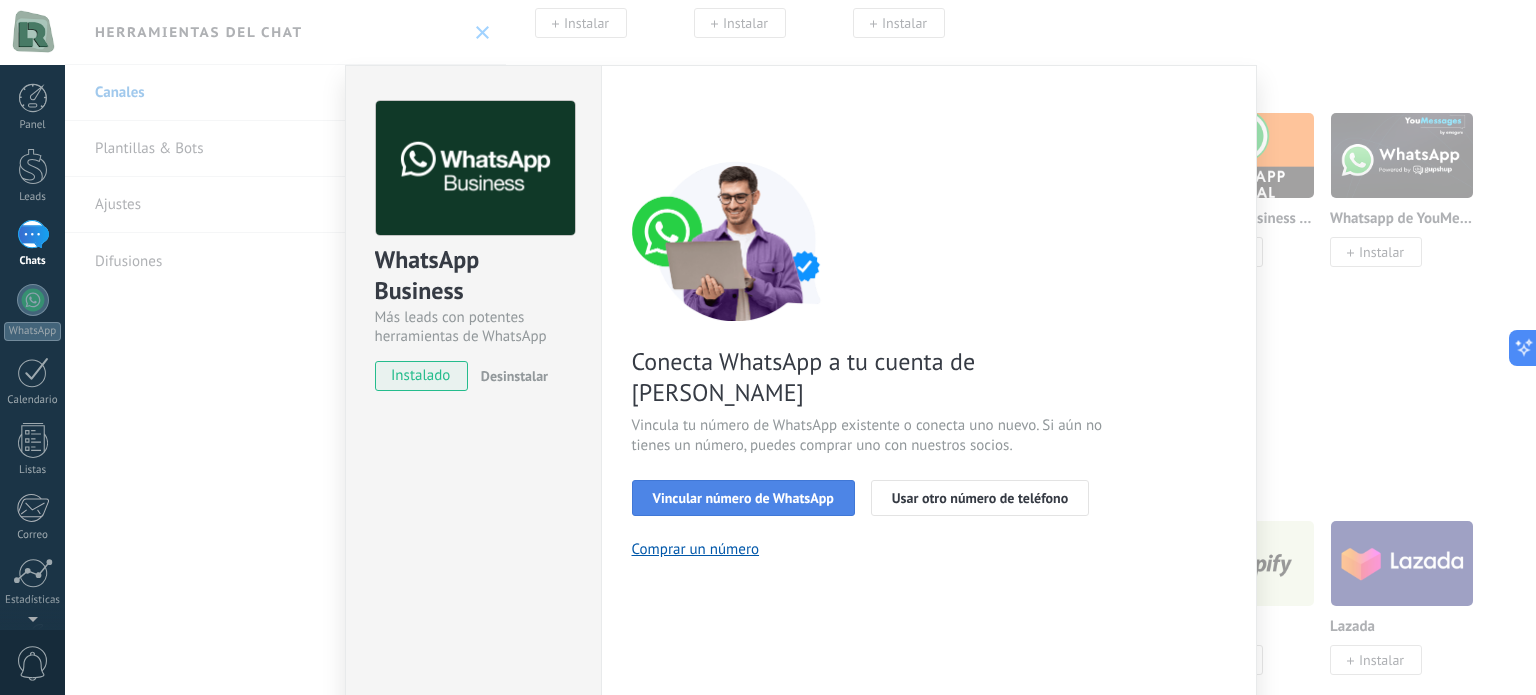 click on "Vincular número de WhatsApp" at bounding box center [743, 498] 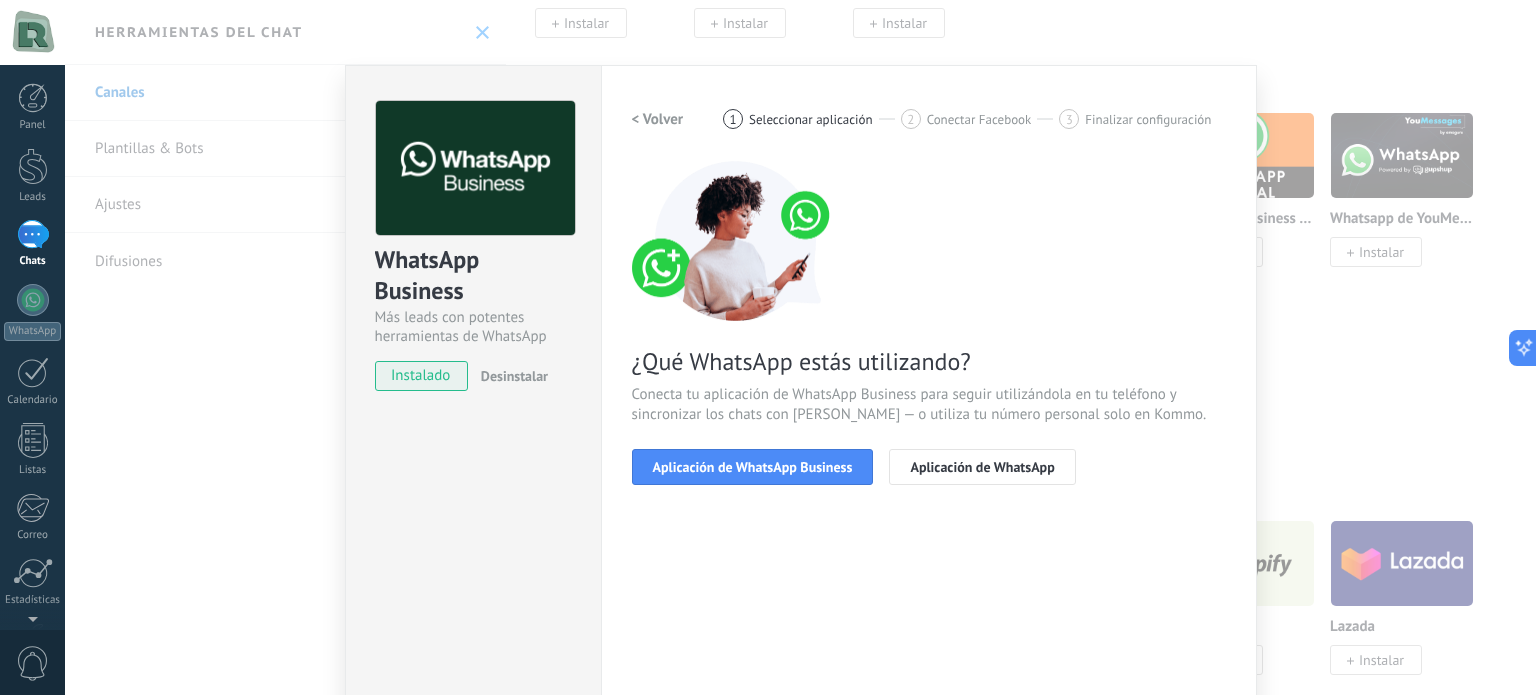 click on "Aplicación de WhatsApp Business" at bounding box center (753, 467) 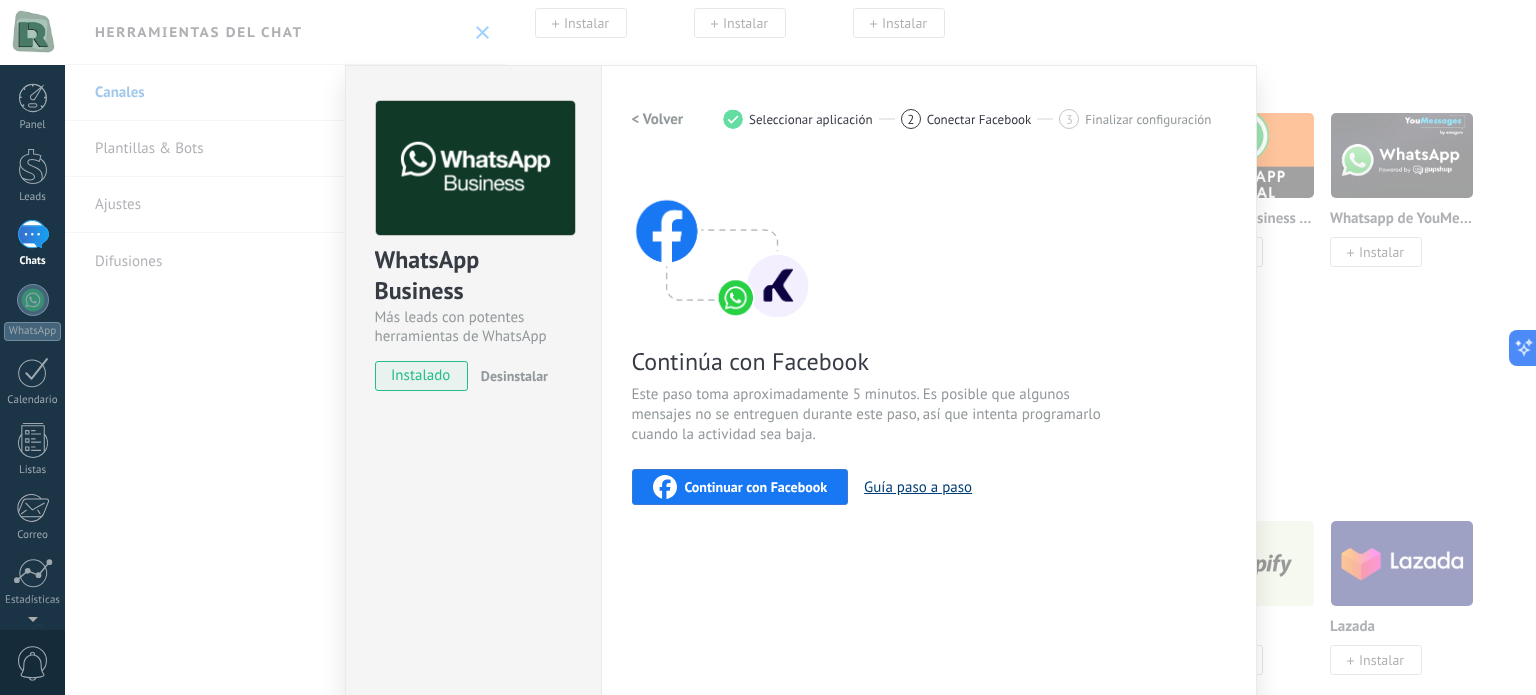 click on "Guía paso a paso" at bounding box center [918, 487] 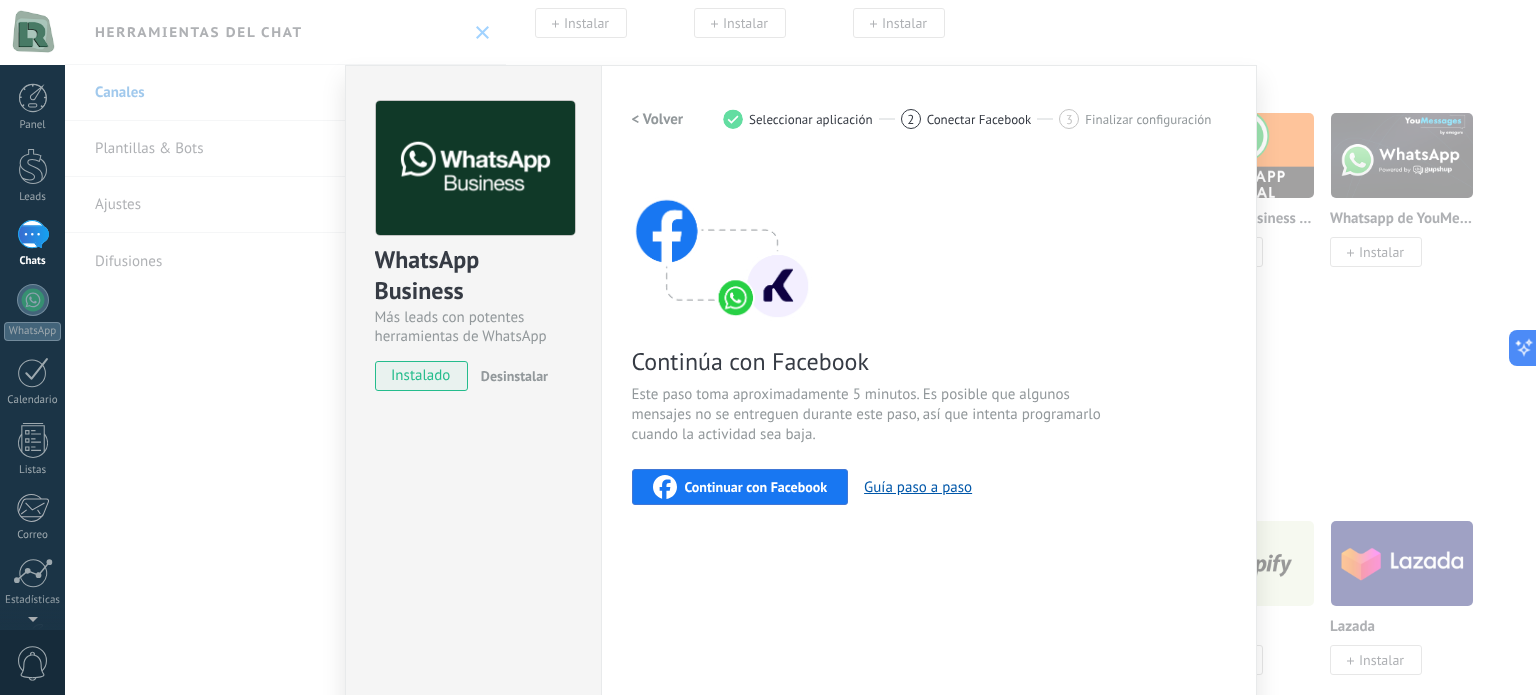 click on "WhatsApp Business Más leads con potentes herramientas de WhatsApp instalado Desinstalar Configuraciones Autorizaciones Esta pestaña registra a los usuarios que han concedido acceso a las integración a esta cuenta. Si deseas remover la posibilidad que un usuario pueda enviar solicitudes a la cuenta en nombre de esta integración, puedes revocar el acceso. Si el acceso a todos los usuarios es revocado, la integración dejará de funcionar. Esta aplicacion está instalada, pero nadie le ha dado acceso aun. WhatsApp Cloud API más _:  Guardar < Volver 1 Seleccionar aplicación 2 Conectar Facebook  3 Finalizar configuración Continúa con Facebook Este paso toma aproximadamente 5 minutos. Es posible que algunos mensajes no se entreguen durante este paso, así que intenta programarlo cuando la actividad sea baja. Continuar con Facebook Guía paso a paso ¿Necesitas ayuda?" at bounding box center (800, 347) 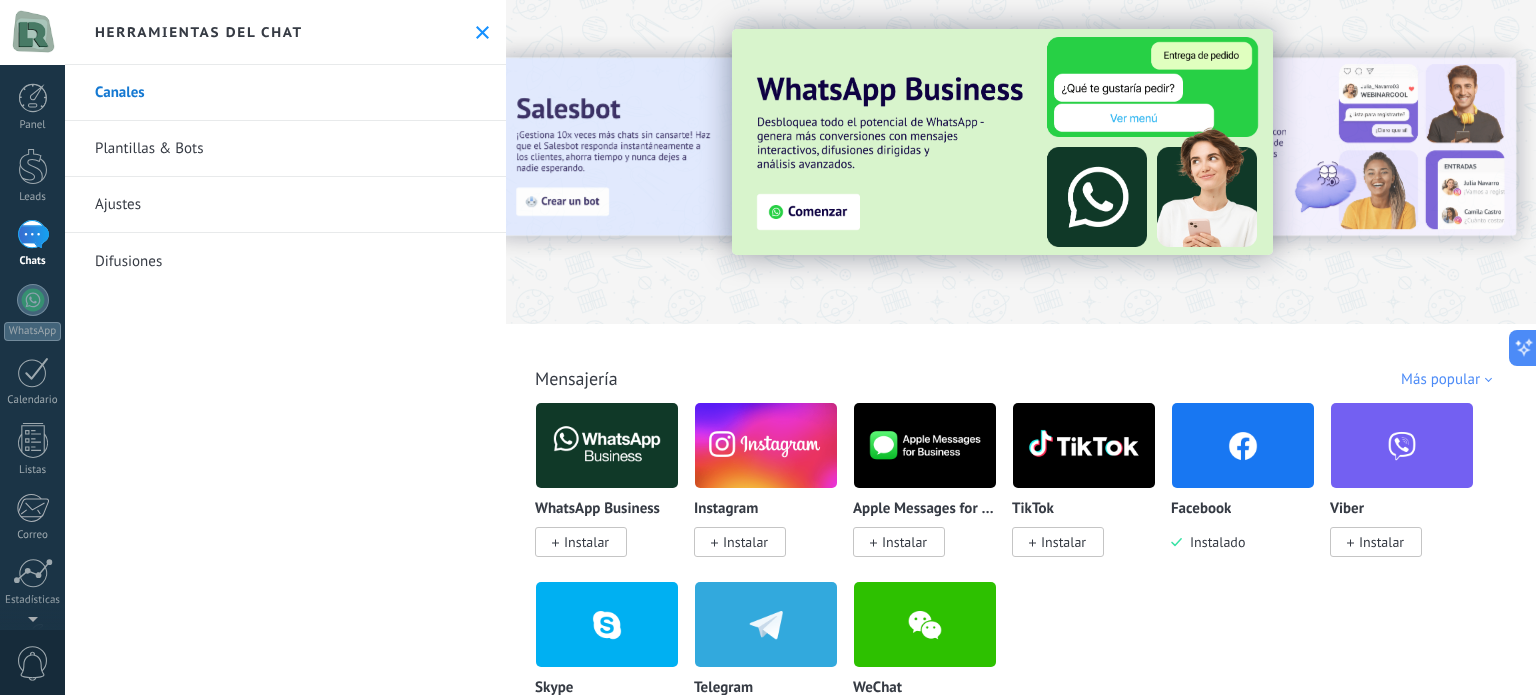scroll, scrollTop: 0, scrollLeft: 0, axis: both 